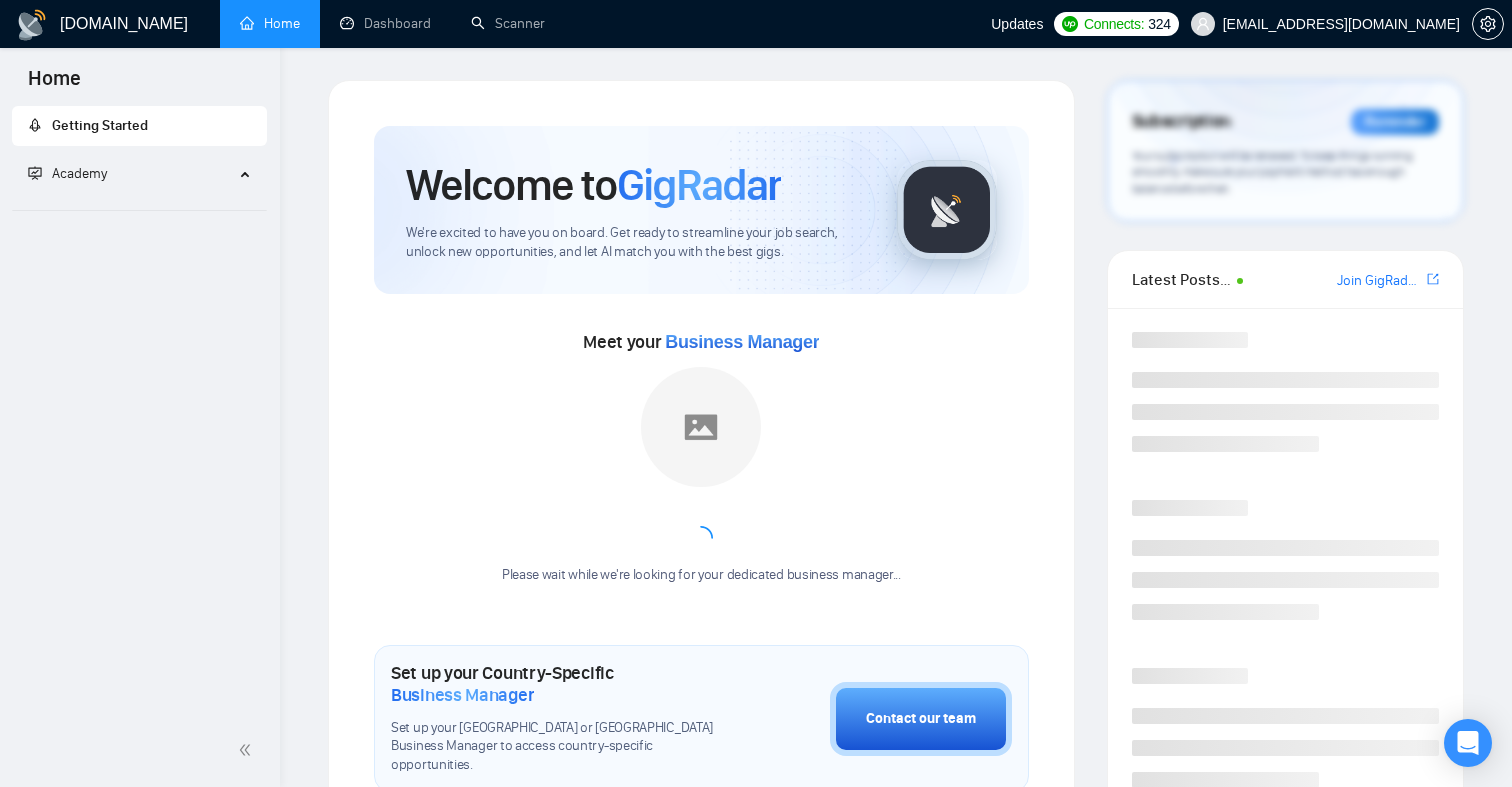 scroll, scrollTop: 0, scrollLeft: 0, axis: both 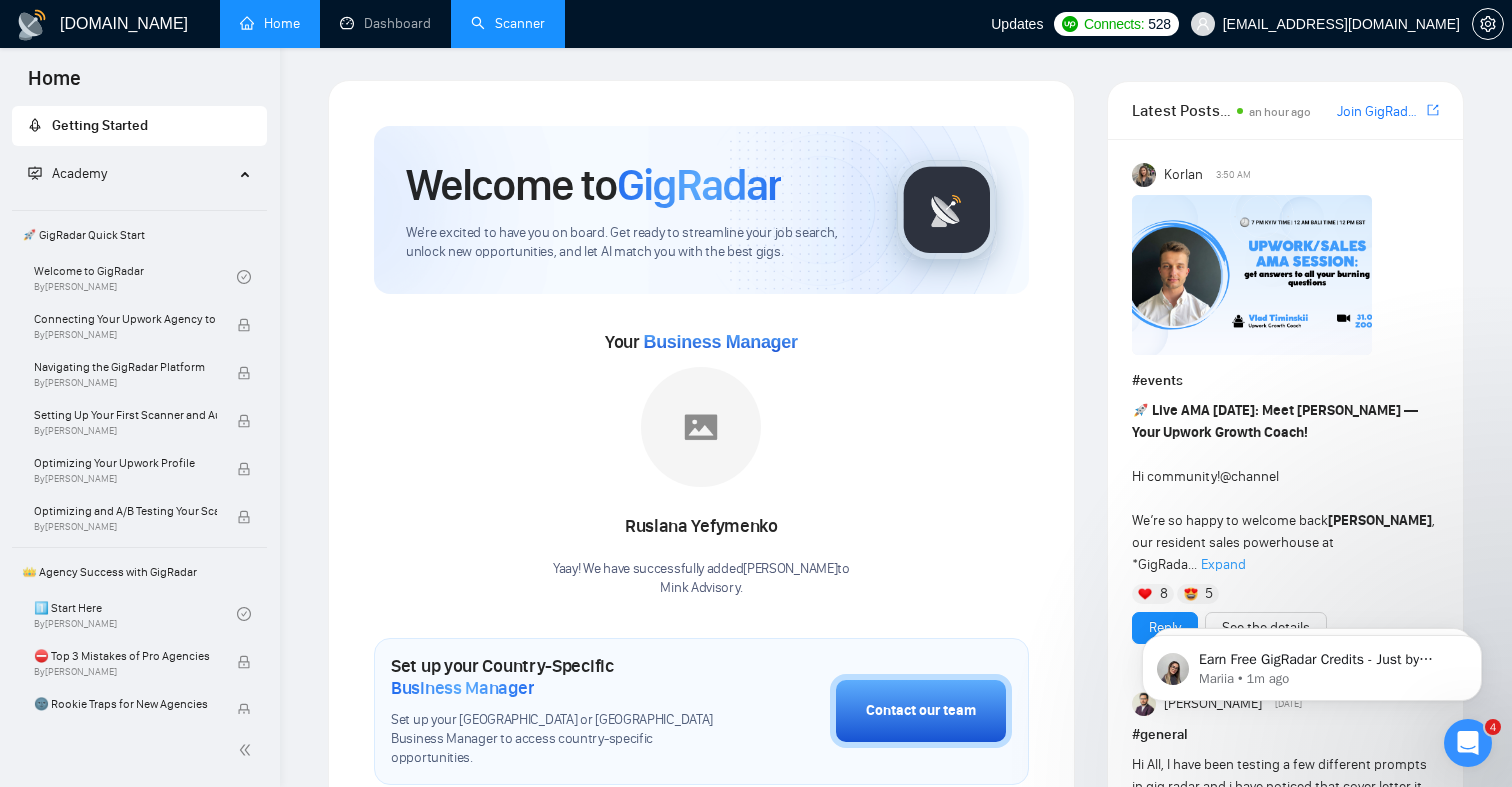 click on "Scanner" at bounding box center (508, 23) 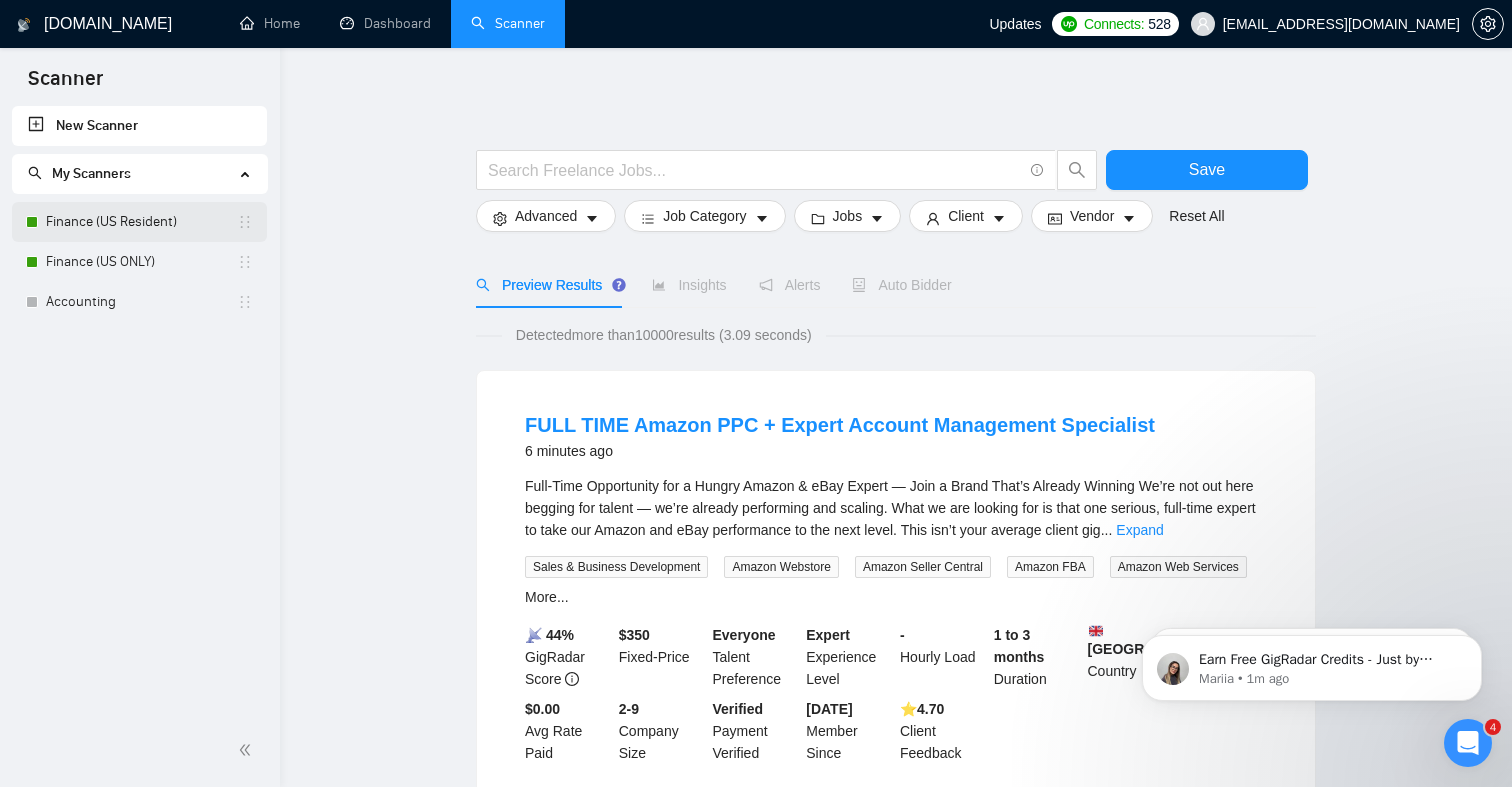 click on "Finance (US Resident)" at bounding box center (141, 222) 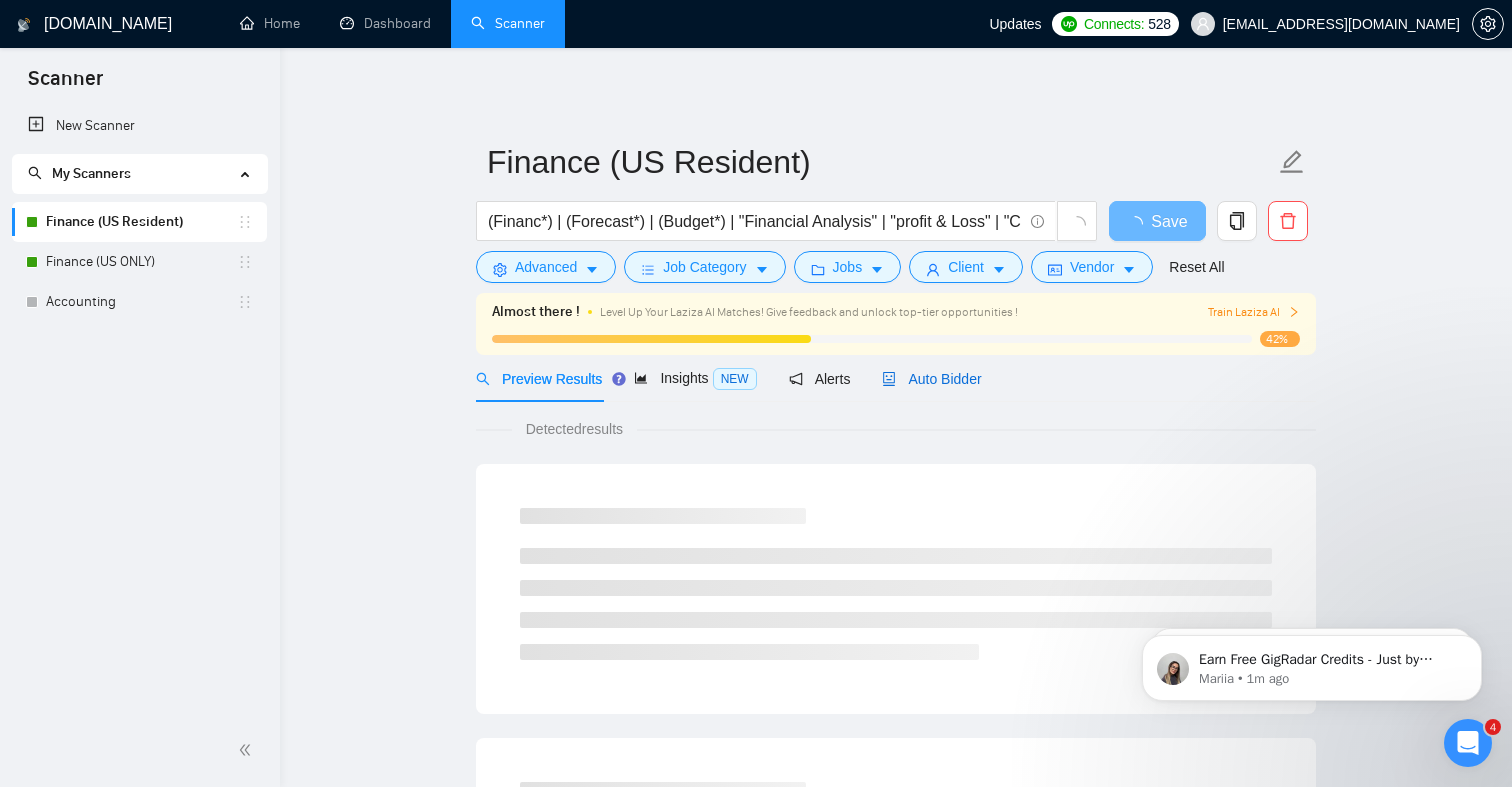 click on "Auto Bidder" at bounding box center (931, 379) 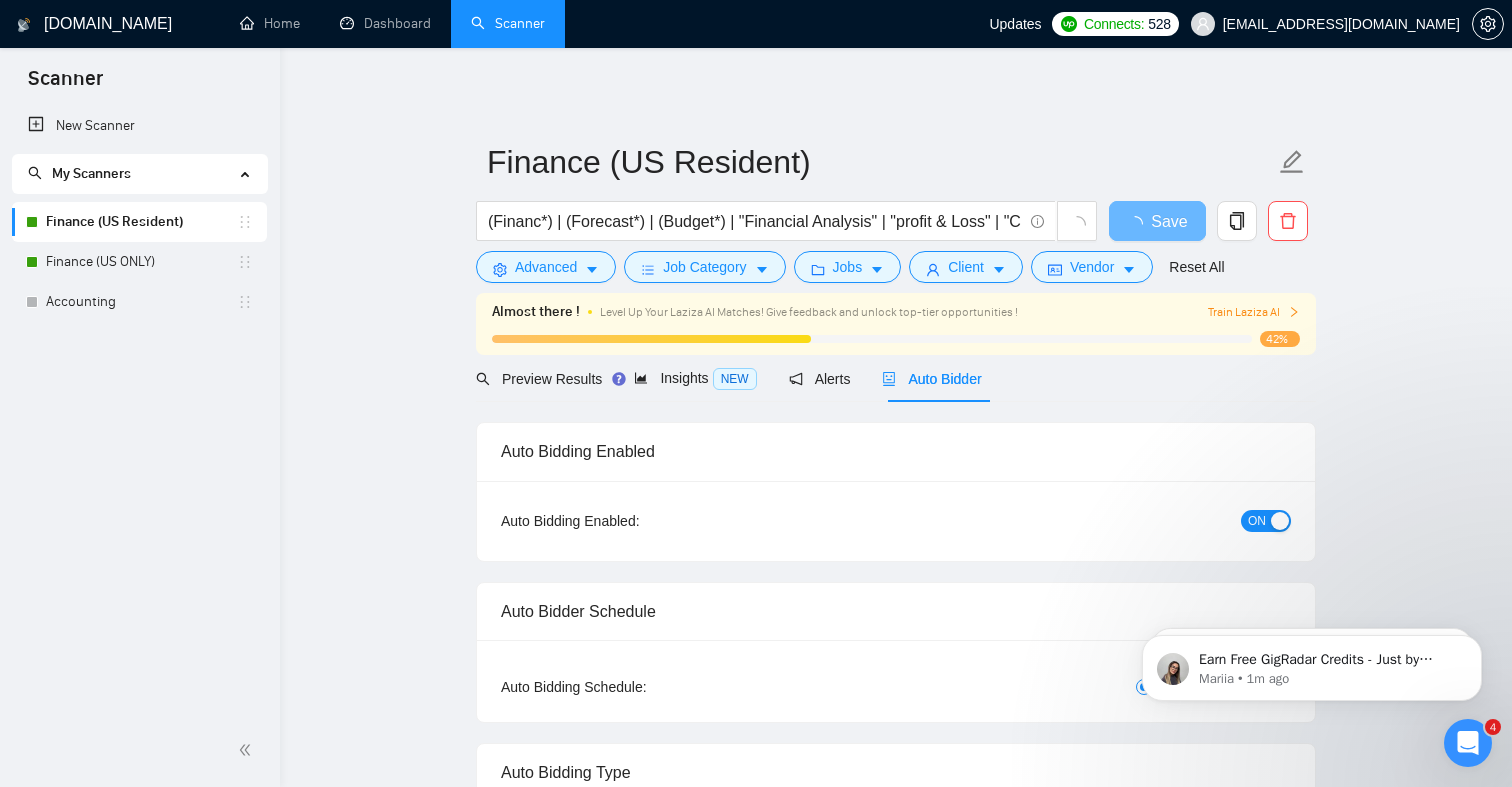 checkbox on "true" 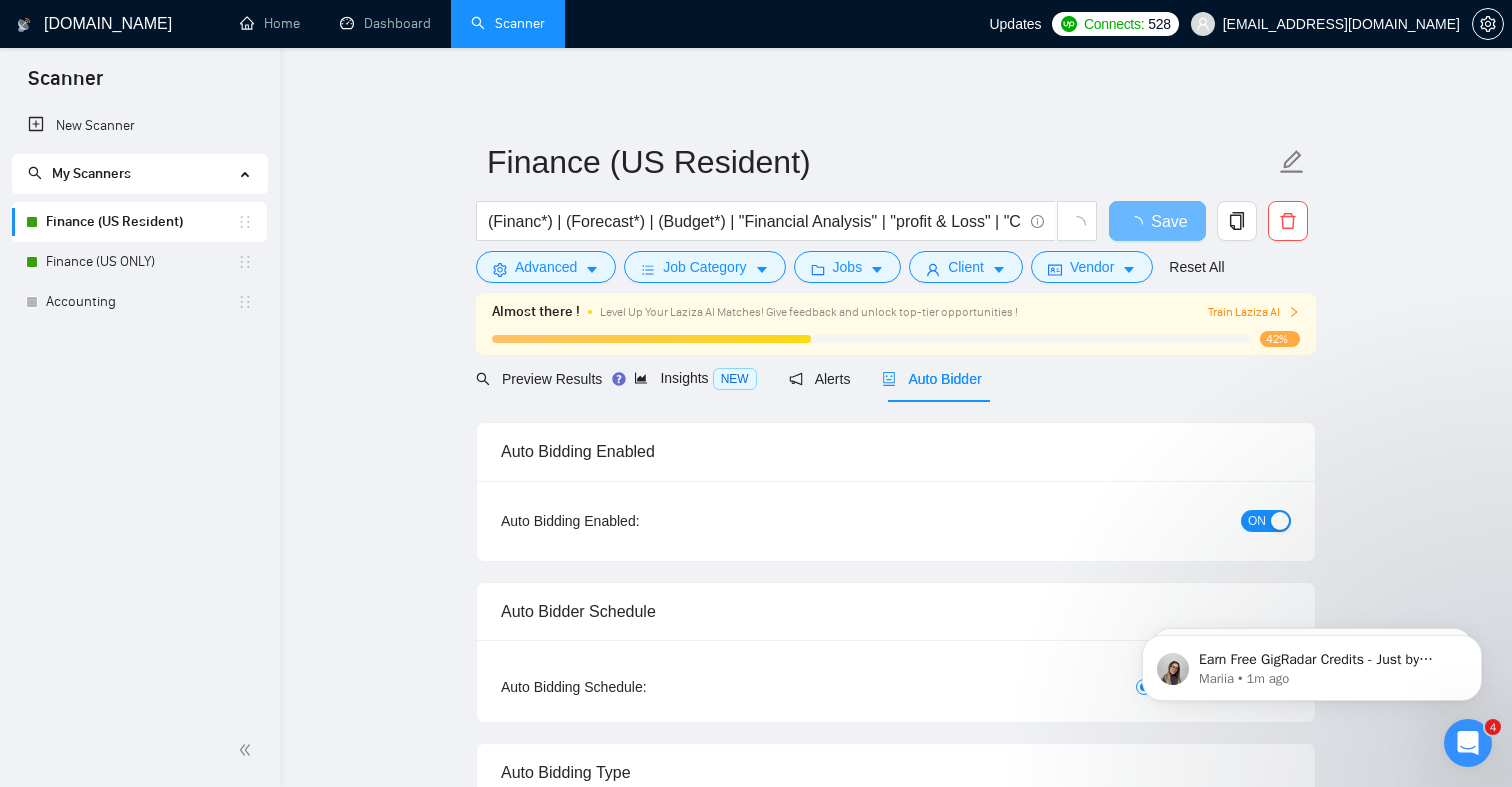 checkbox on "true" 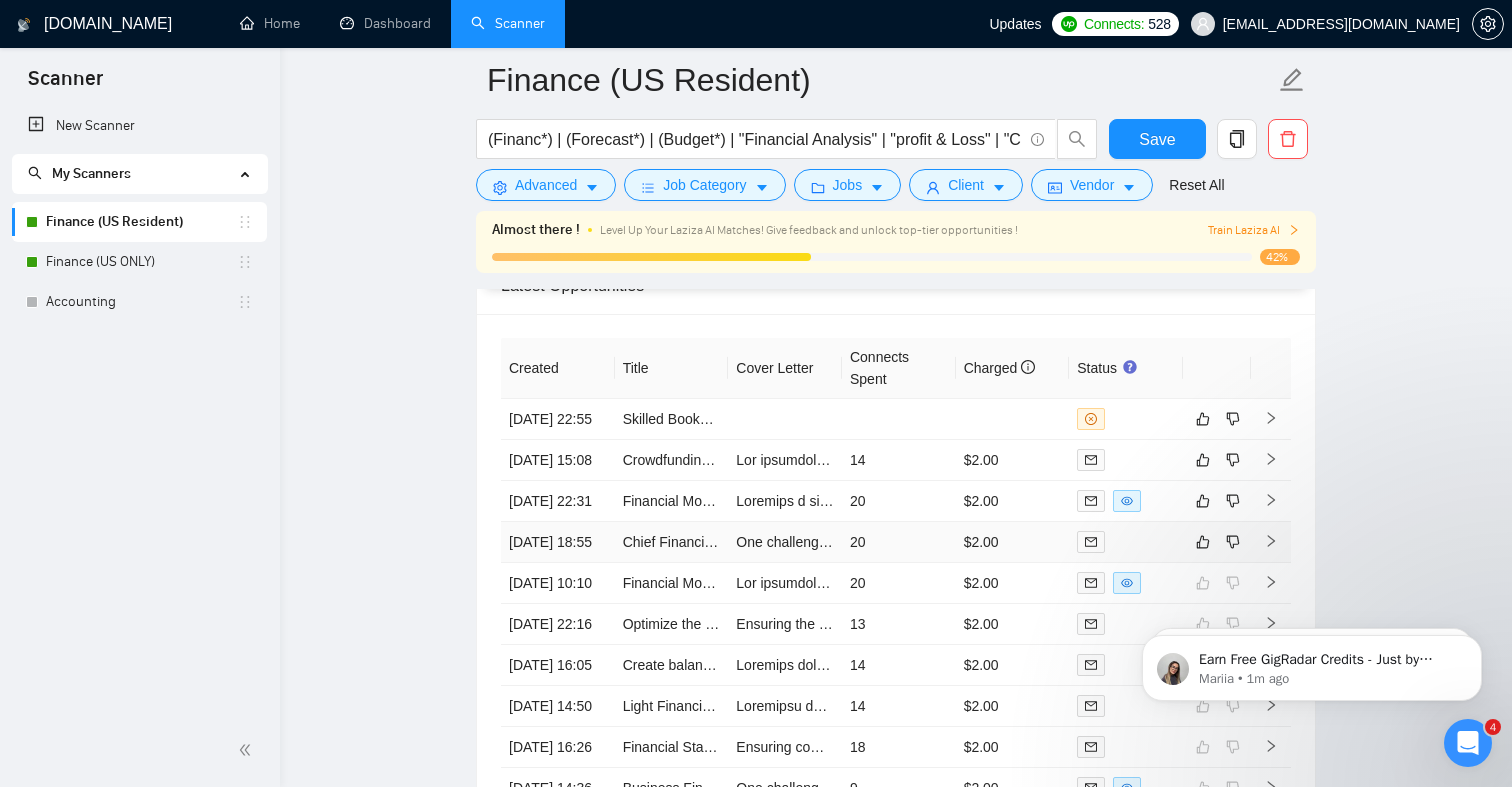 scroll, scrollTop: 4698, scrollLeft: 0, axis: vertical 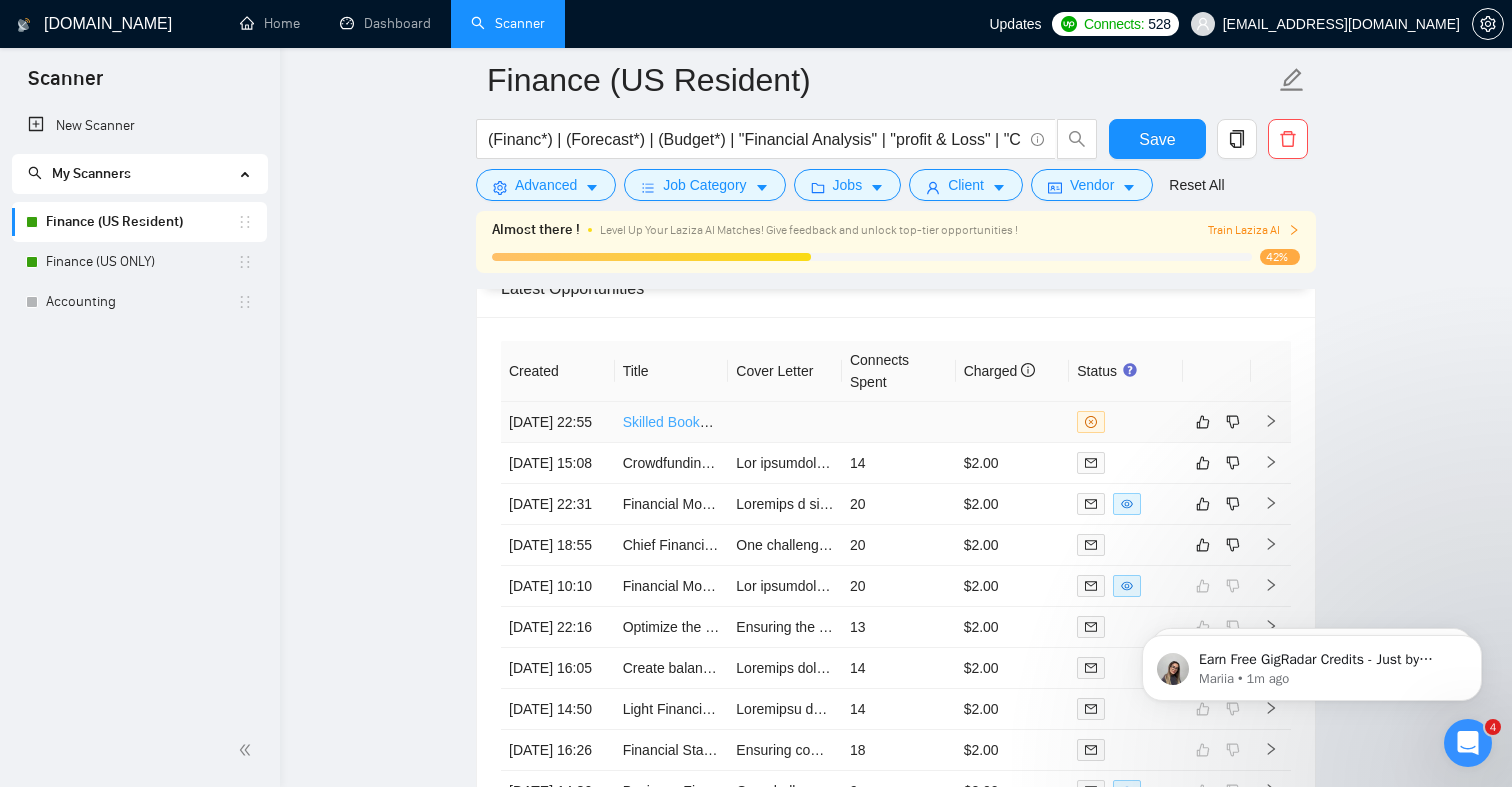 click on "Skilled Bookkeeper Needed for Small Business Financial Tracking" at bounding box center (827, 422) 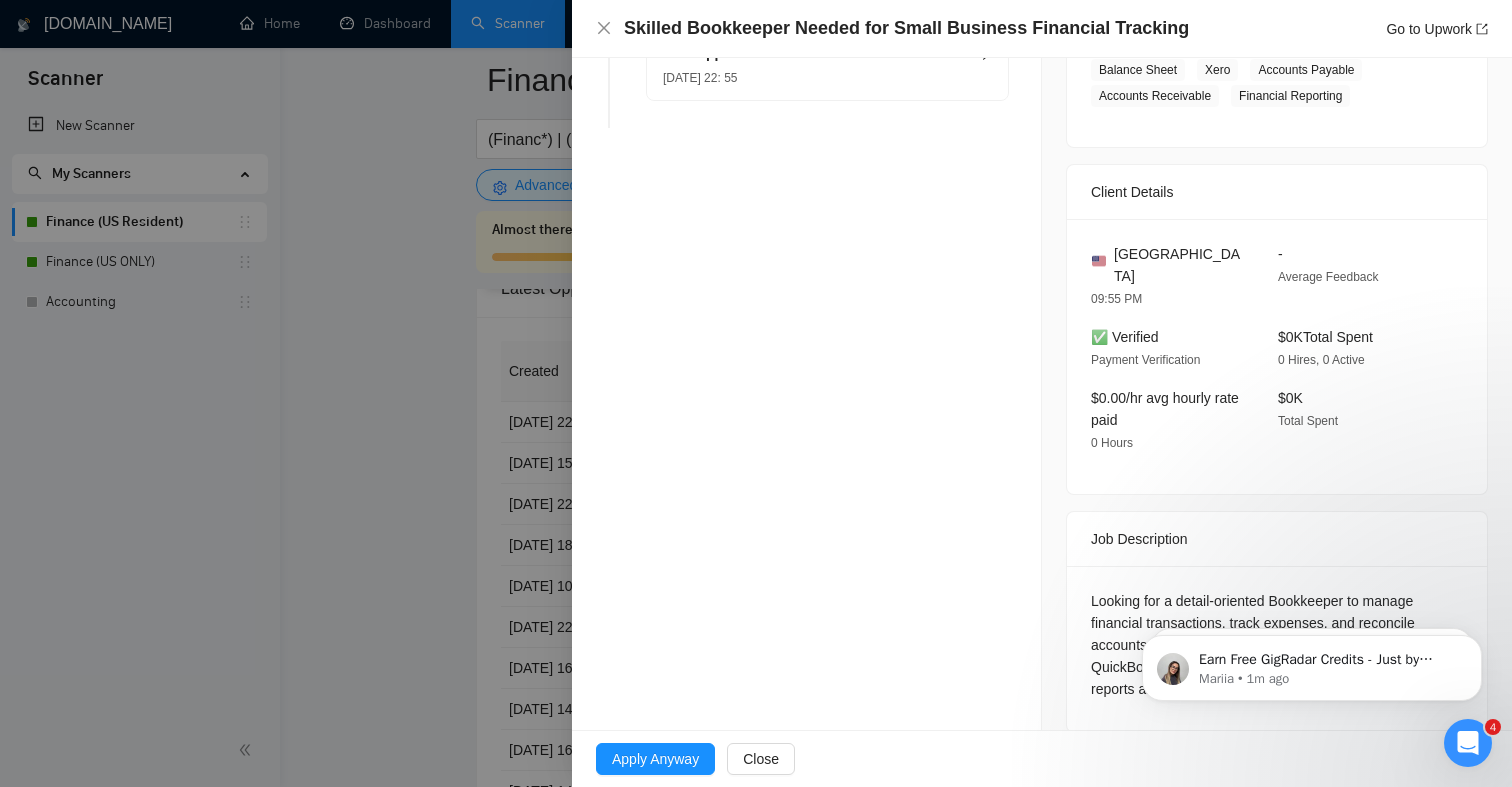 scroll, scrollTop: 439, scrollLeft: 0, axis: vertical 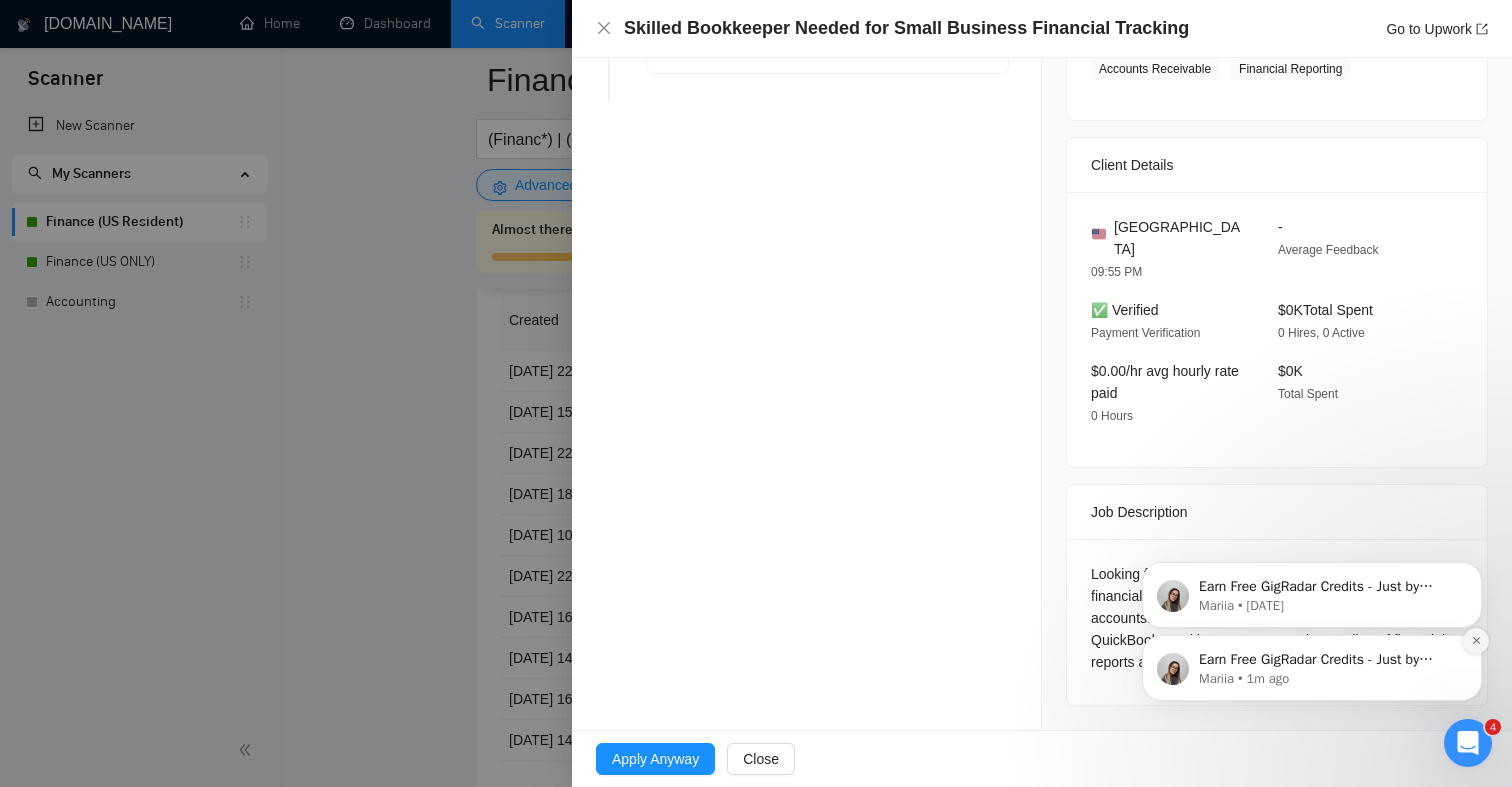 click 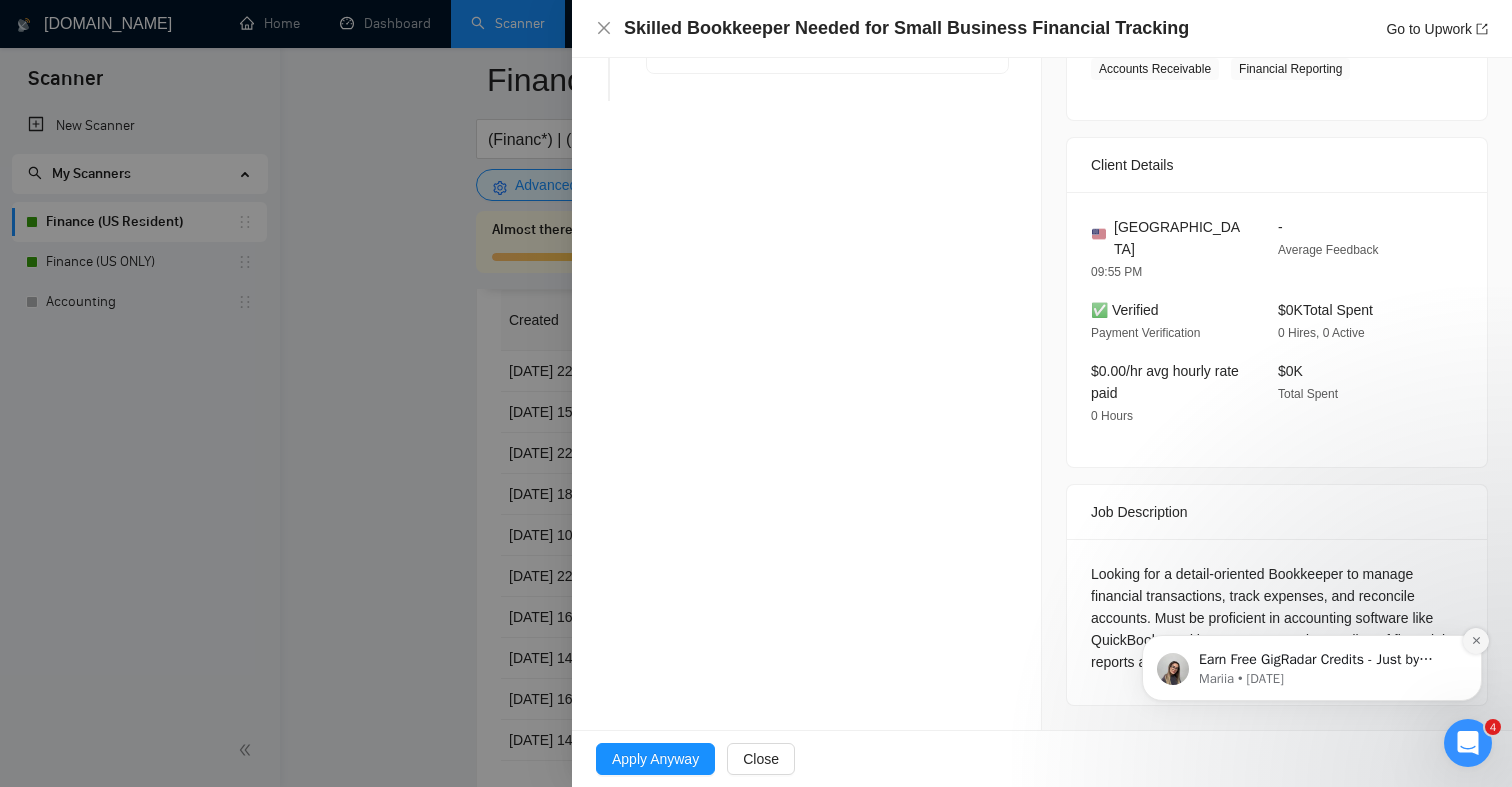 click 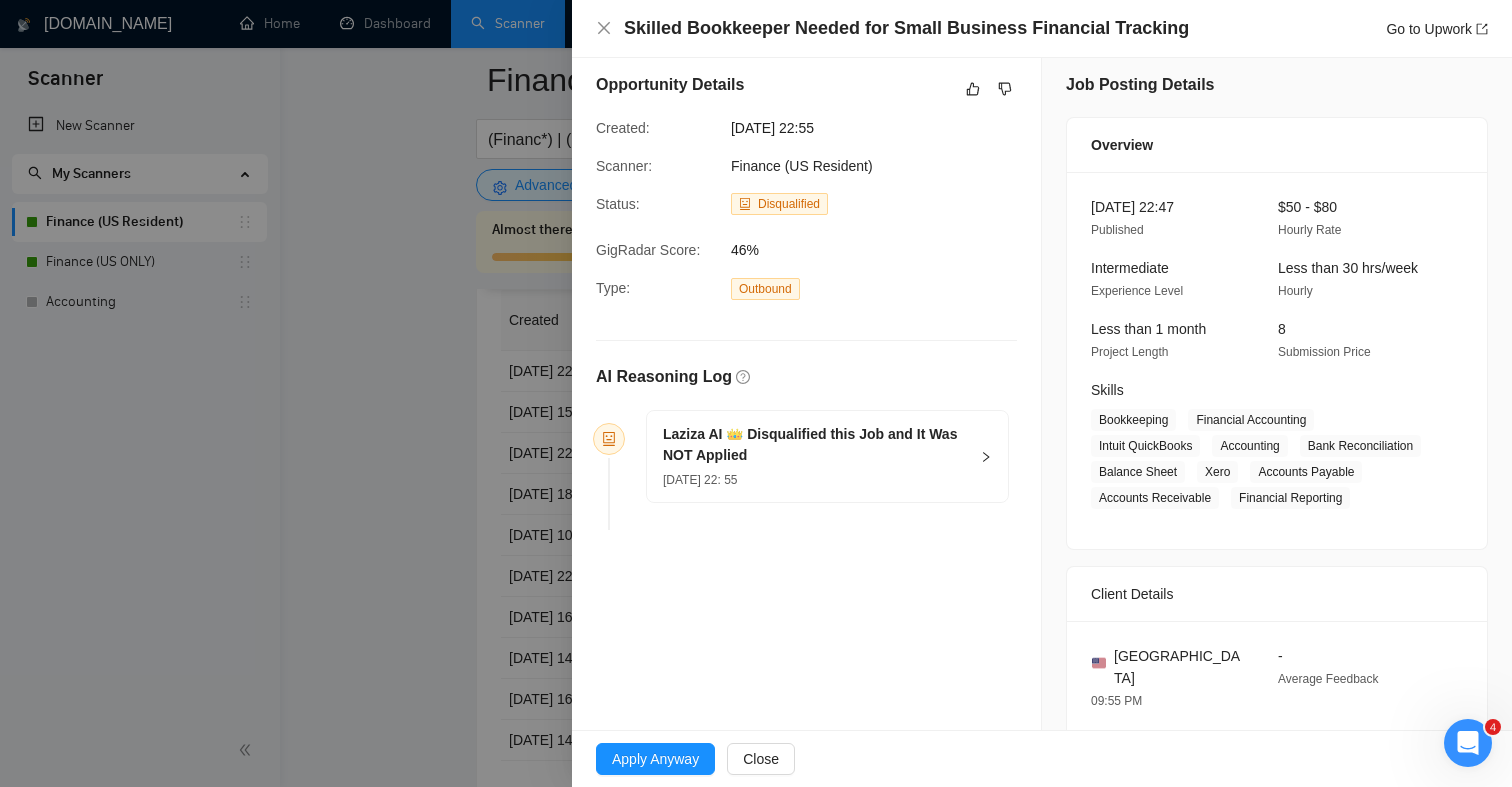 scroll, scrollTop: 0, scrollLeft: 0, axis: both 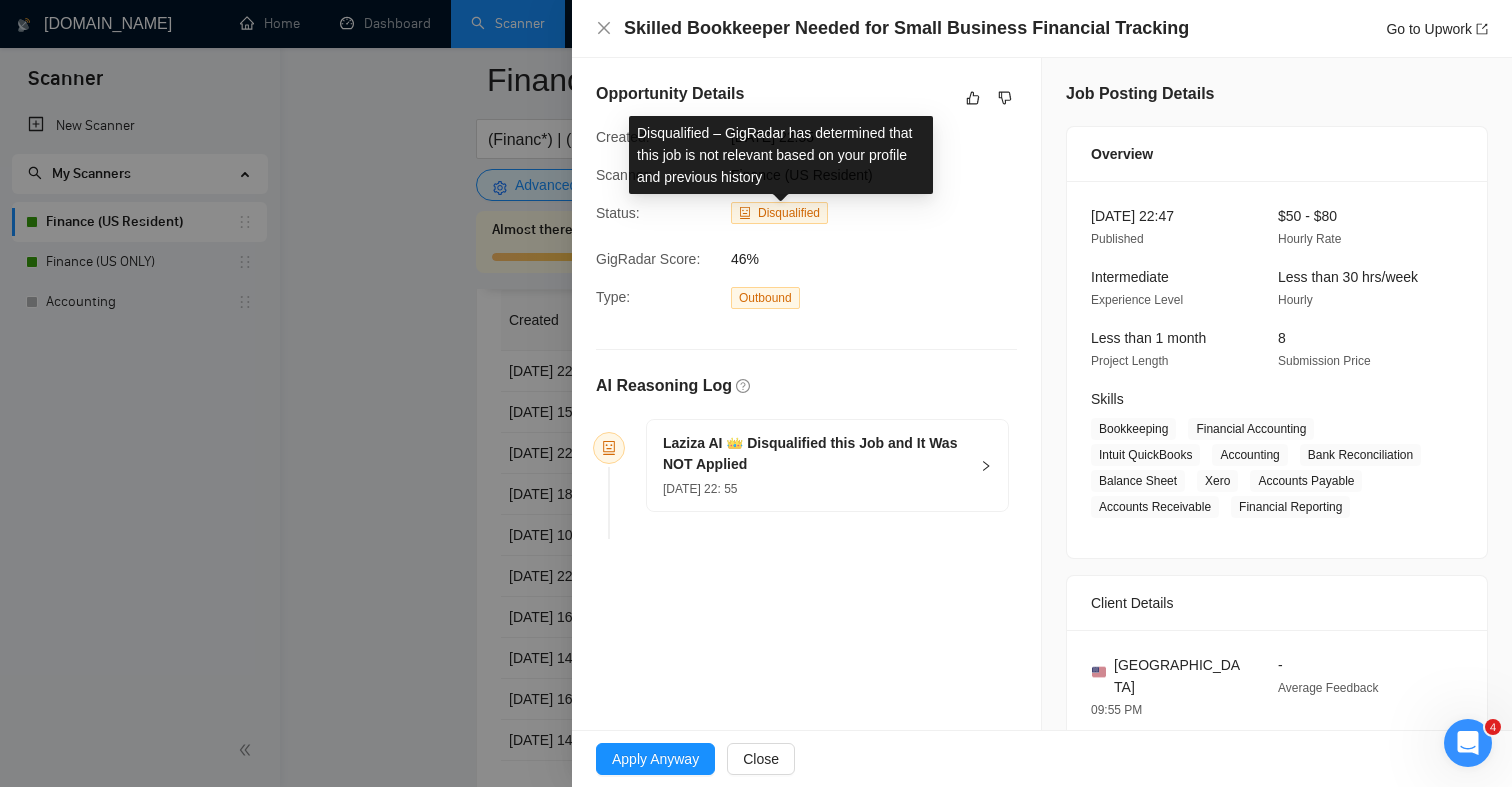 click on "Disqualified" at bounding box center (789, 213) 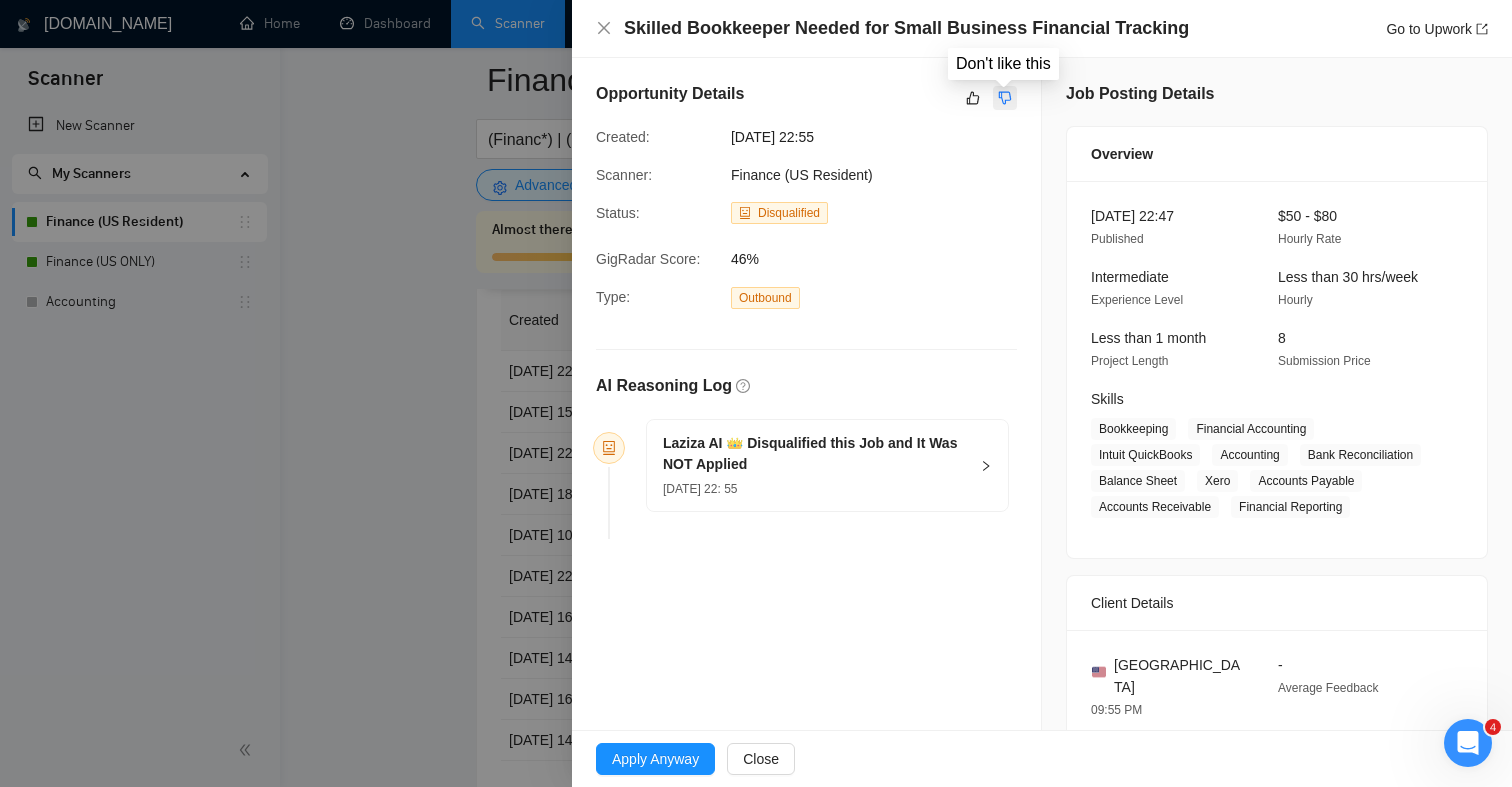 click 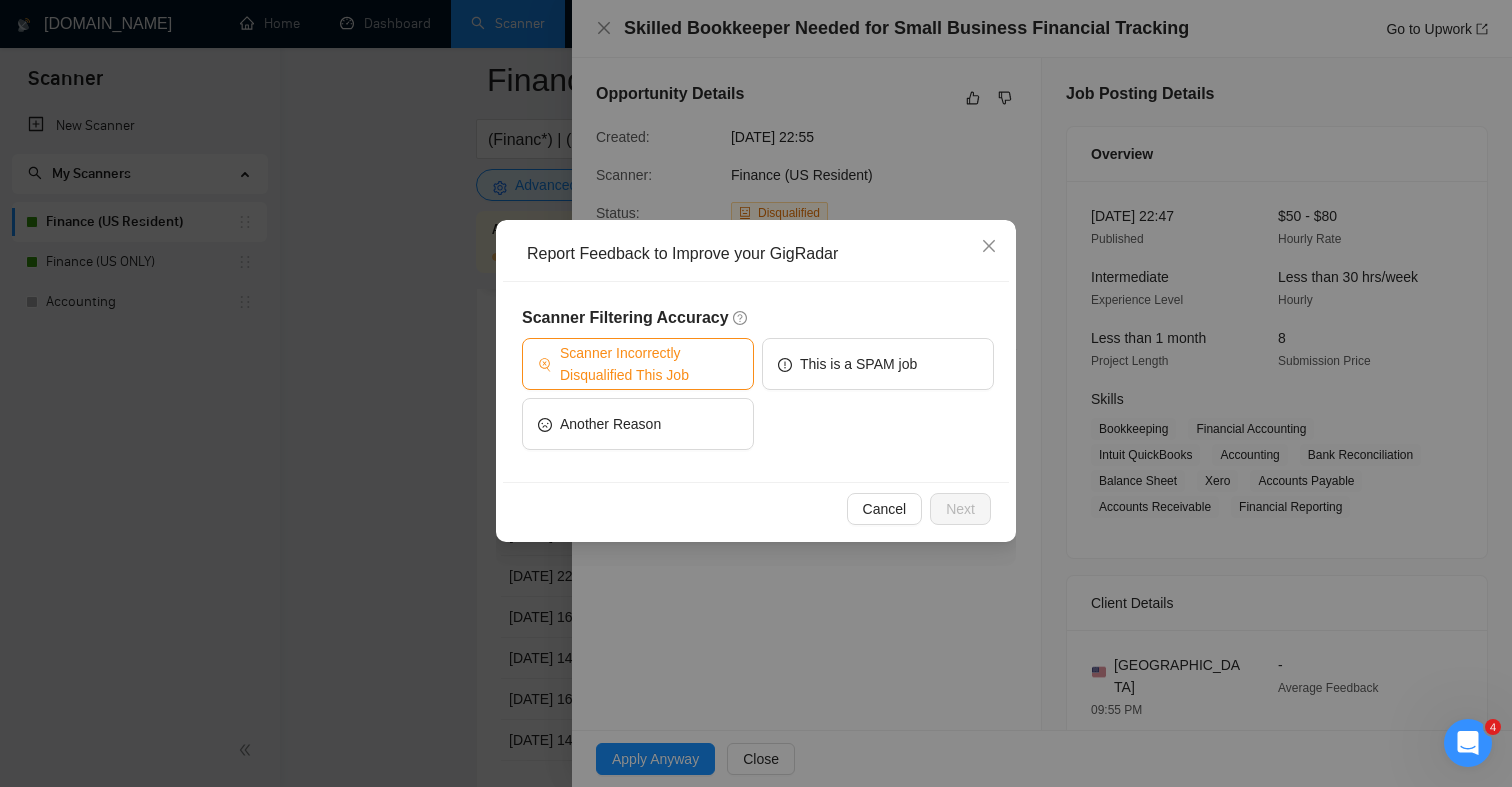 click on "Scanner Incorrectly Disqualified This Job" at bounding box center [649, 364] 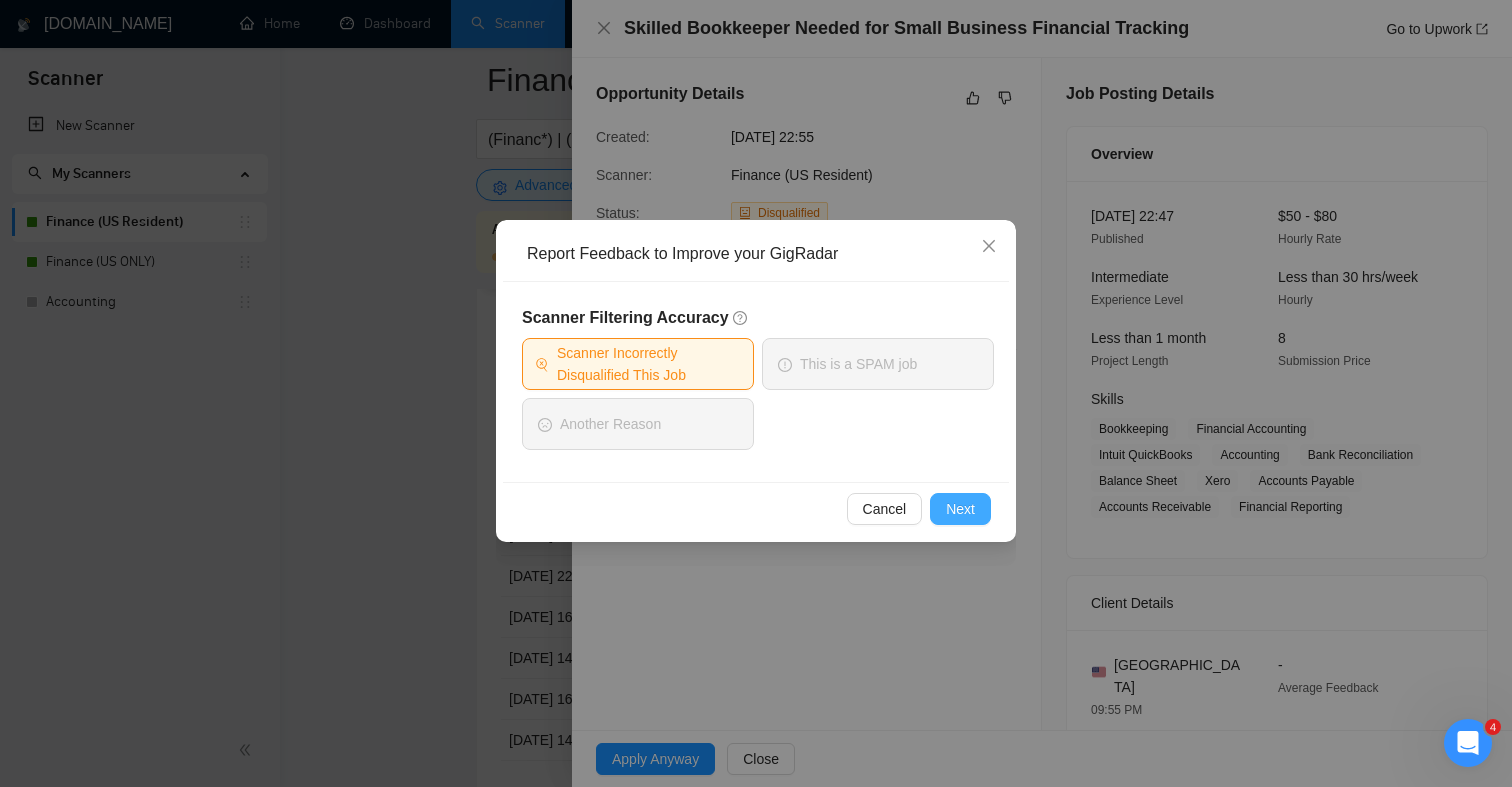 click on "Next" at bounding box center (960, 509) 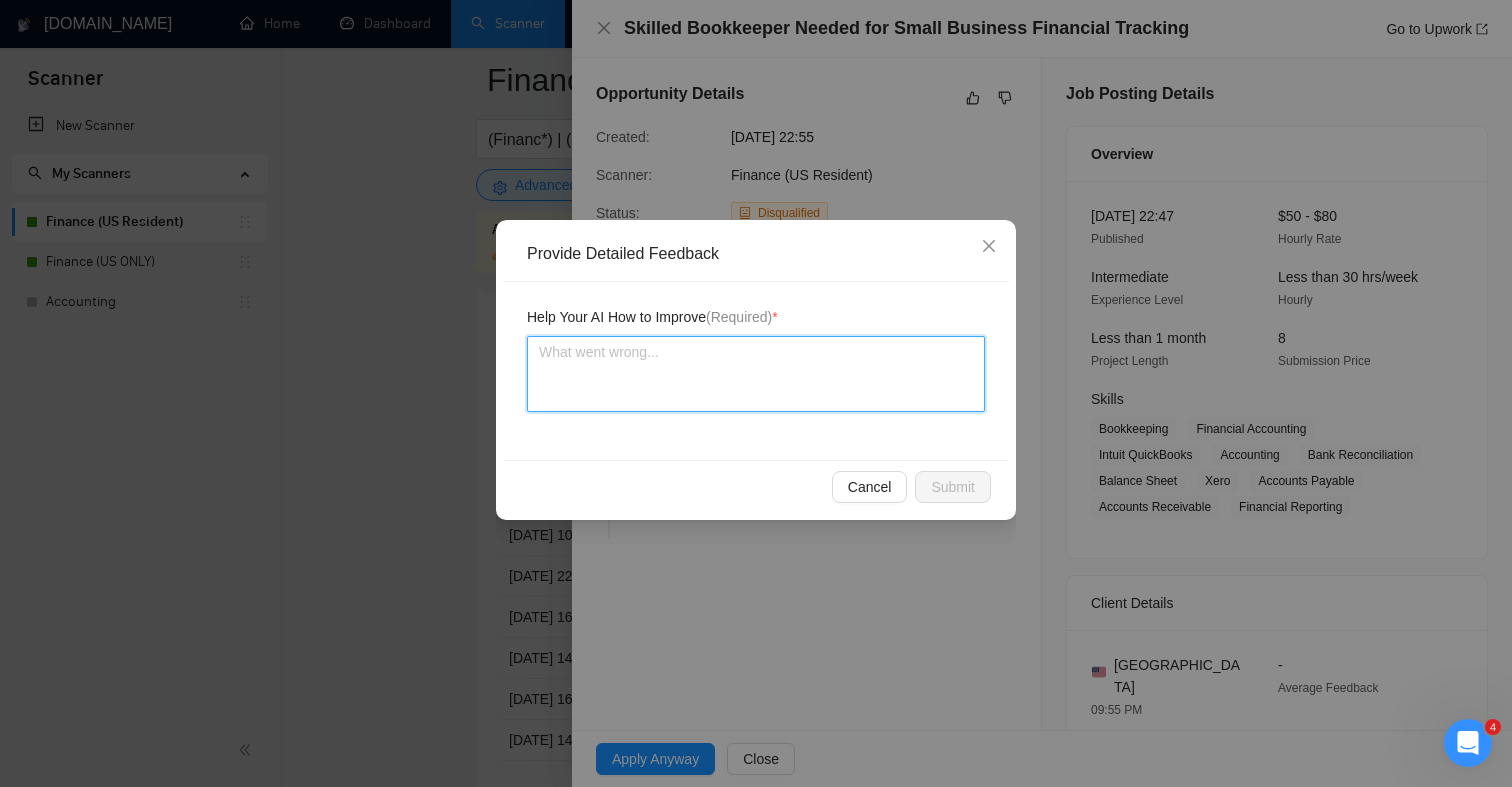 click at bounding box center (756, 374) 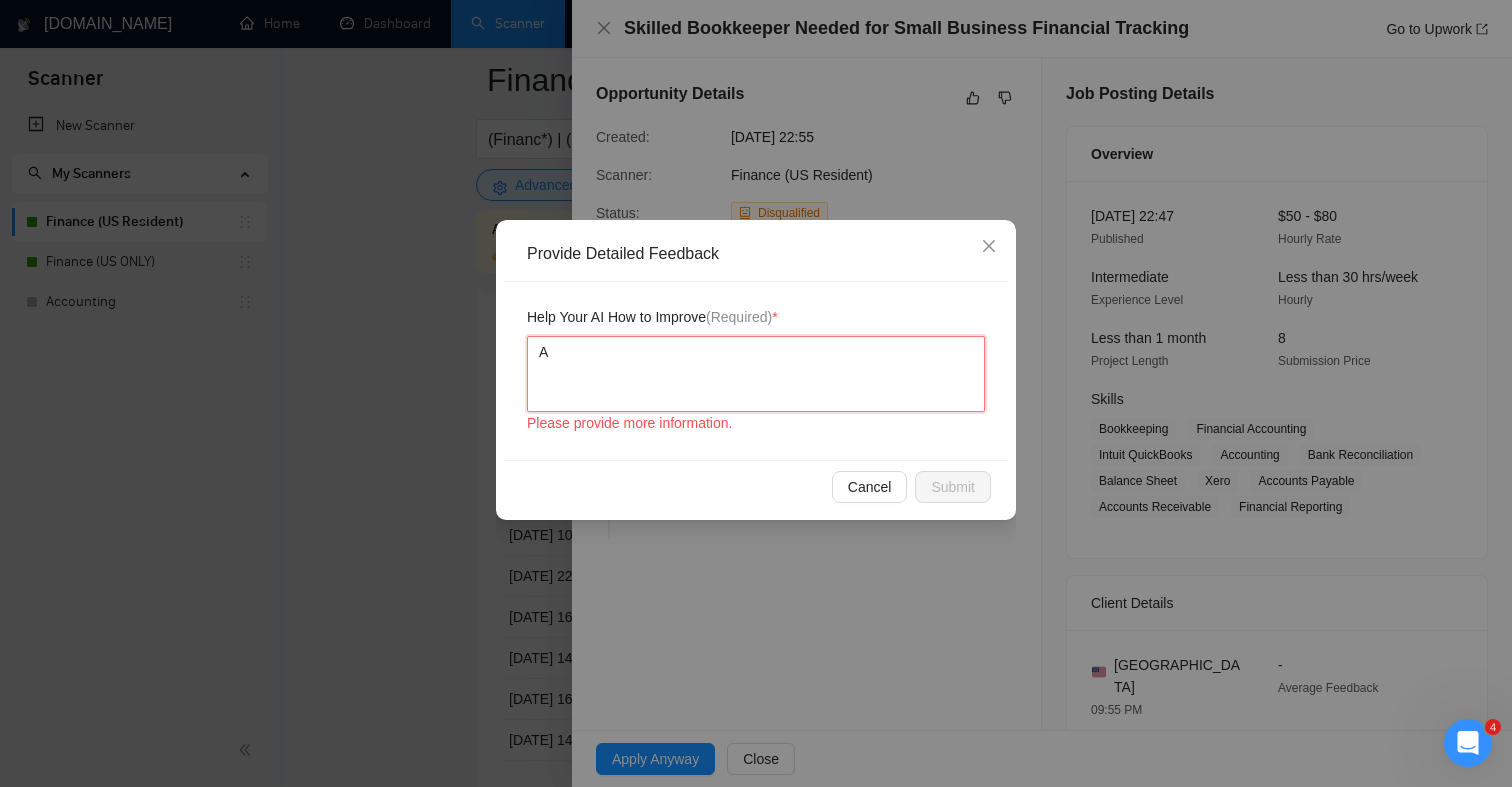 type 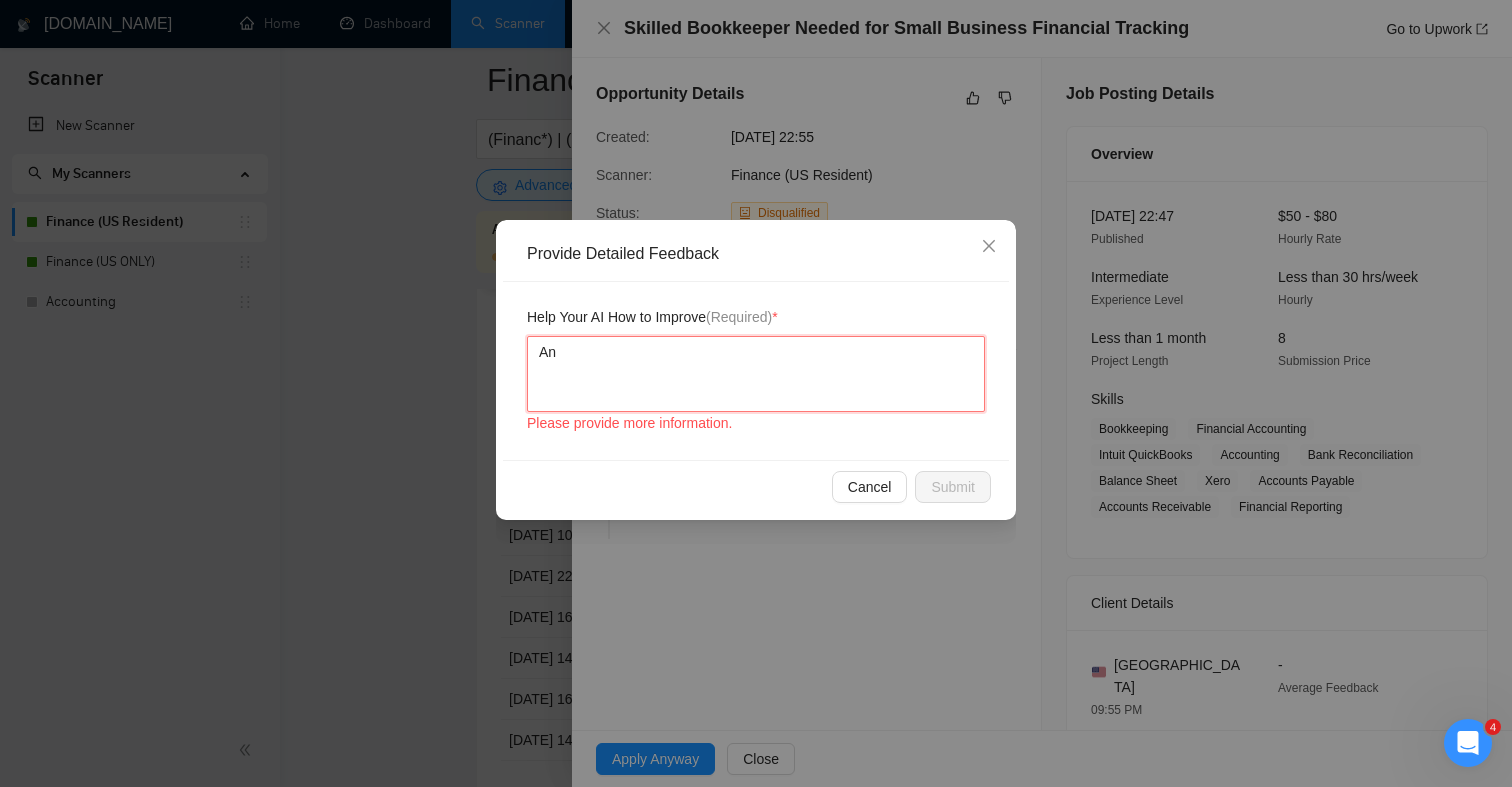 type 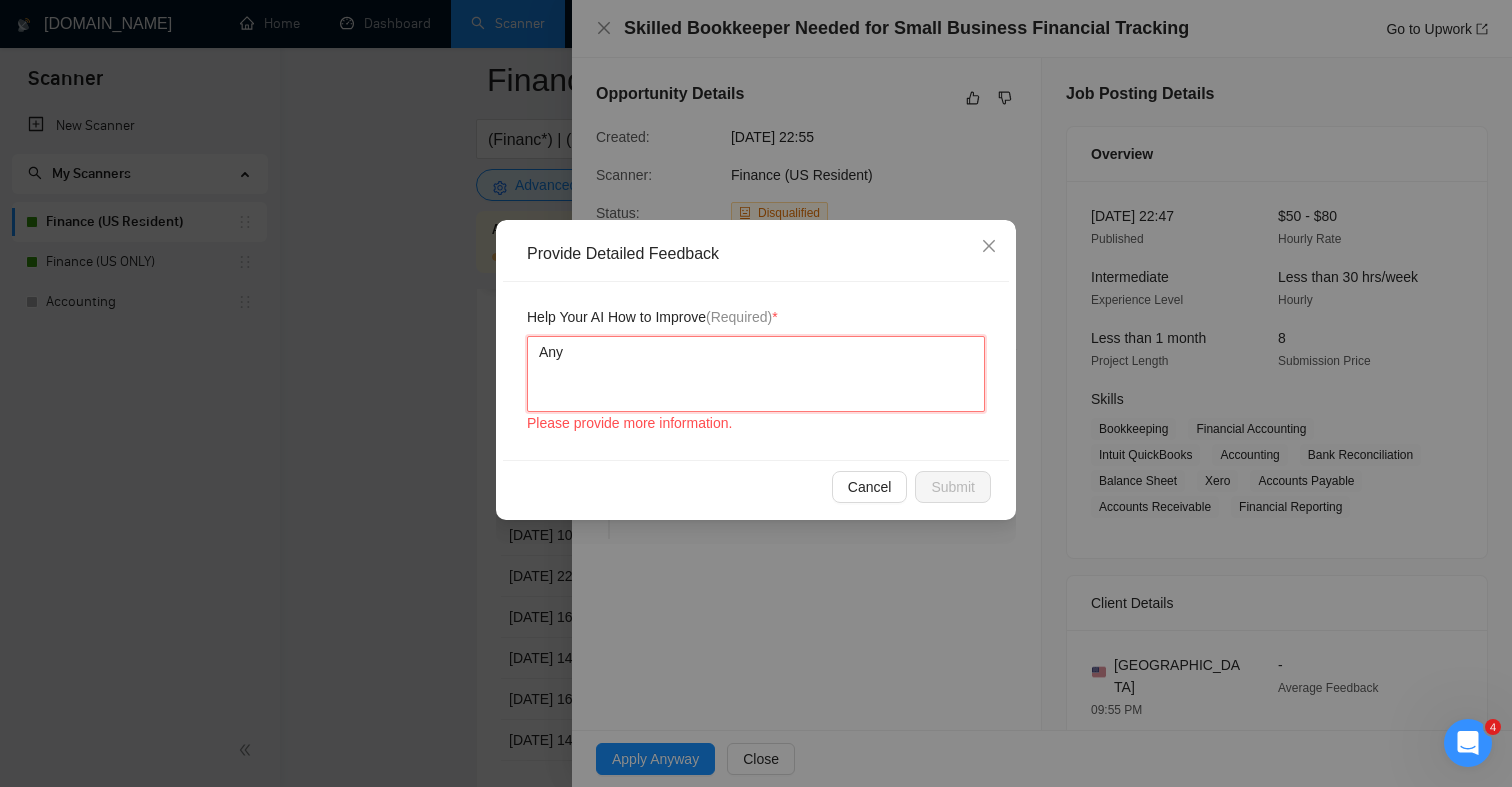 type 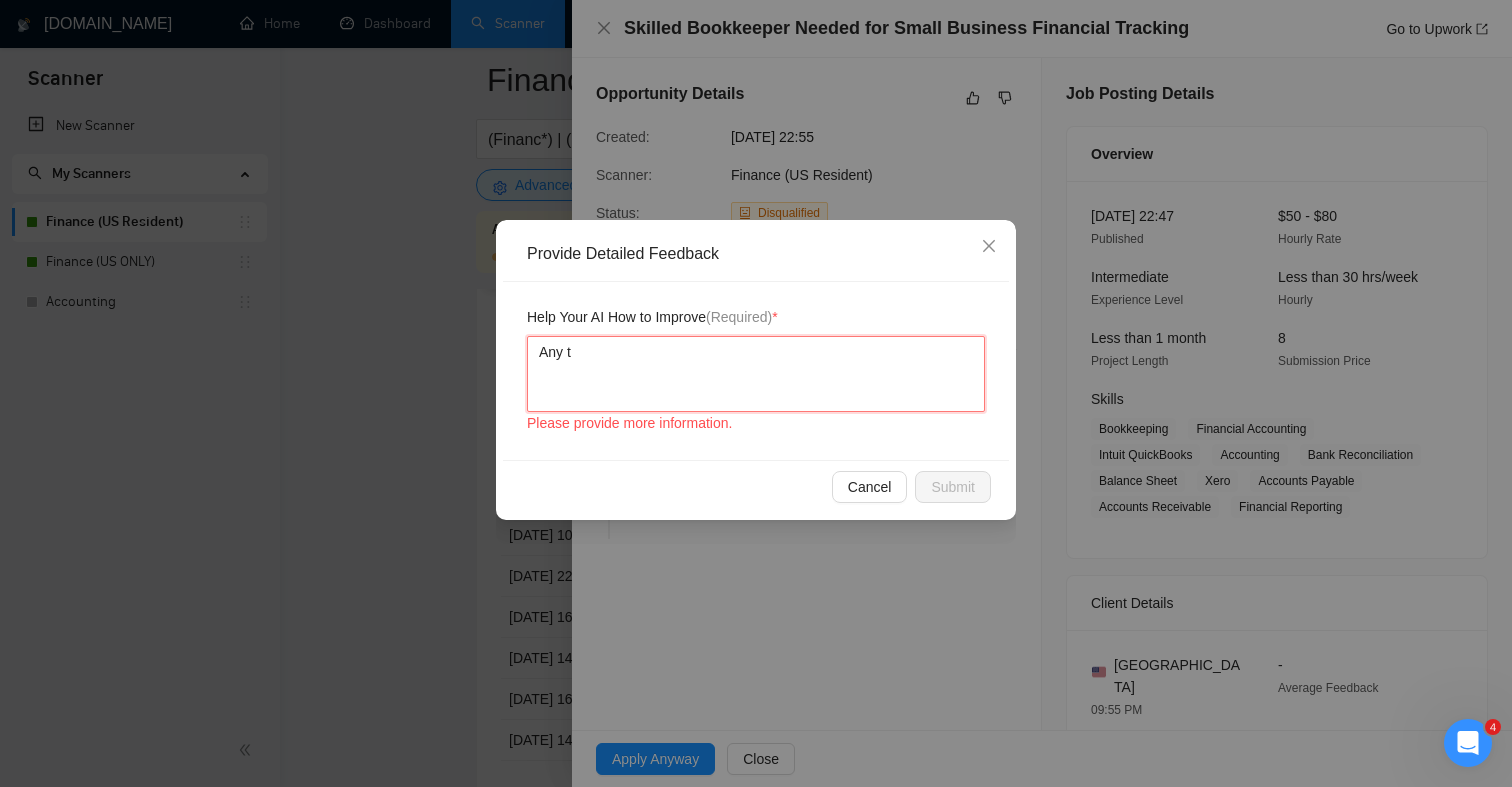 type on "Any th" 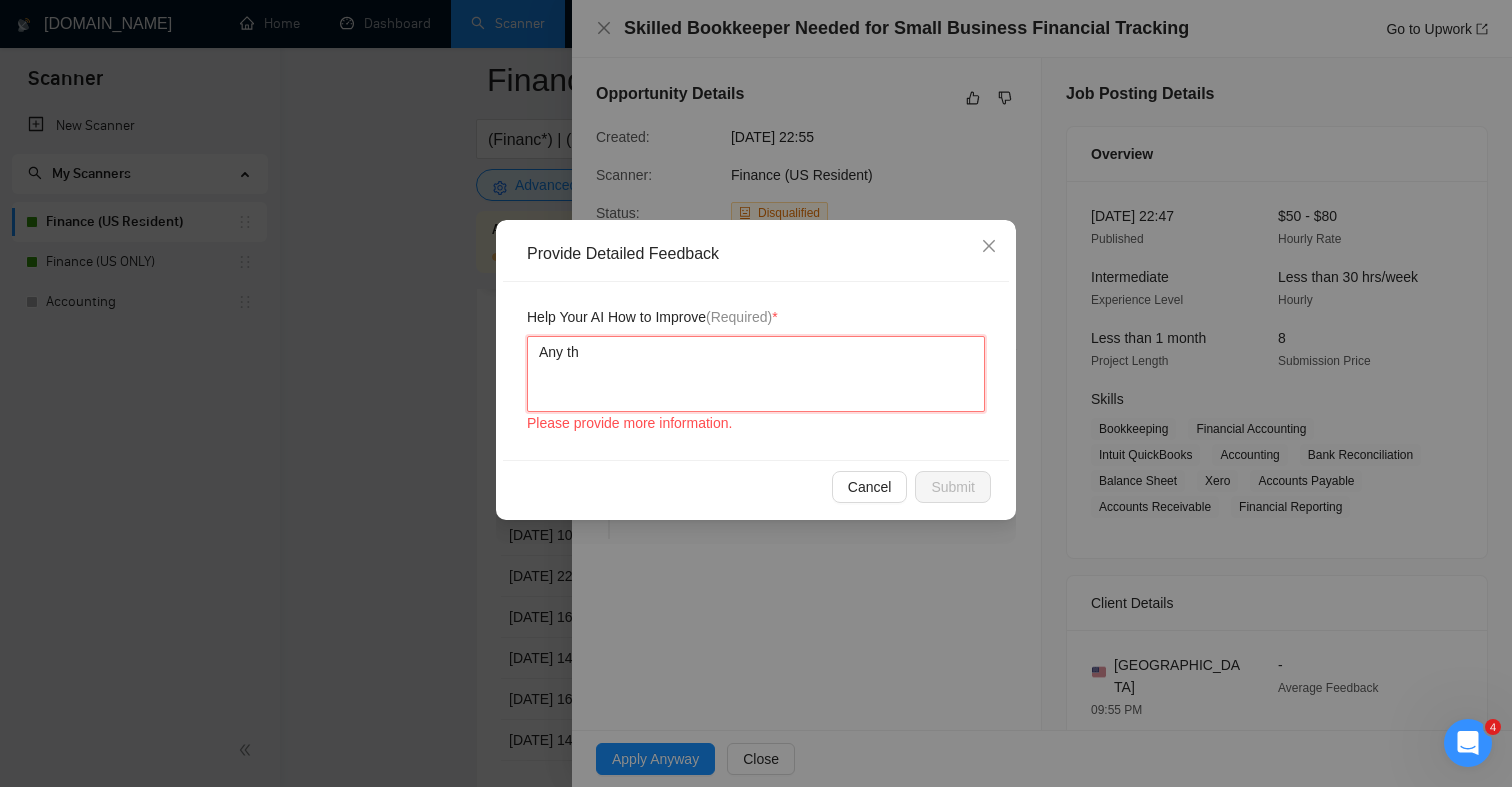 type 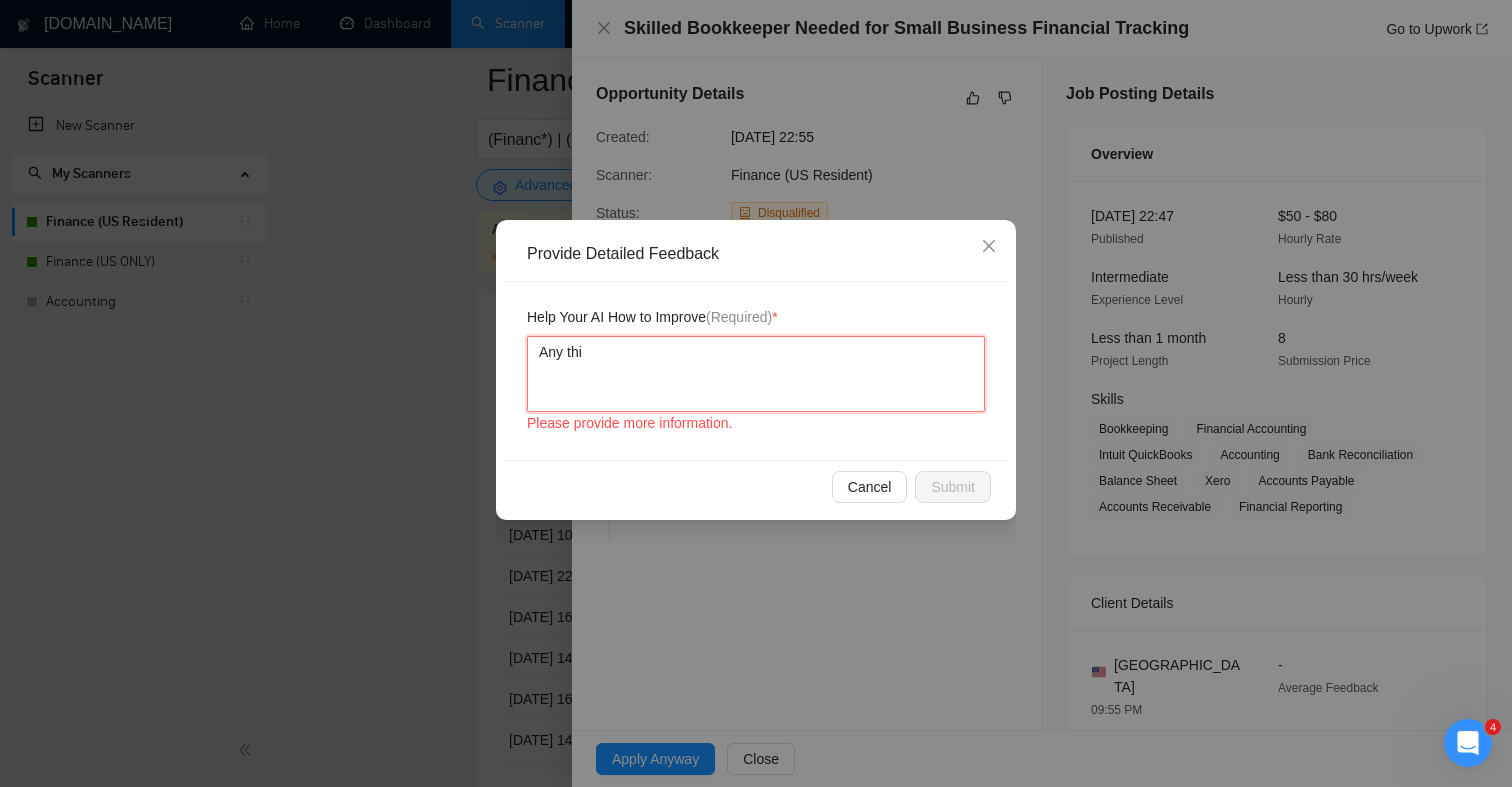 type 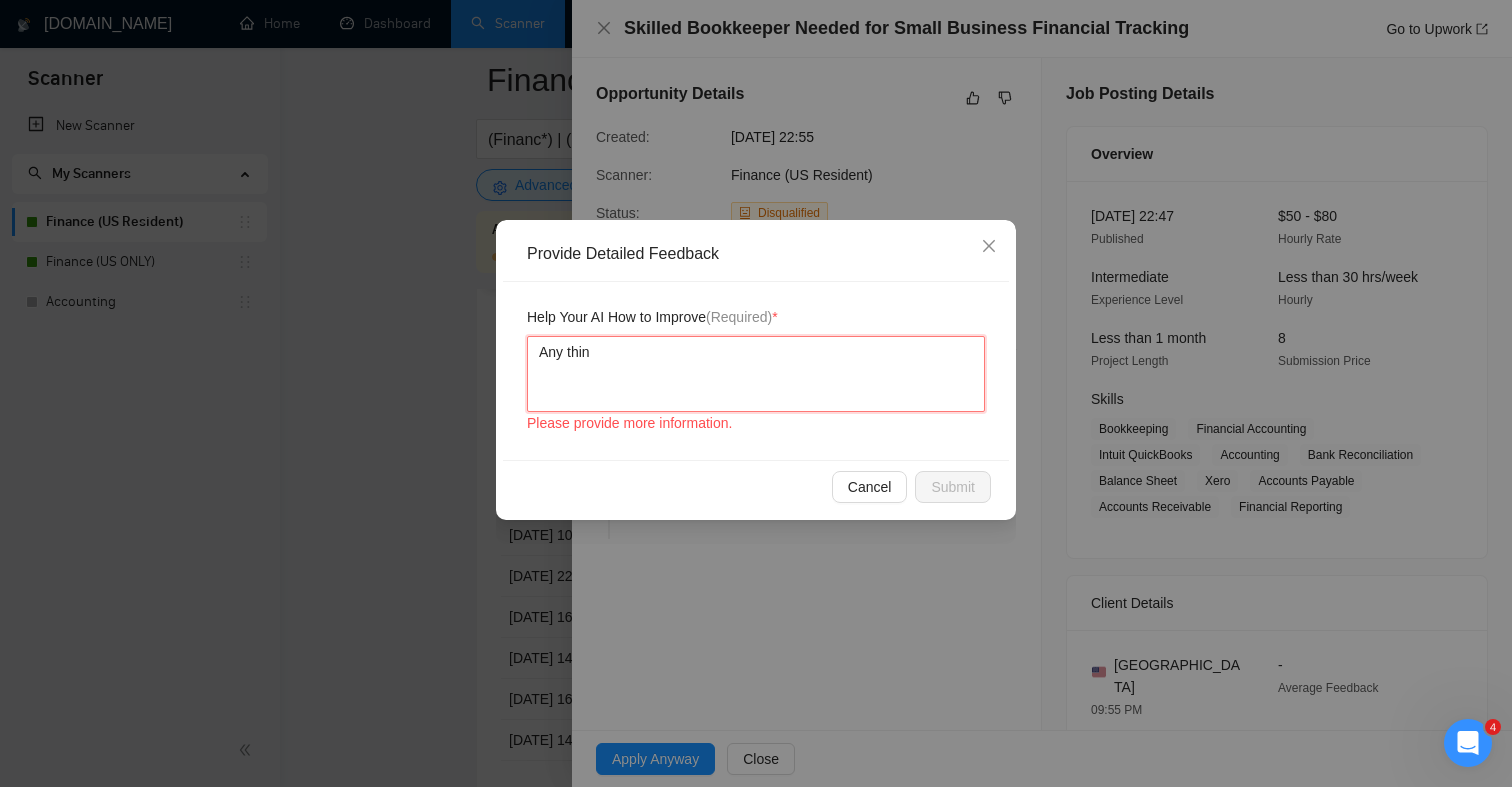 type 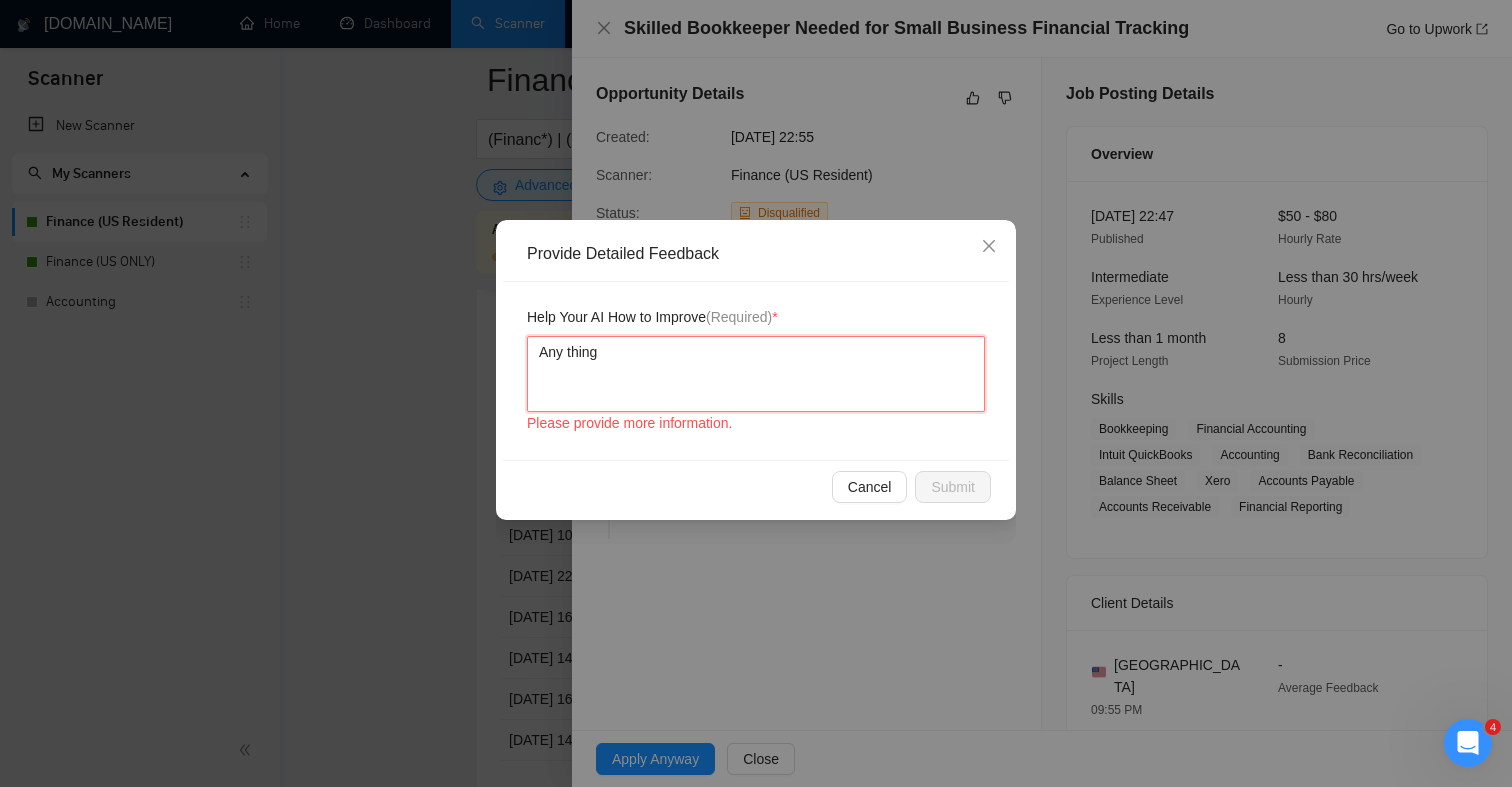 type 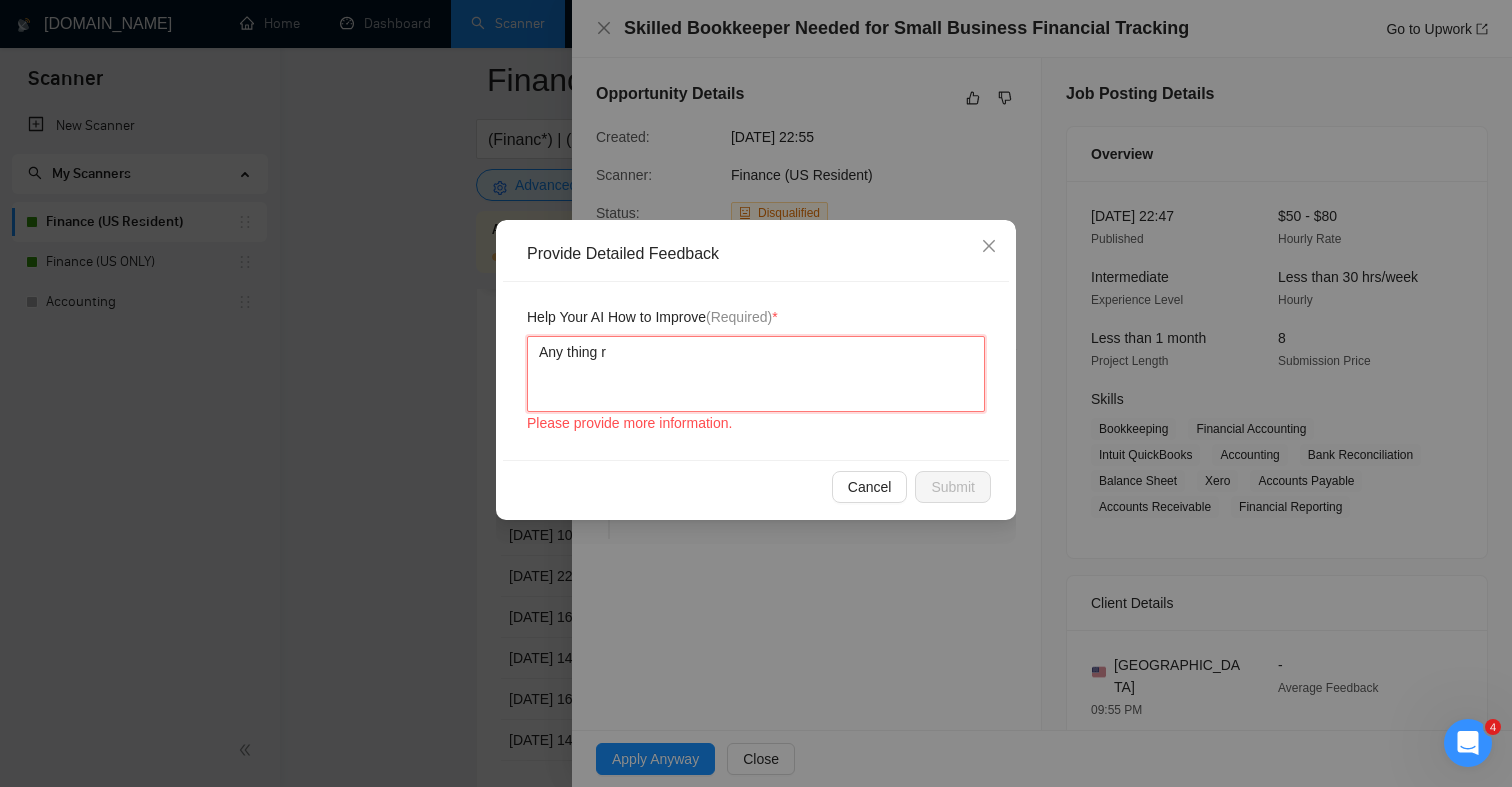 type 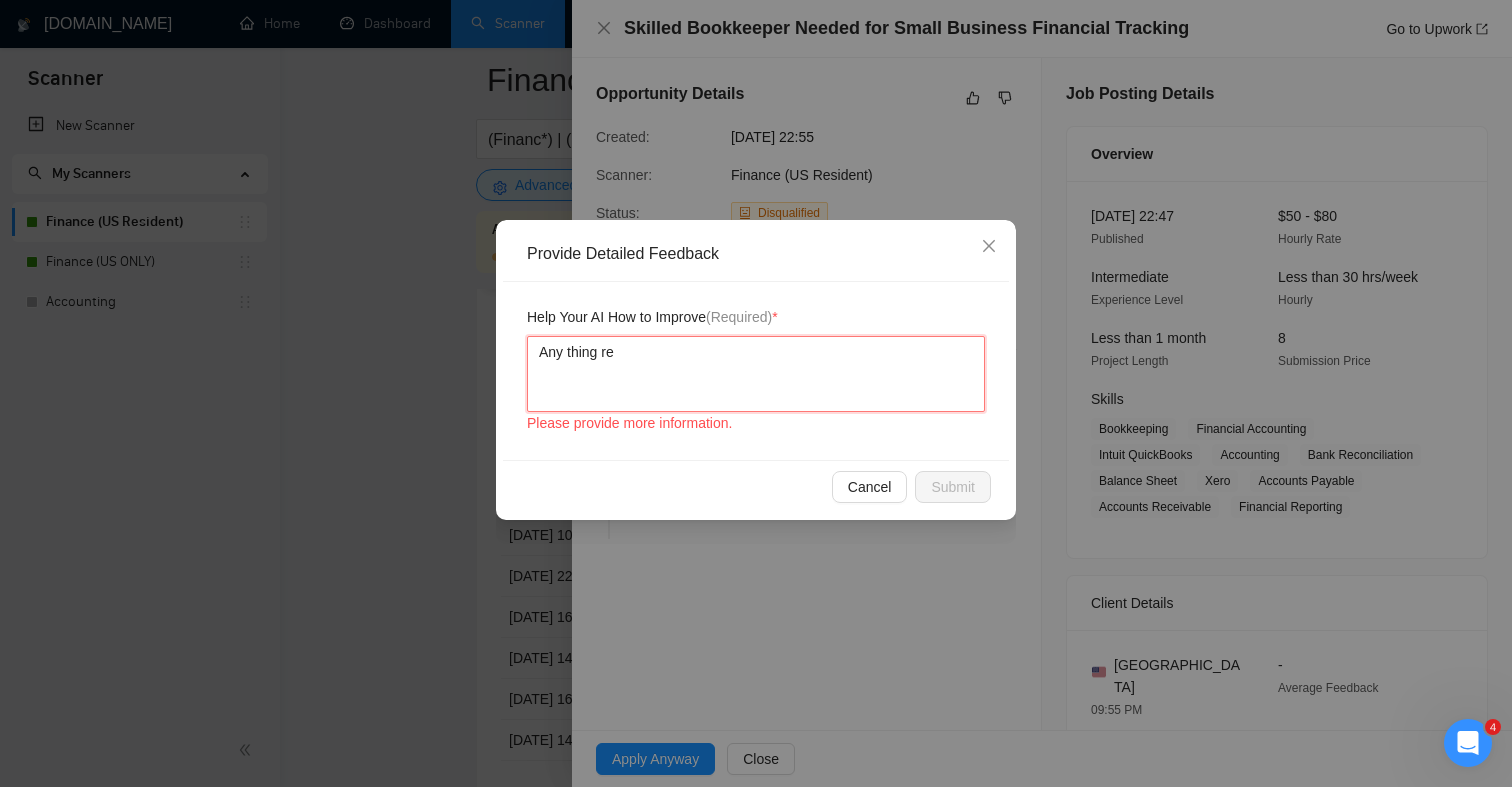 type 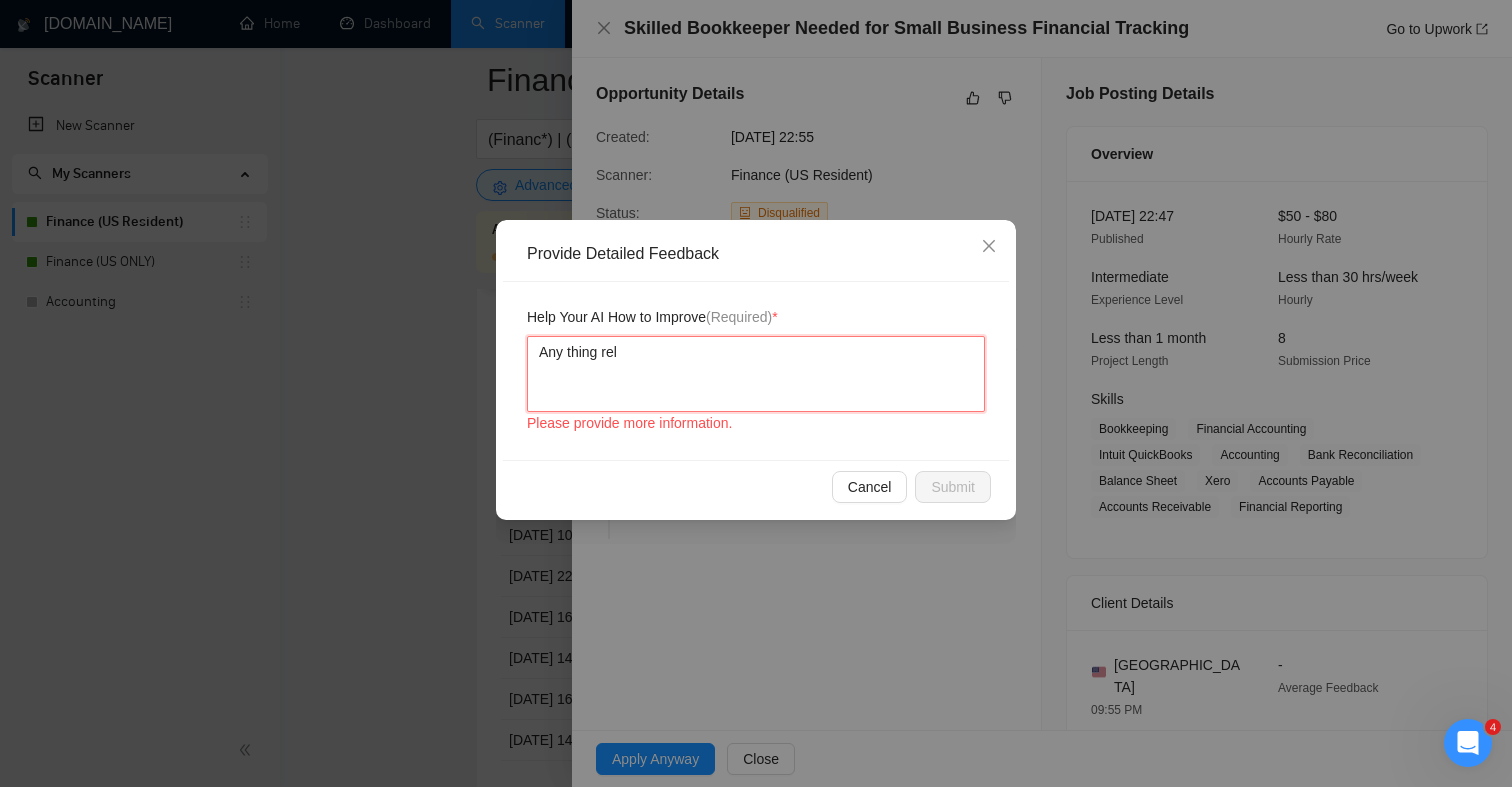 type 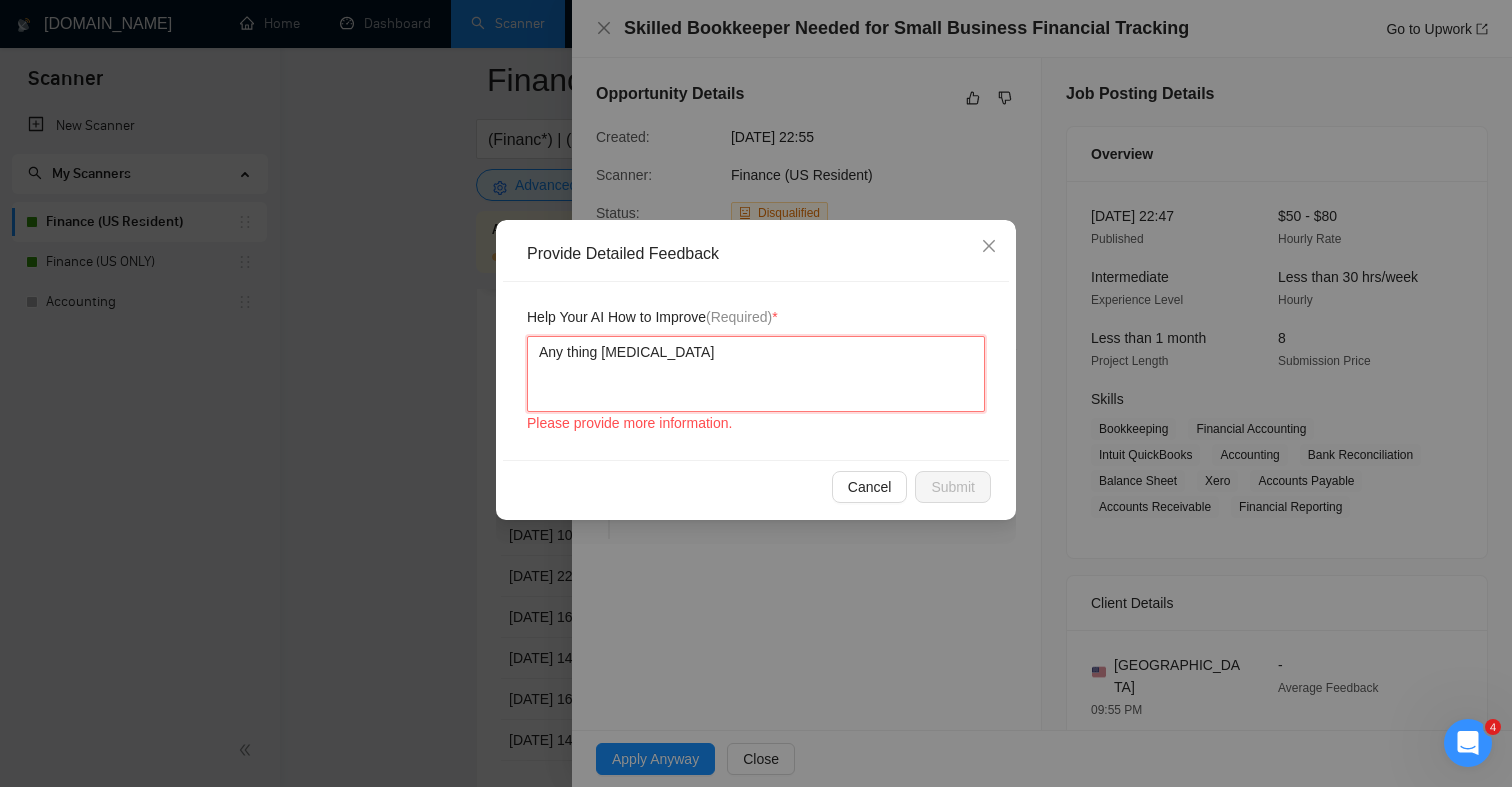 type on "Any thing relat" 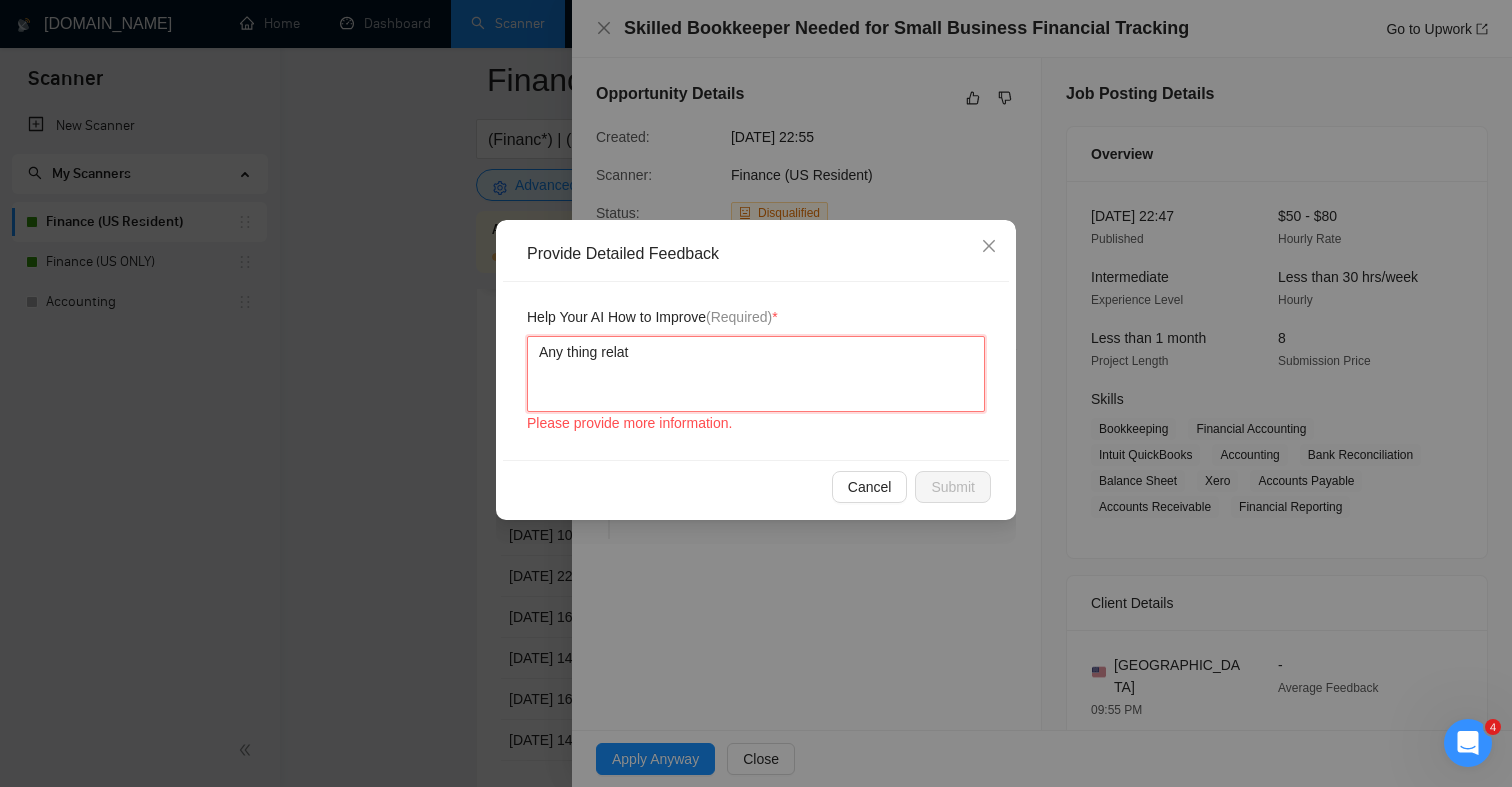 type 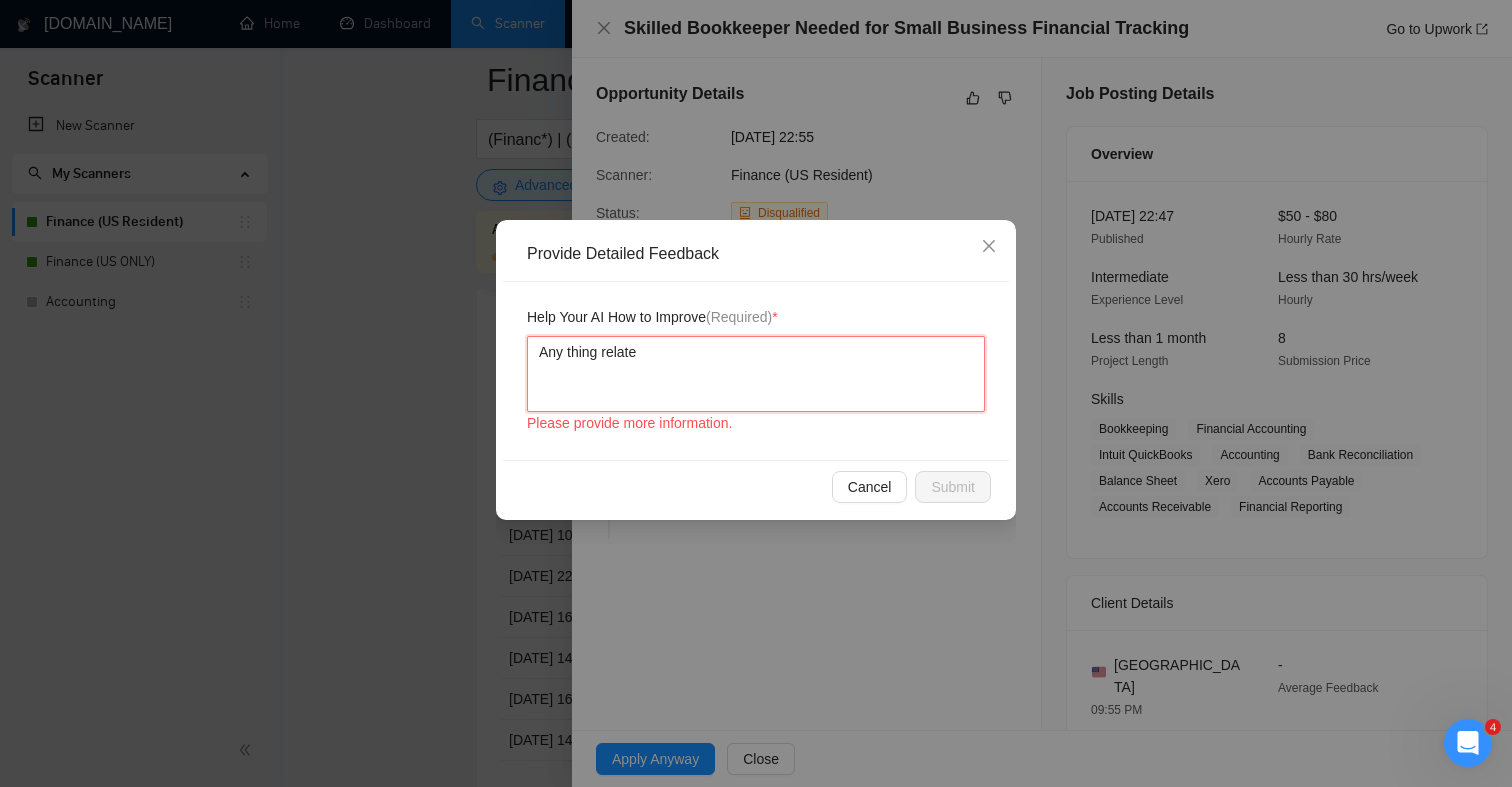 type on "Any thing related" 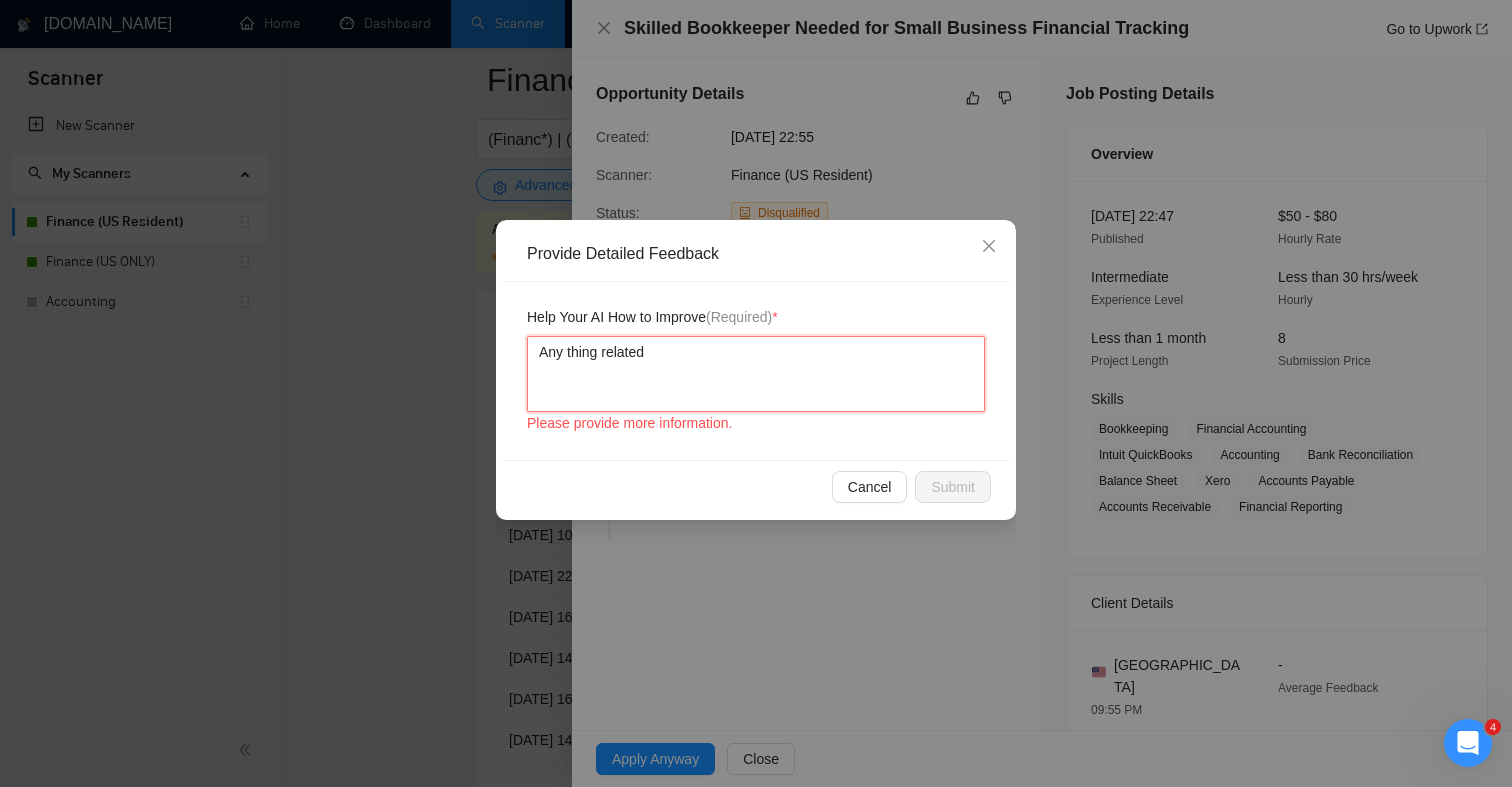 type 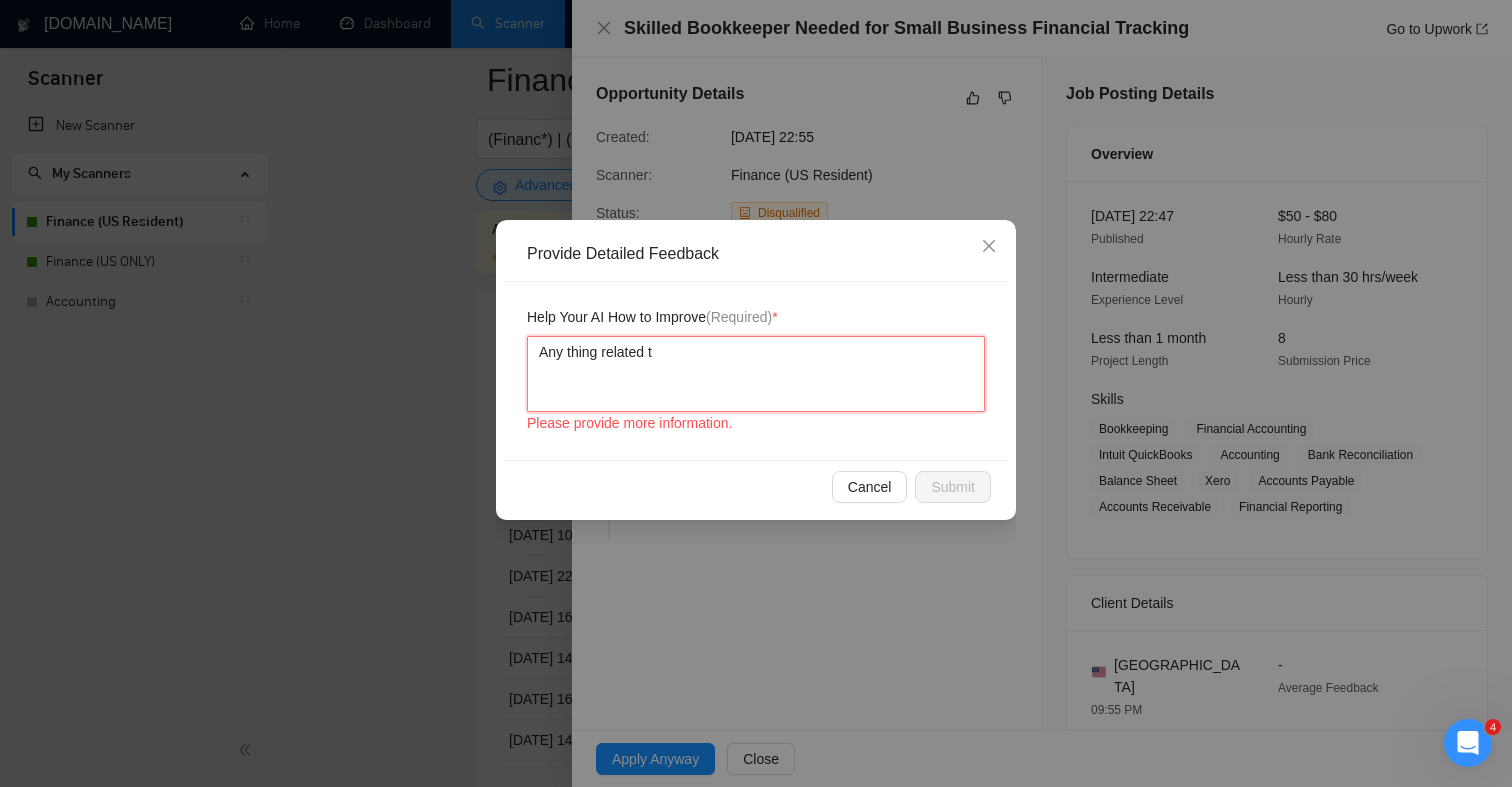 type 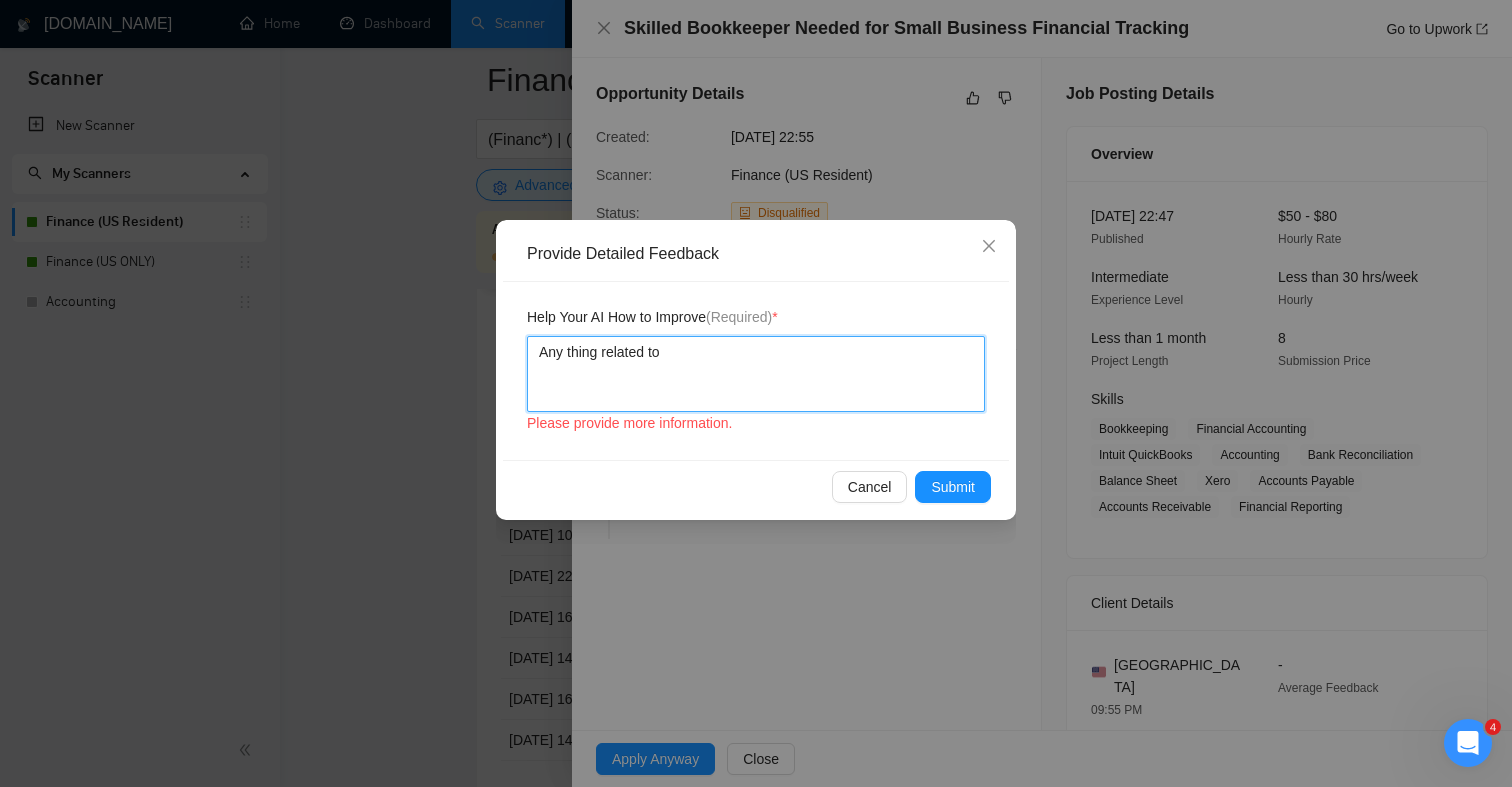 type 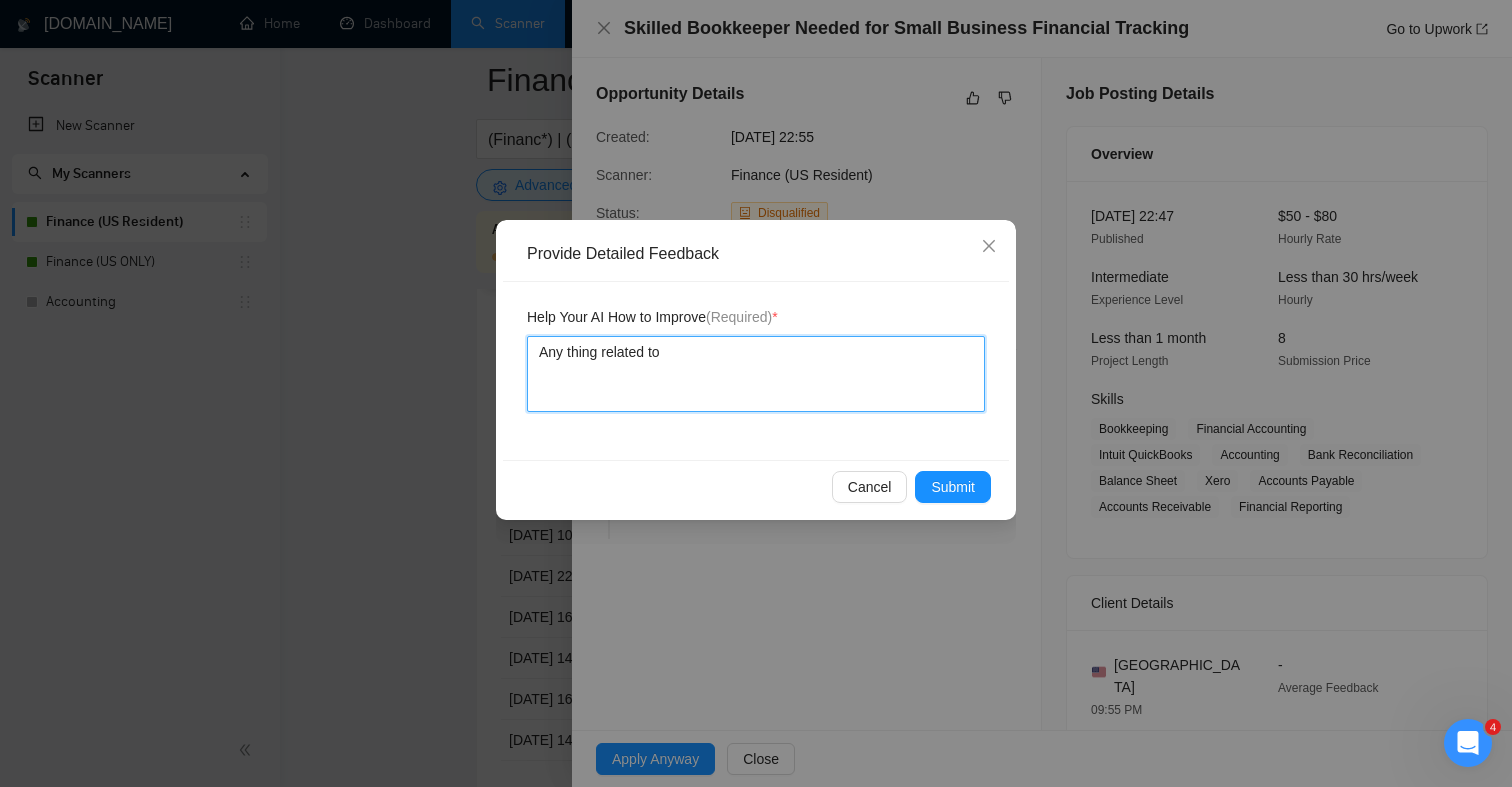 type 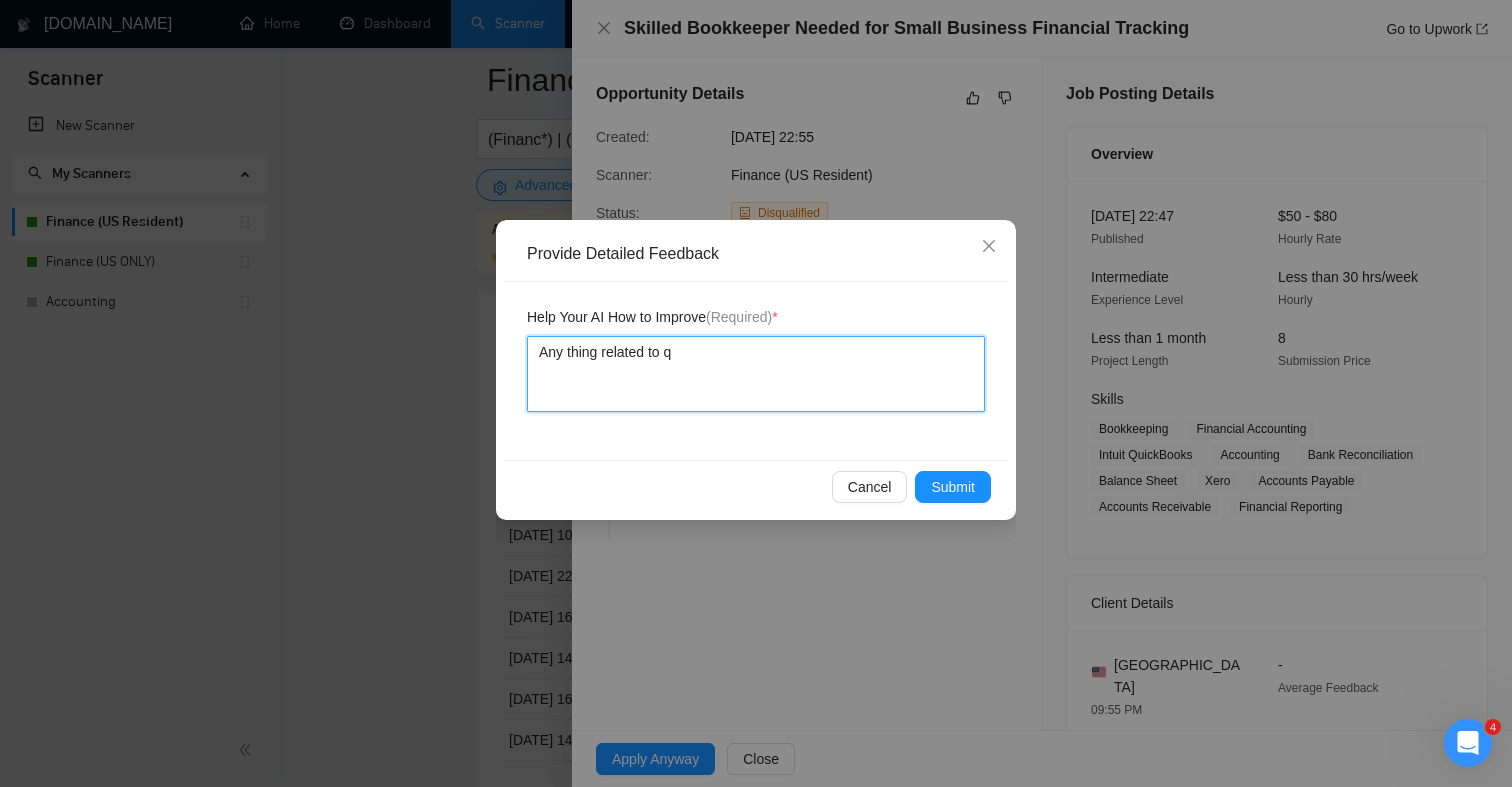 type 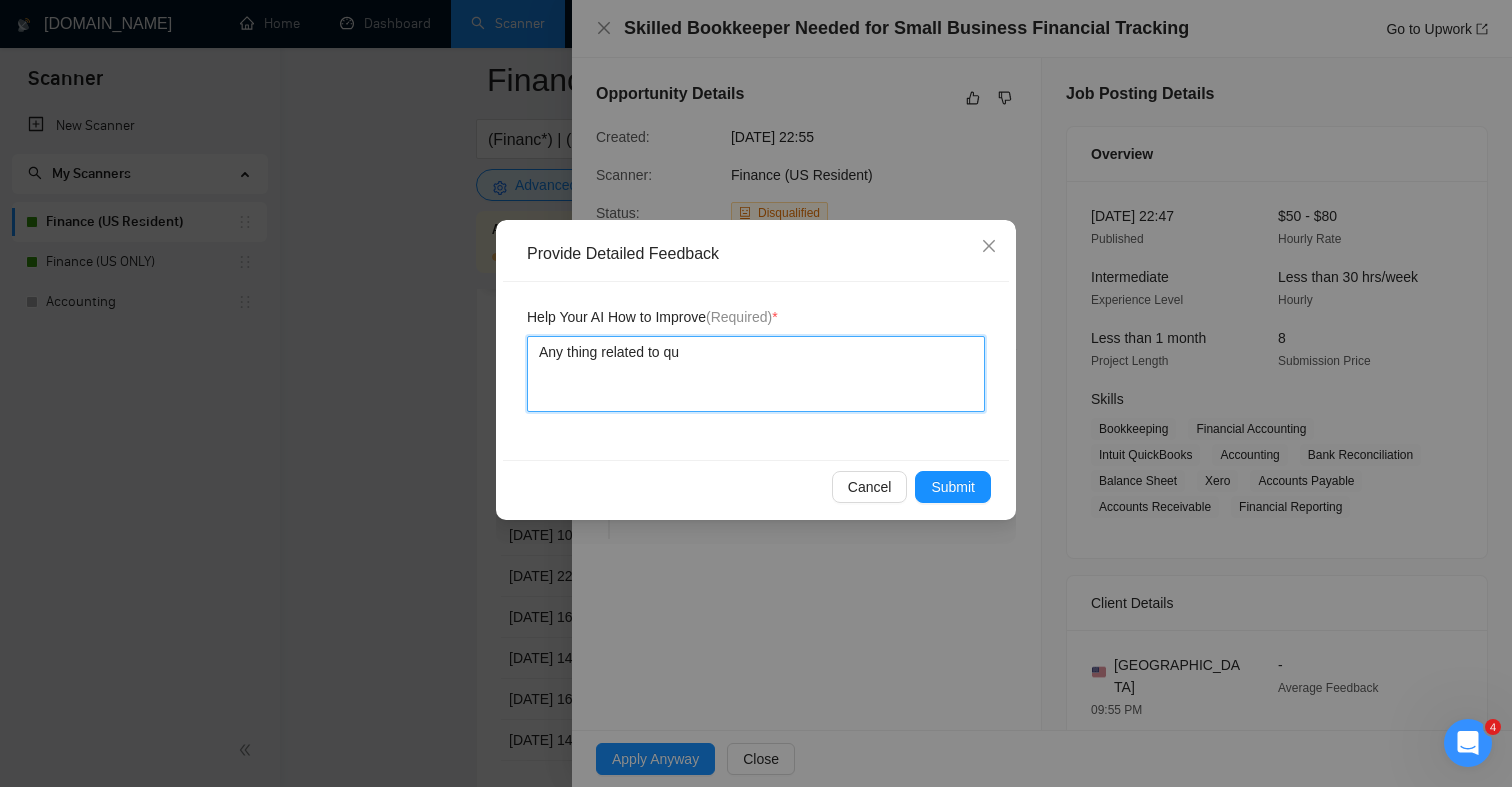 type 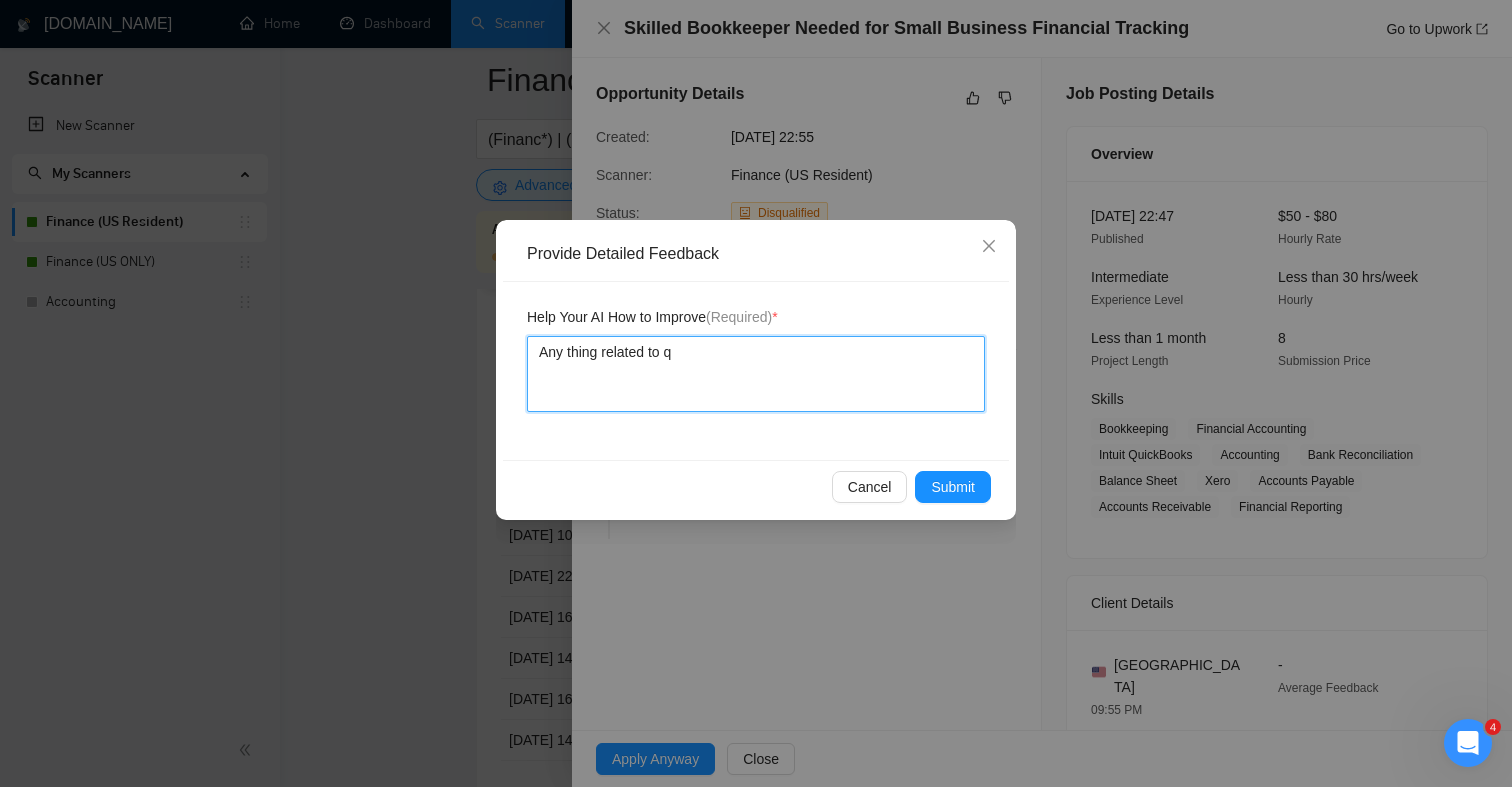 type 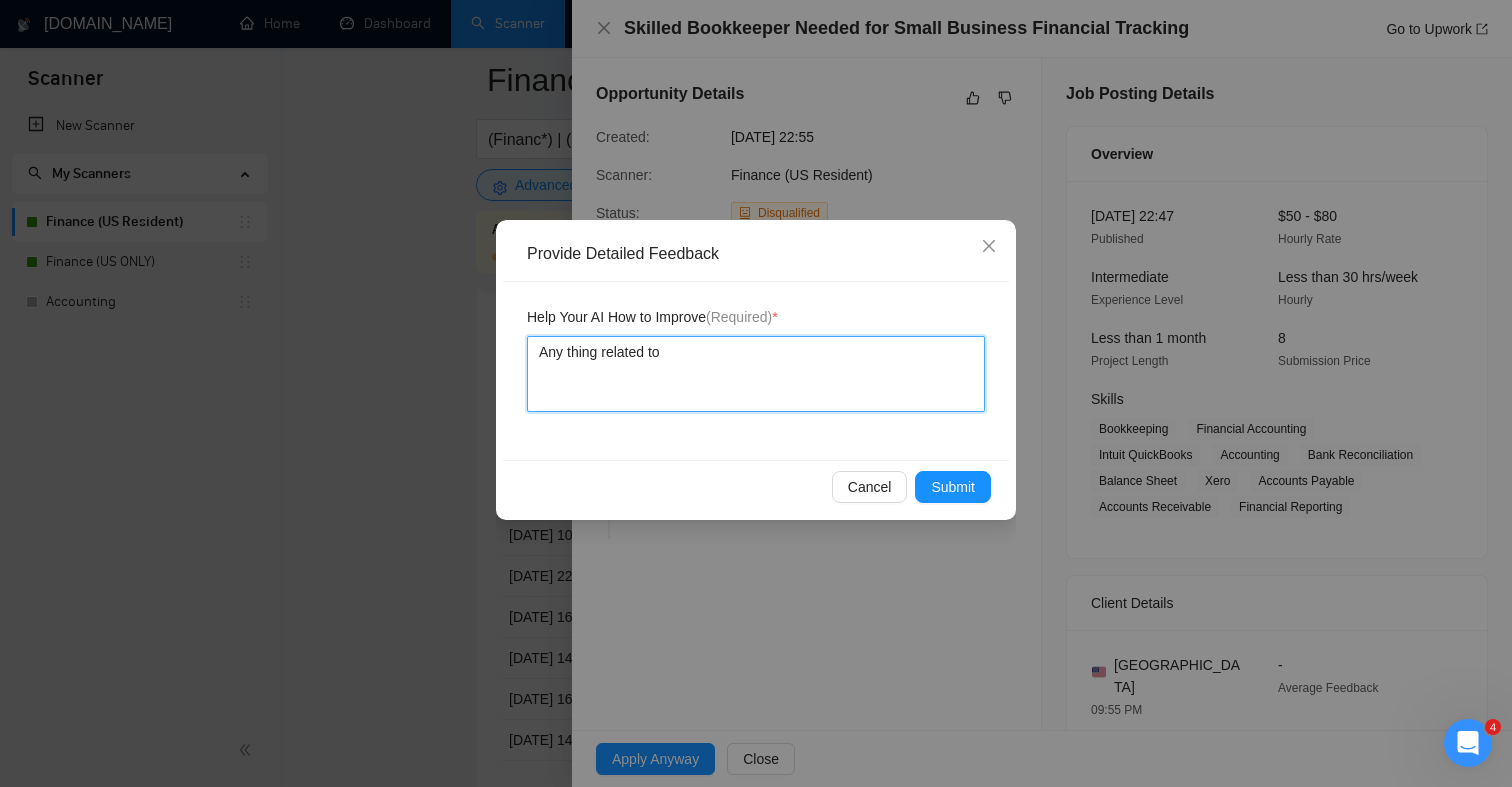 type 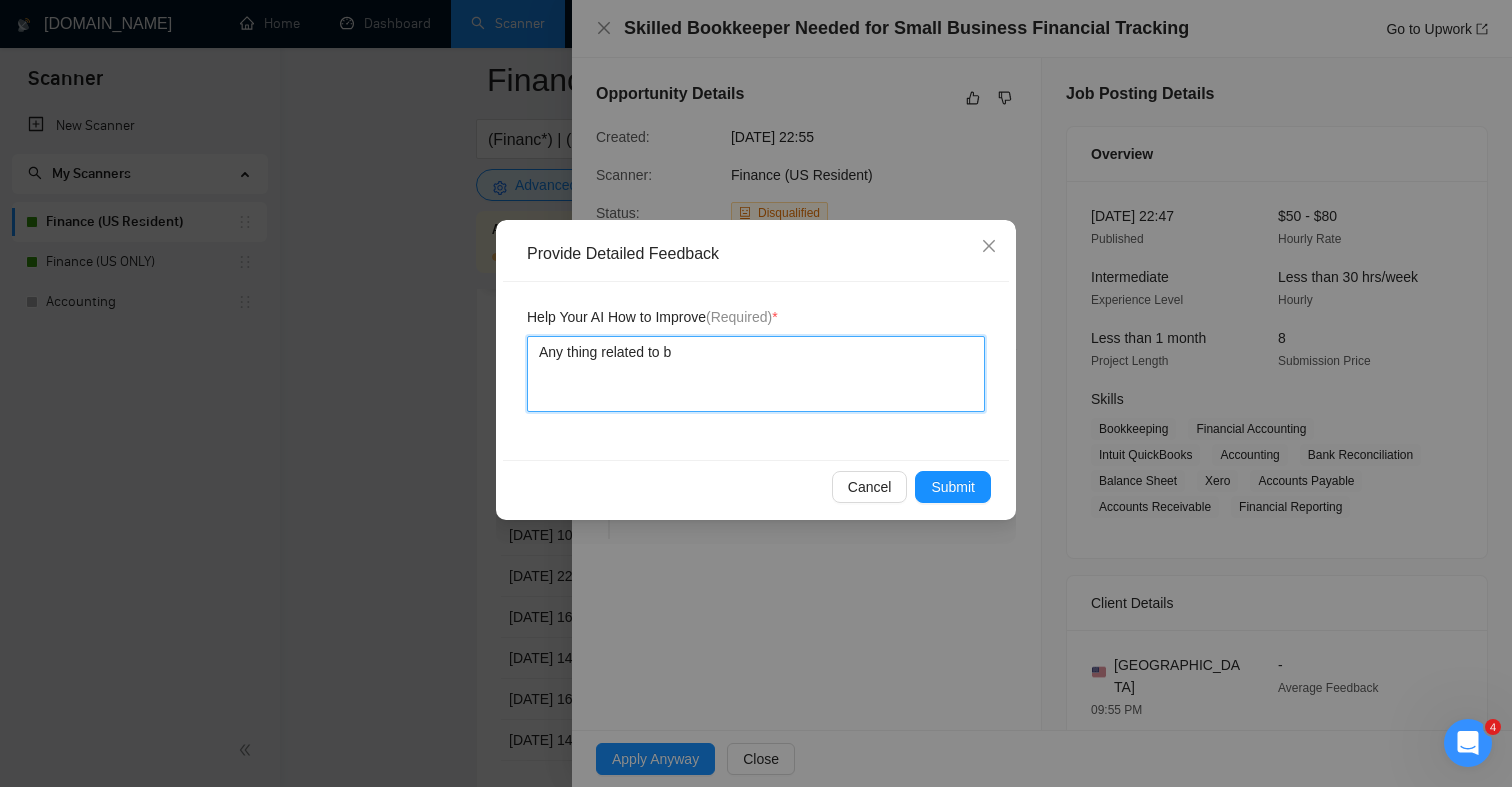 type 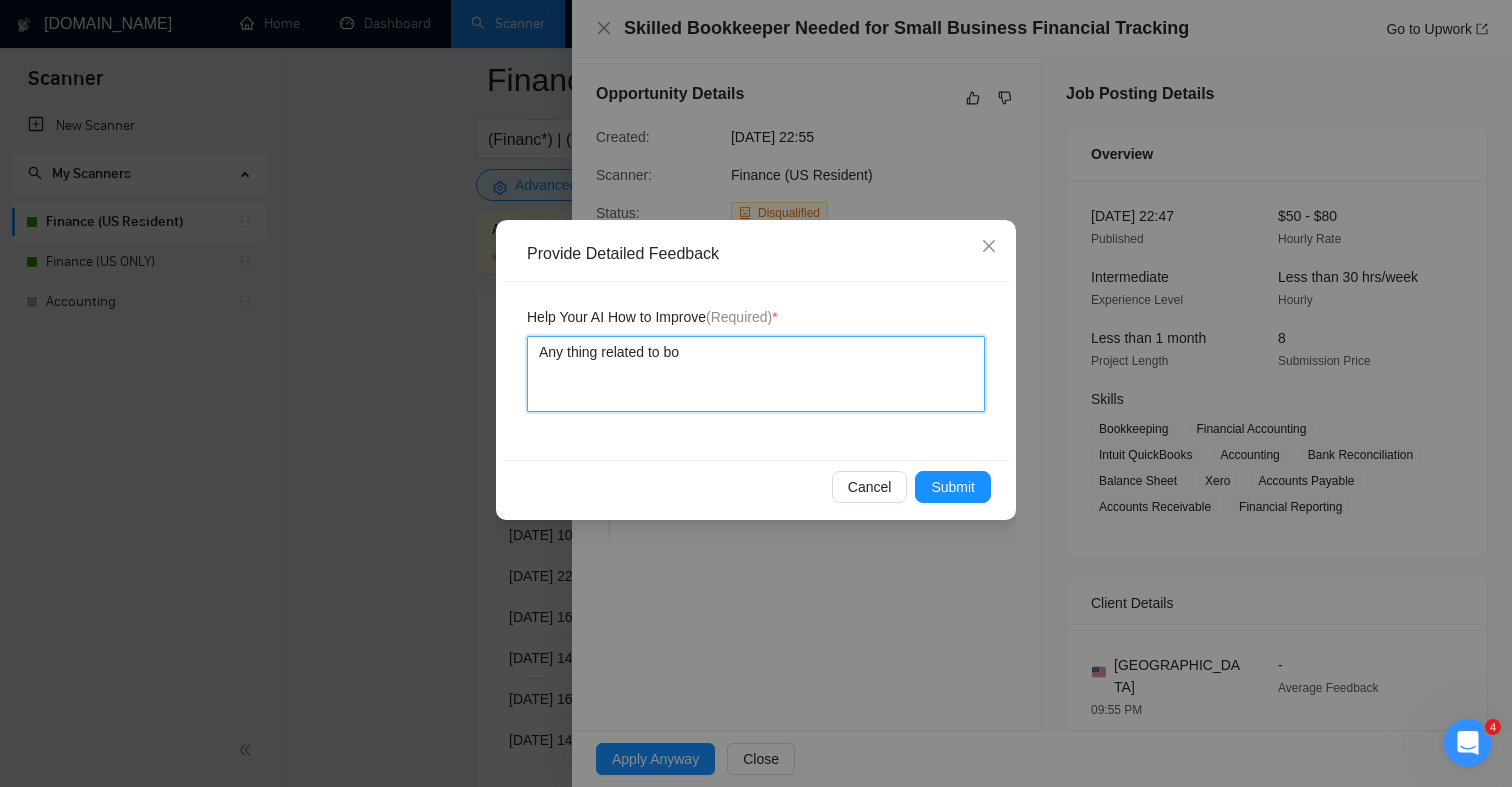 type 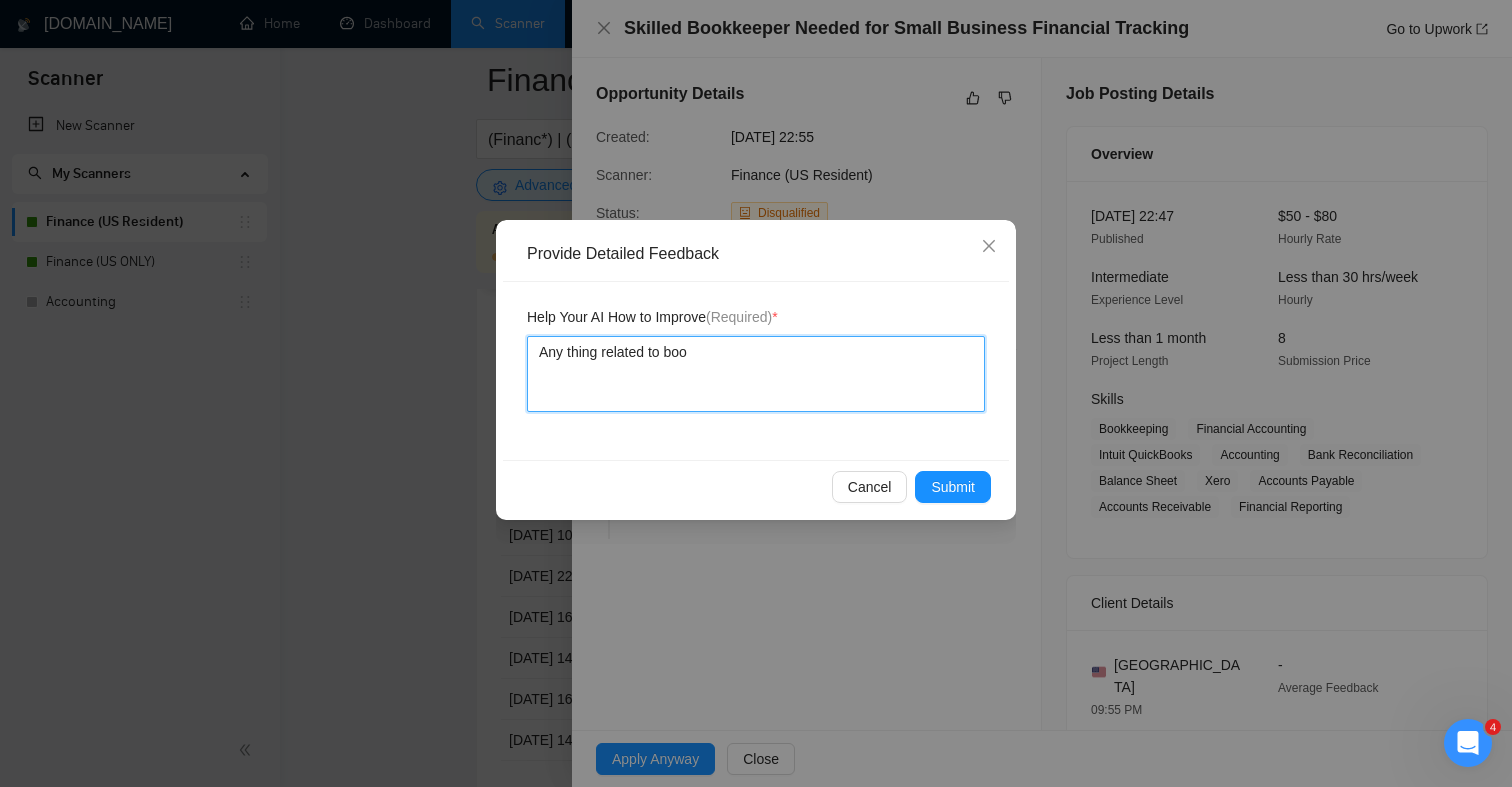 type 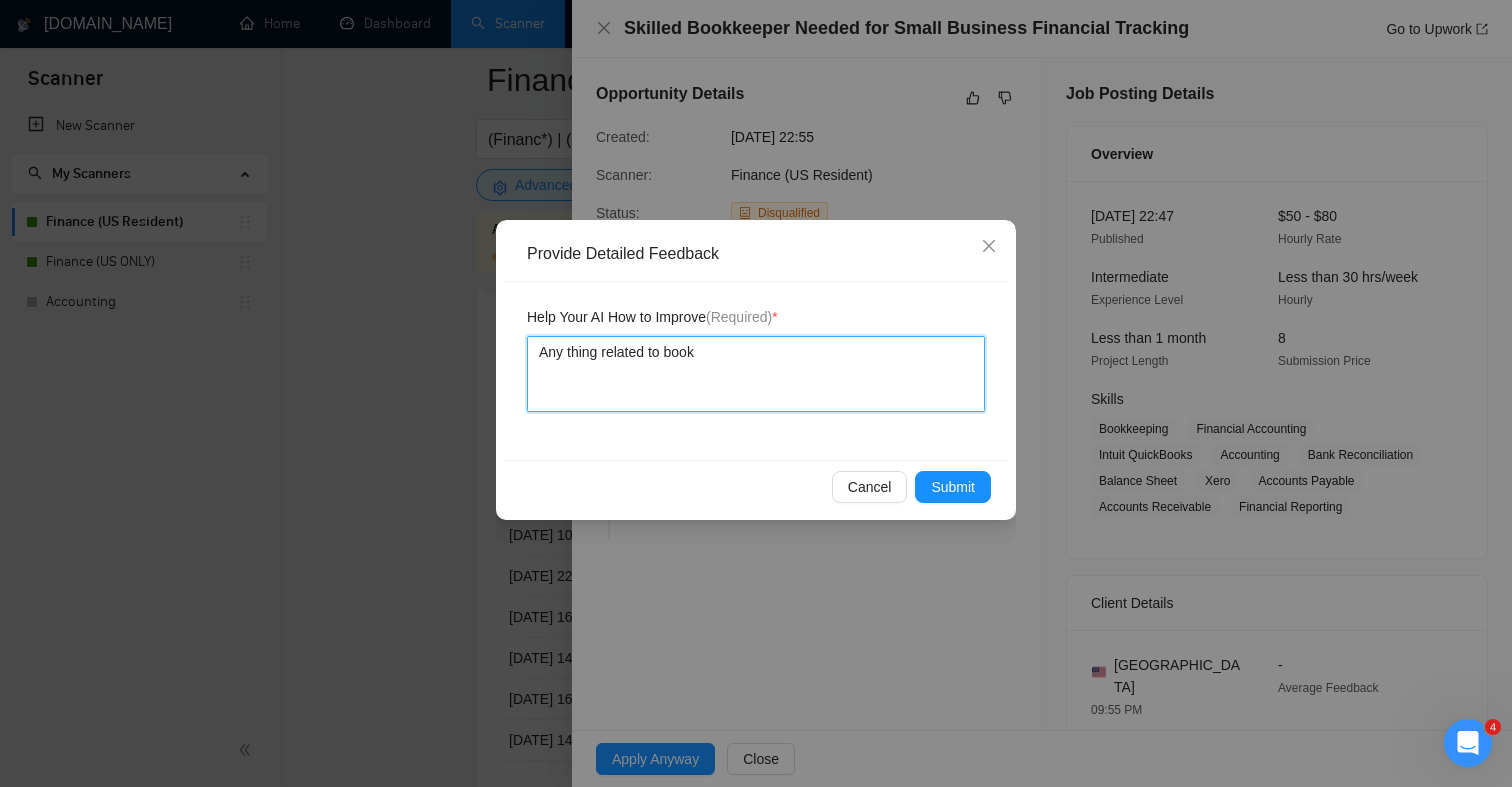 type 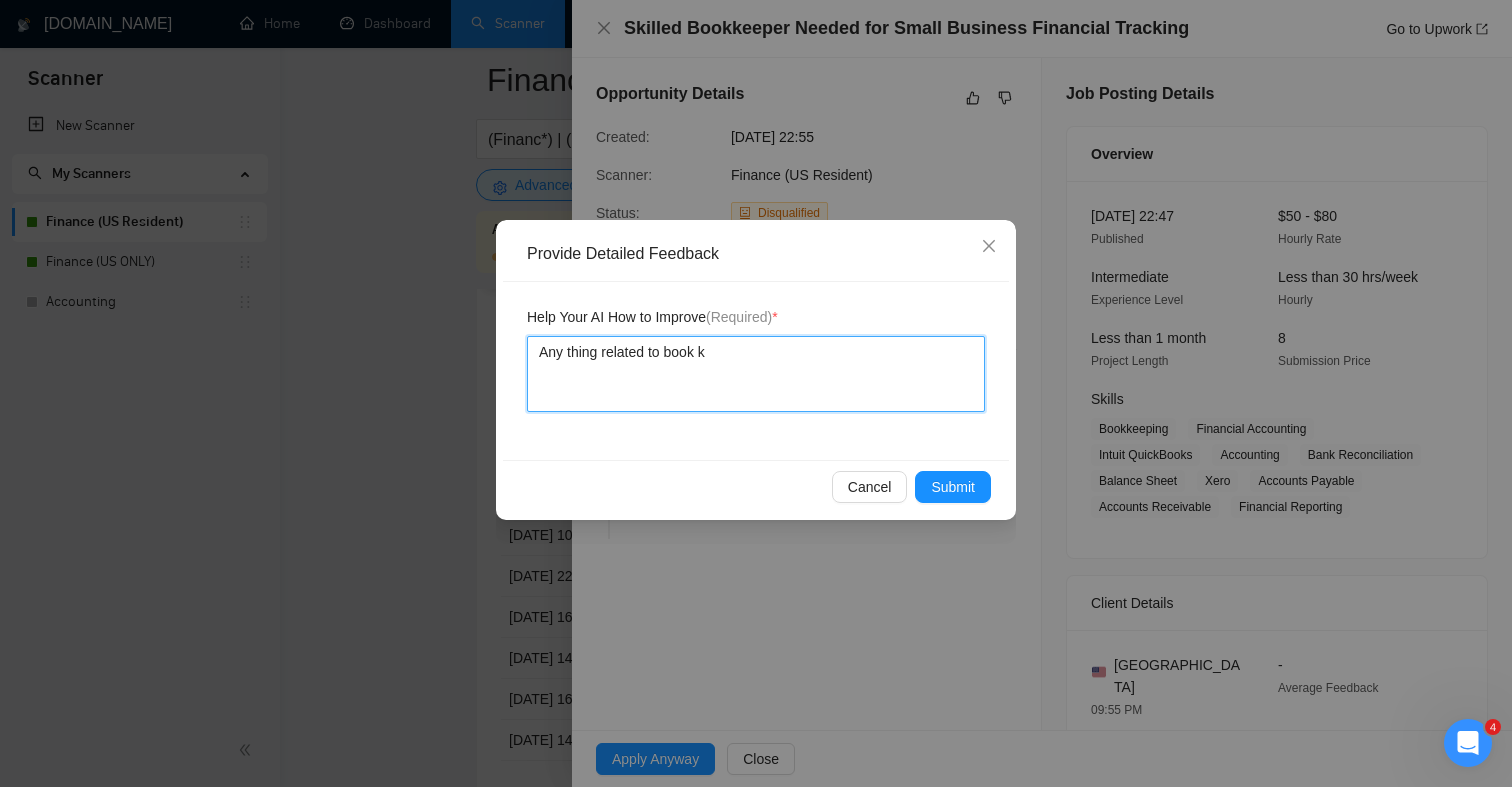 type on "Any thing related to book ke" 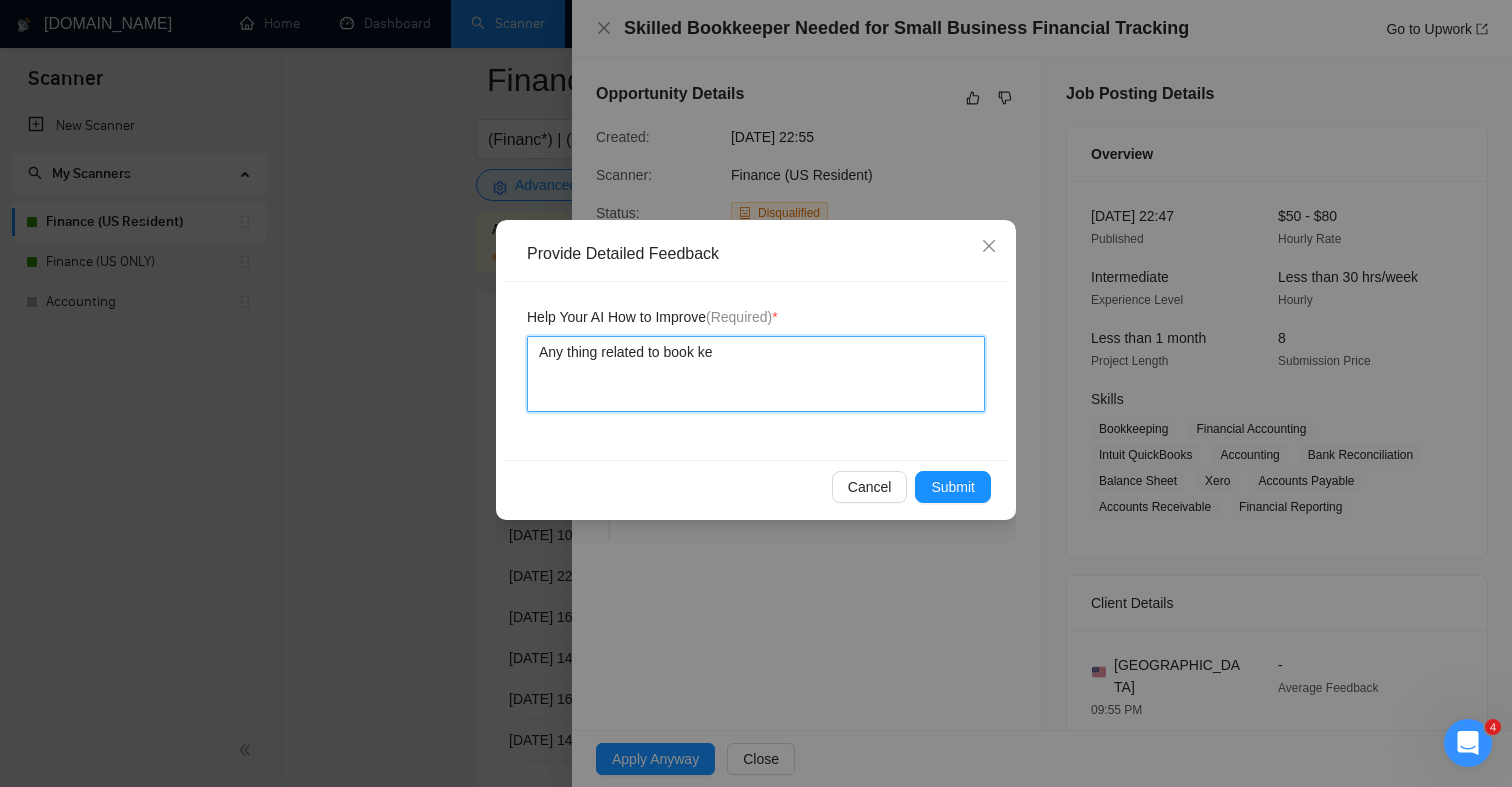 type 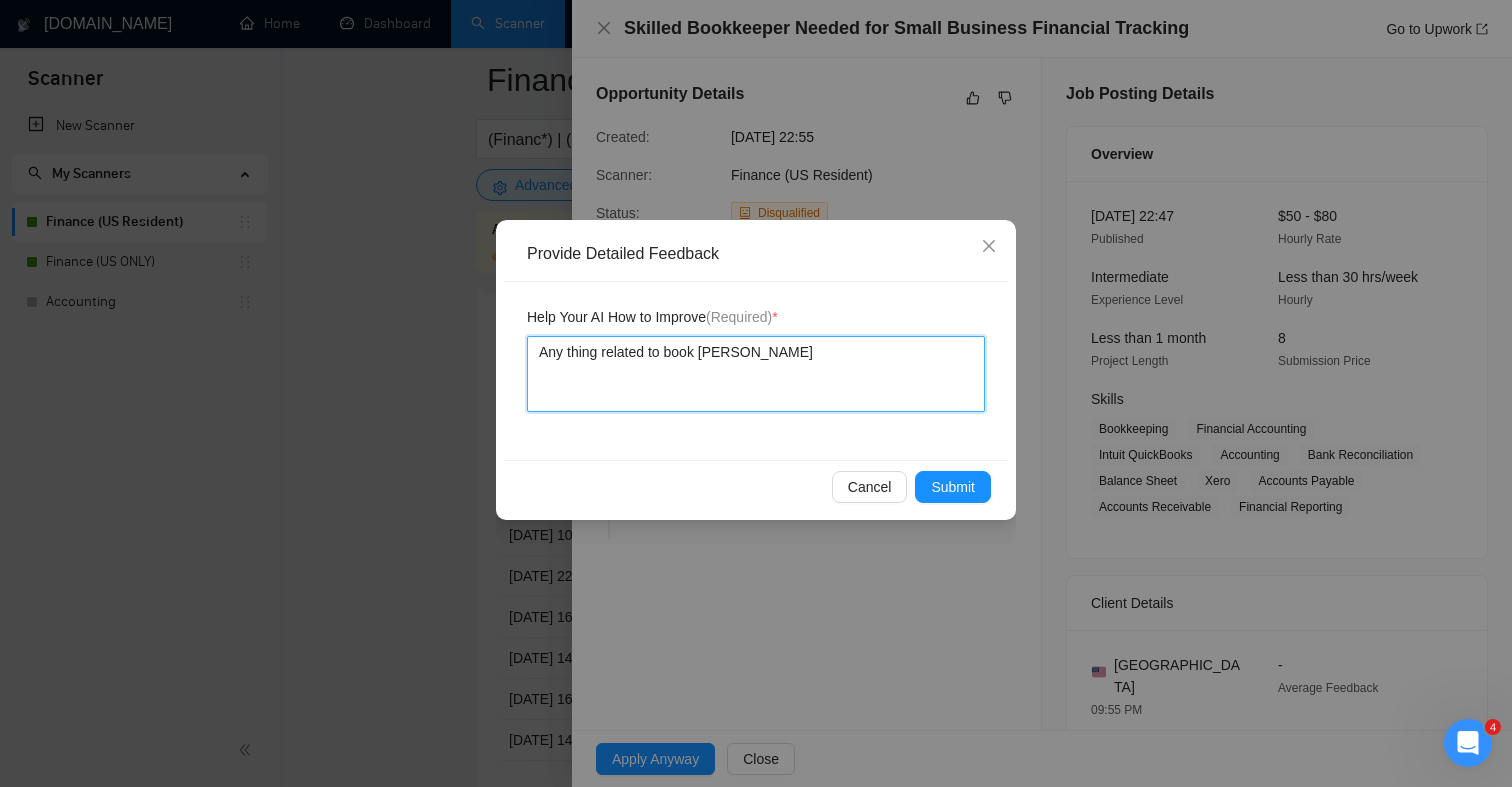 type 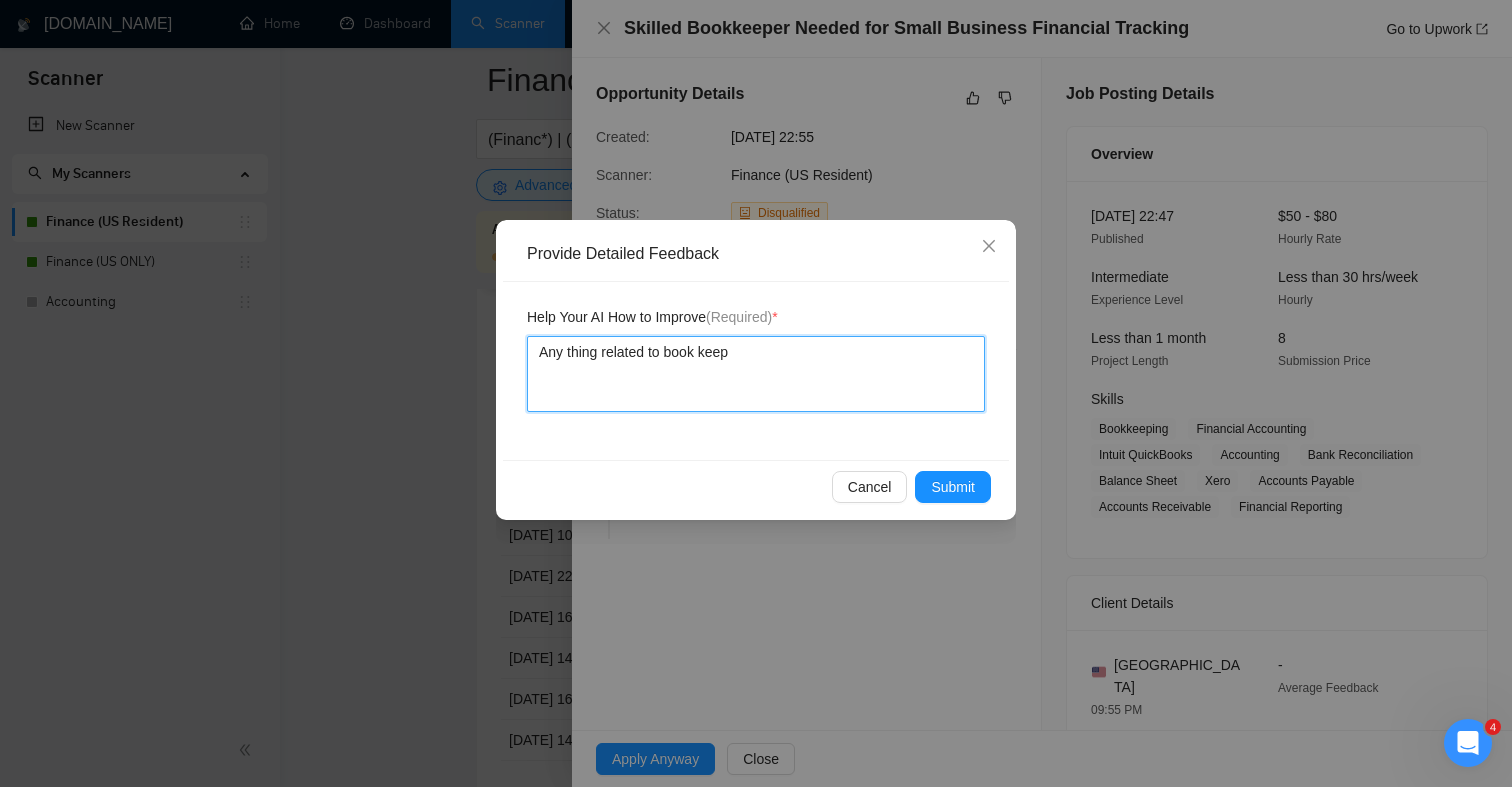 type 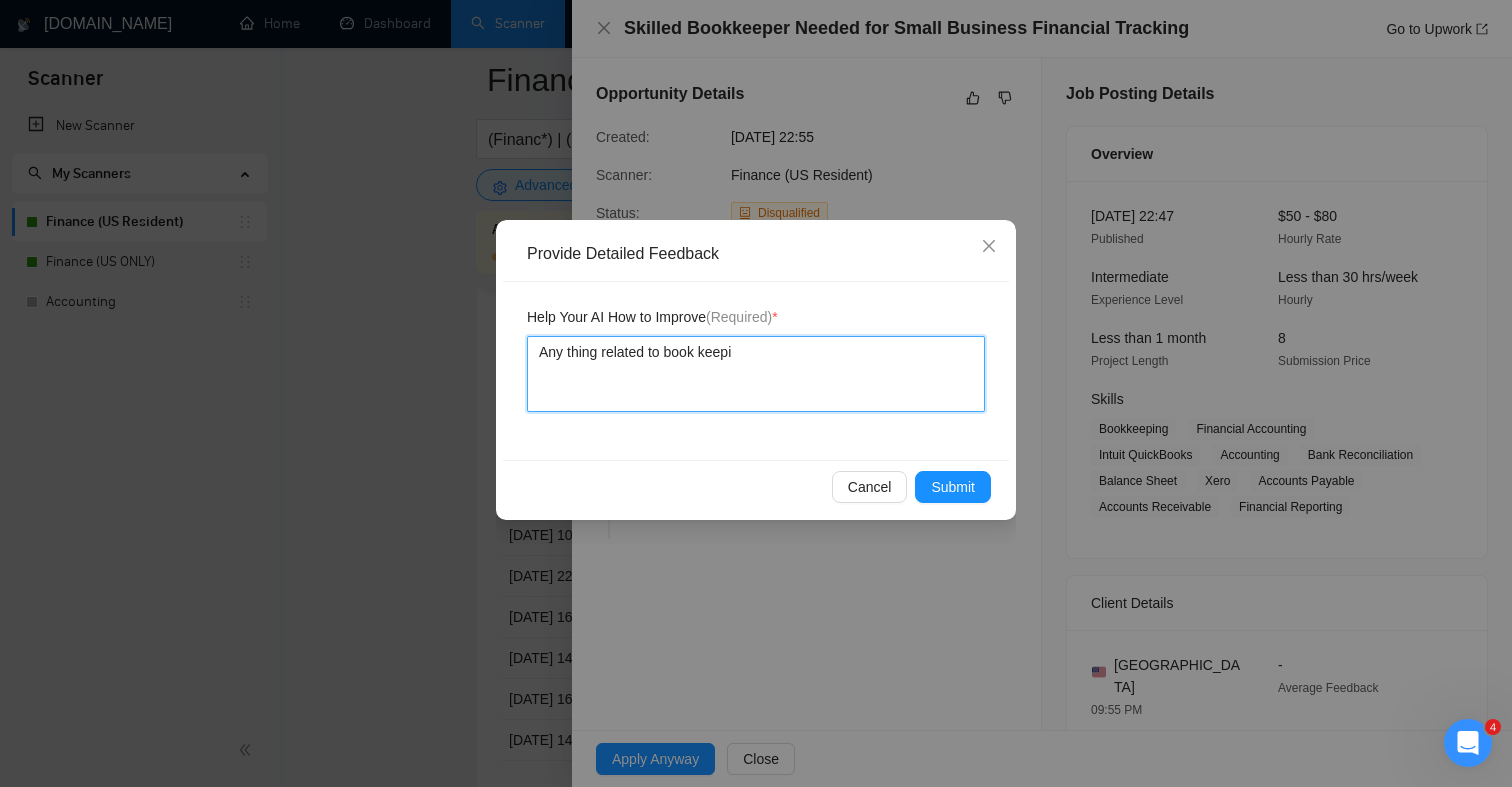 type 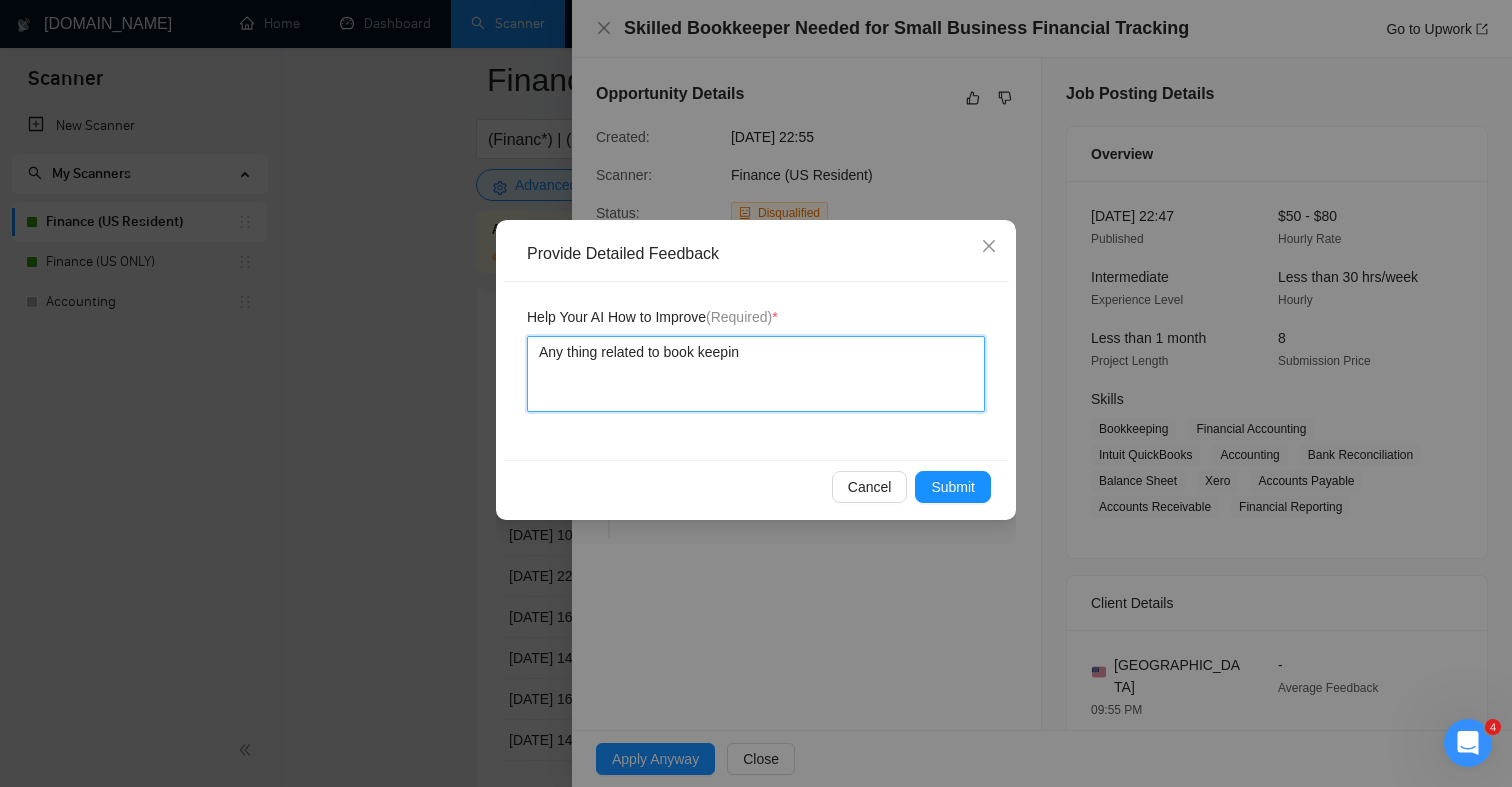 type on "Any thing related to book keeping" 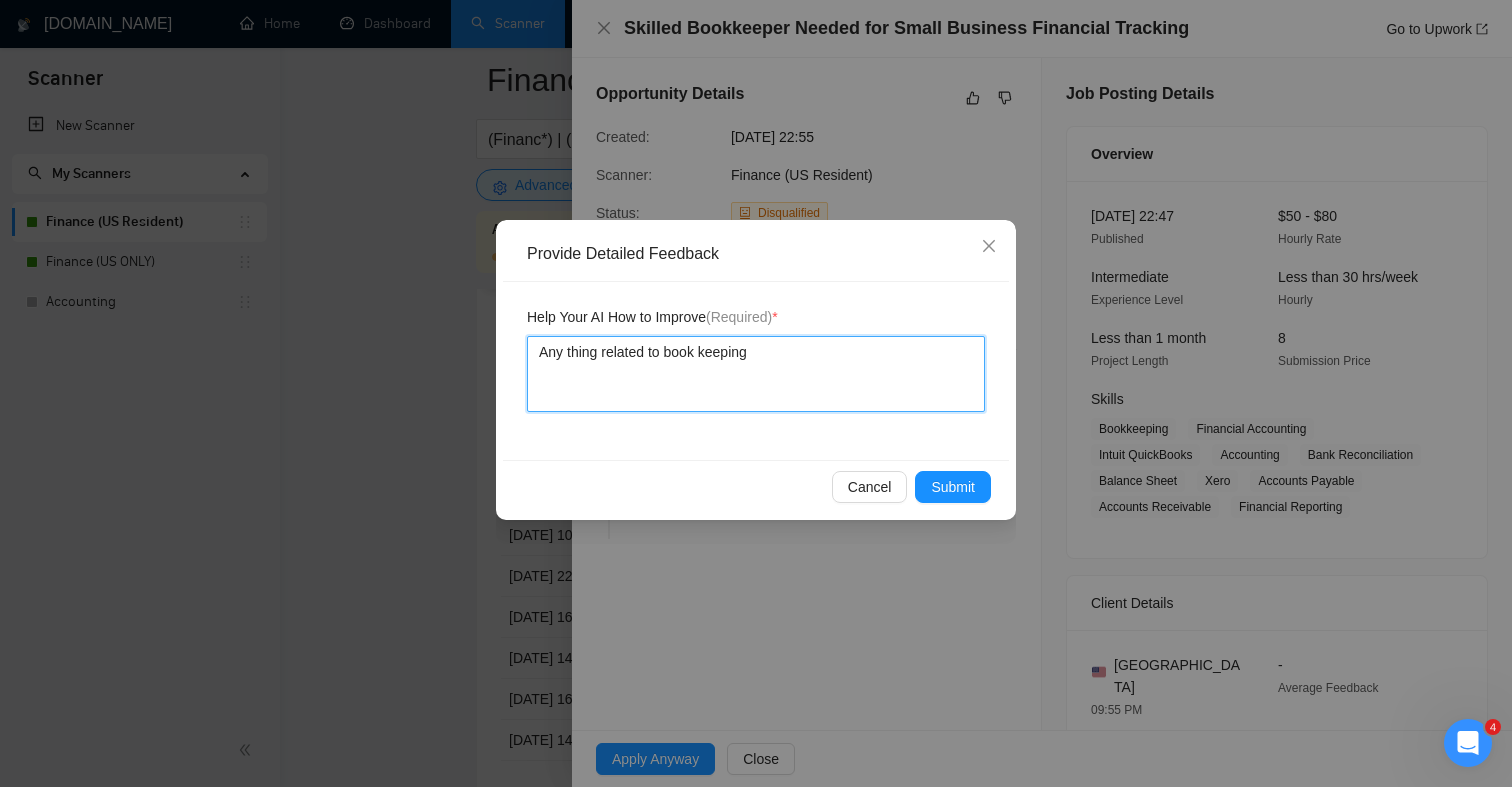type 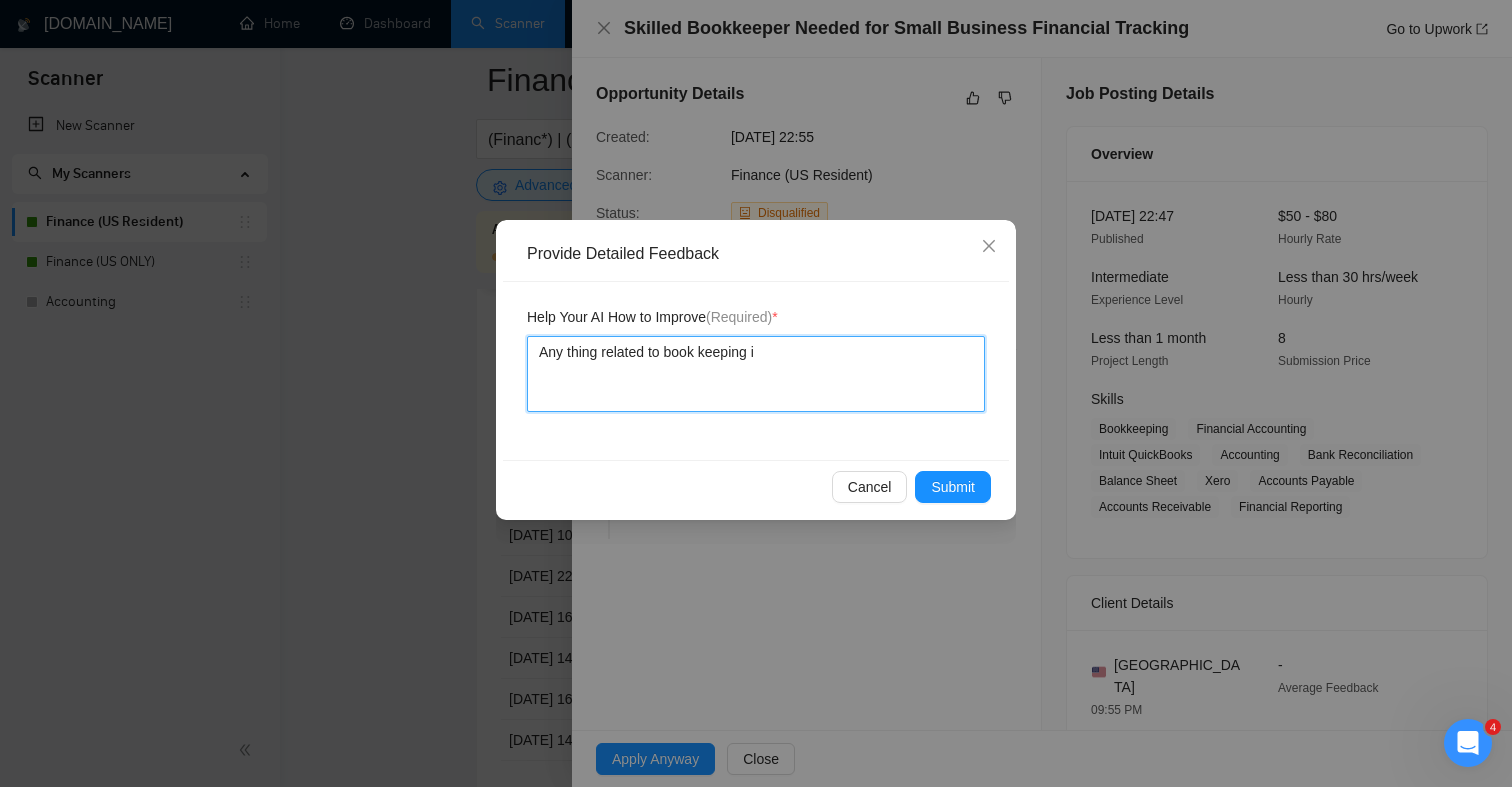 type 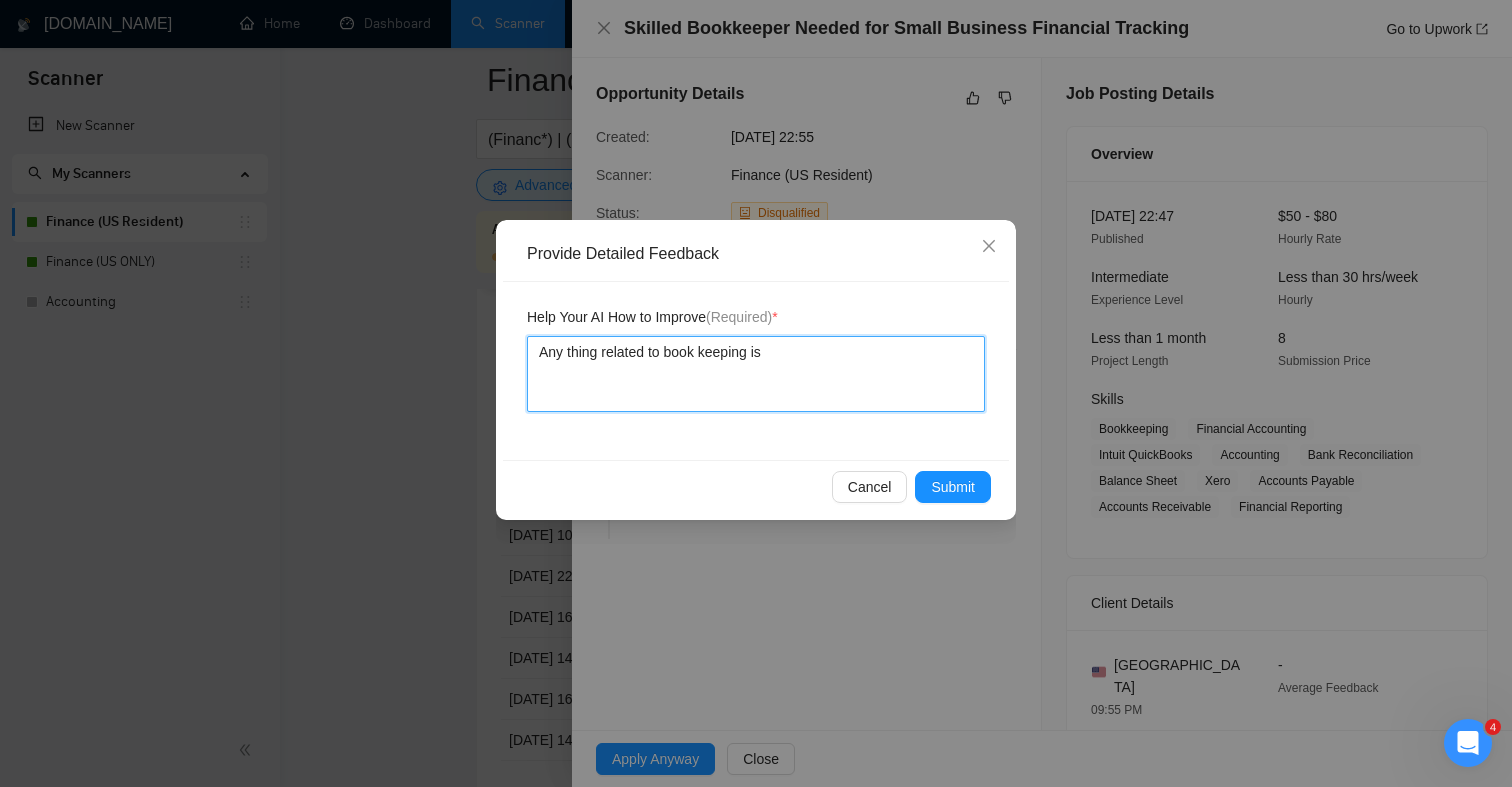 type 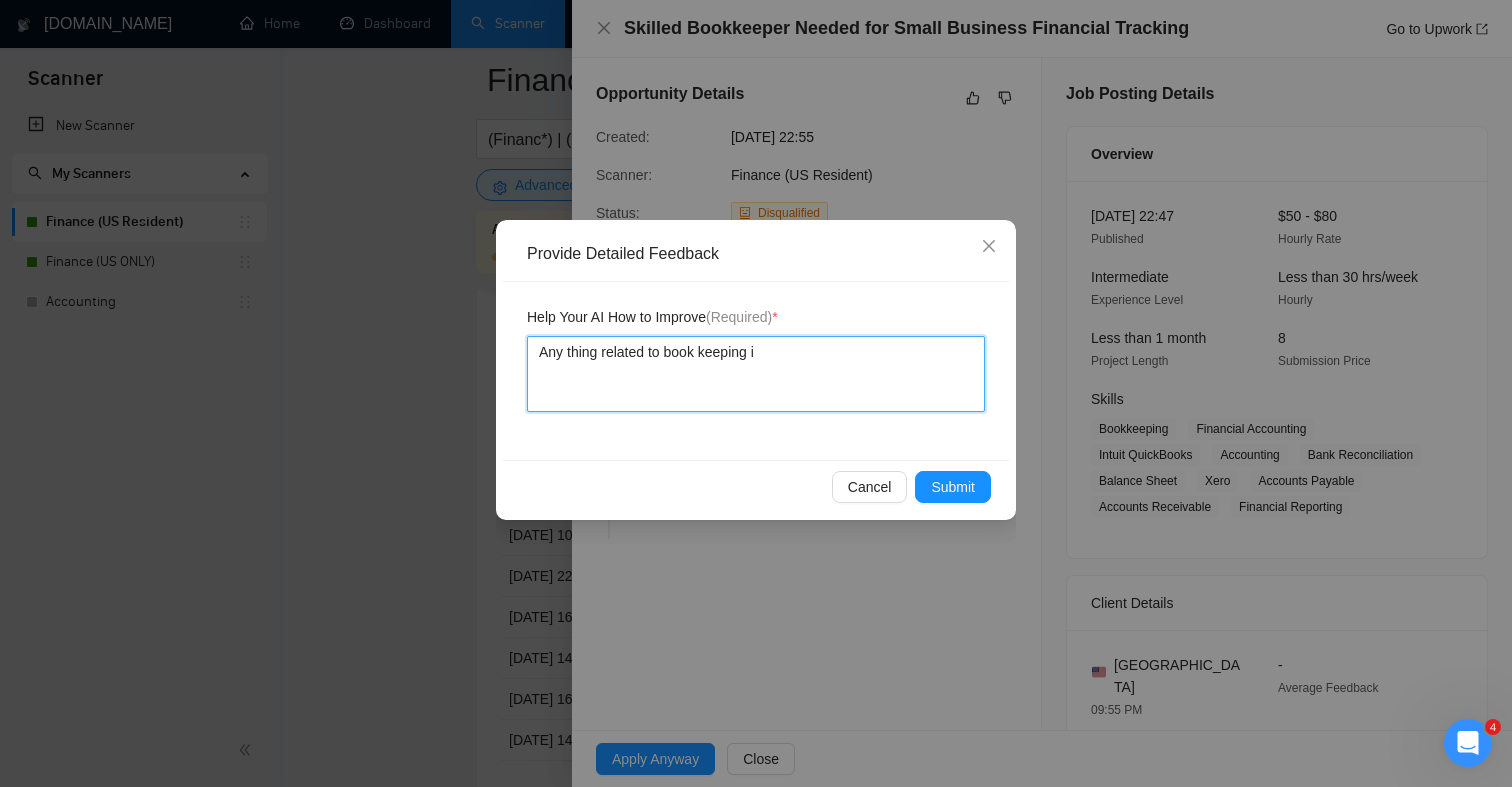 type 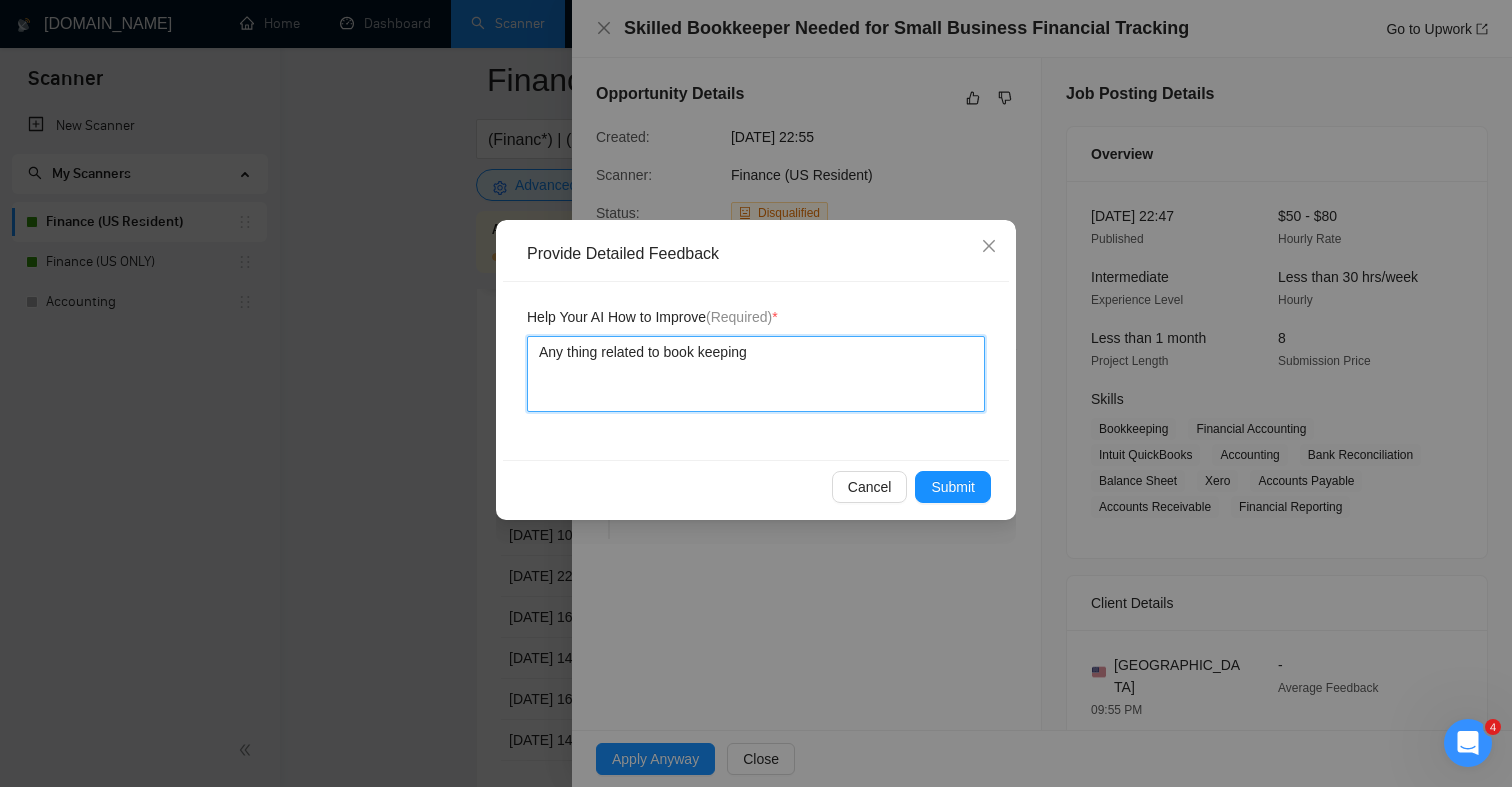 type 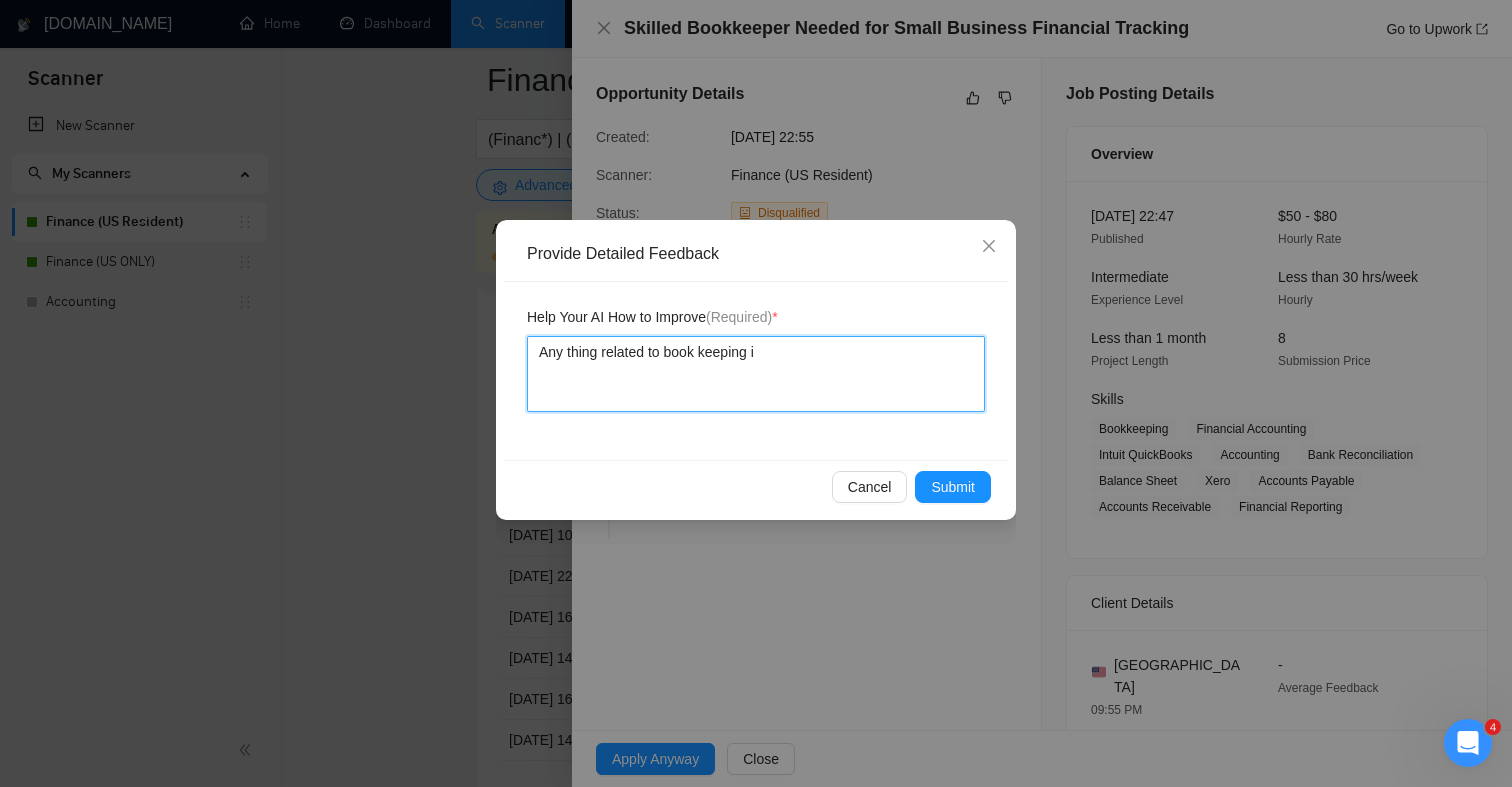 type 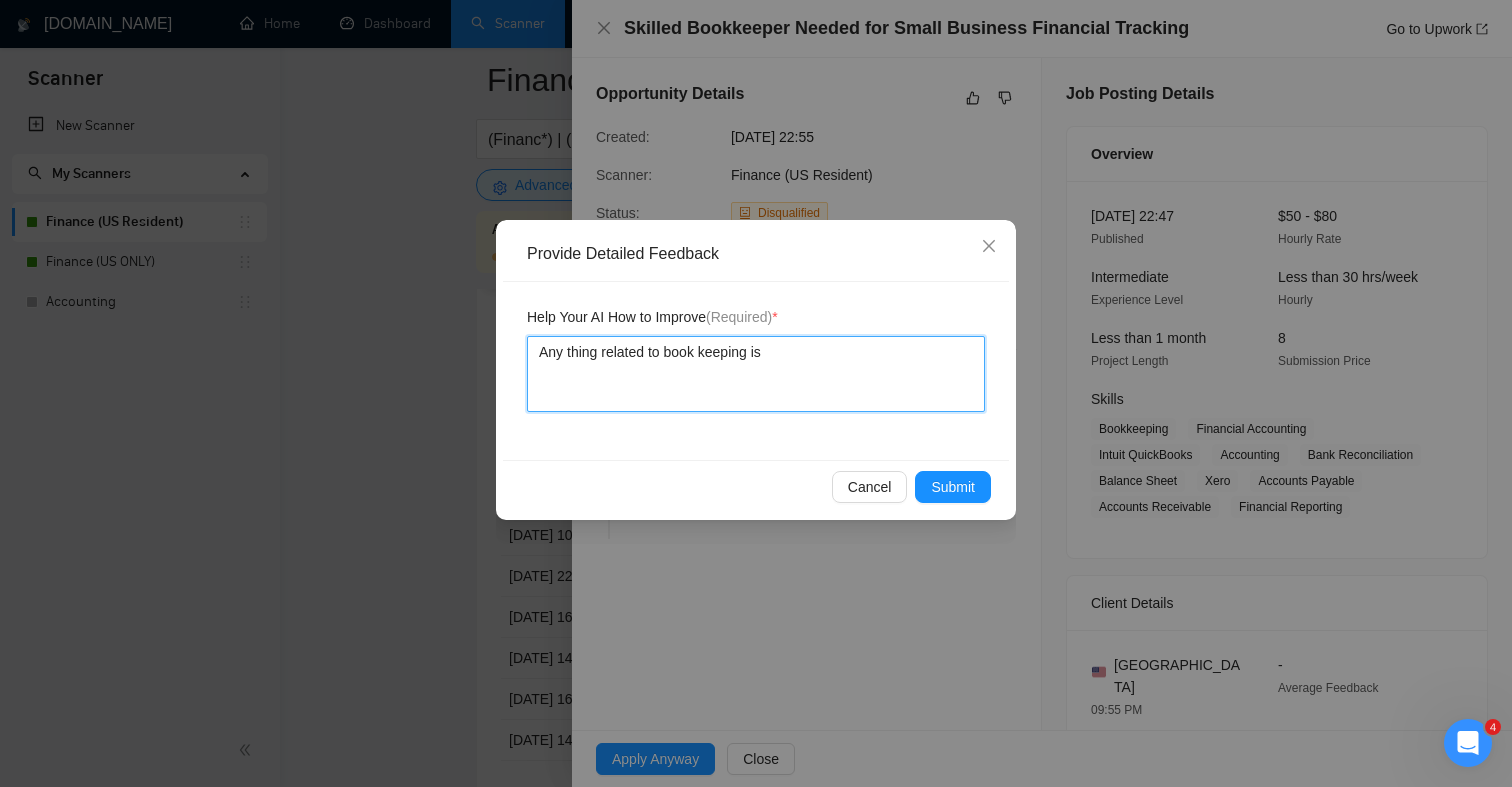 type 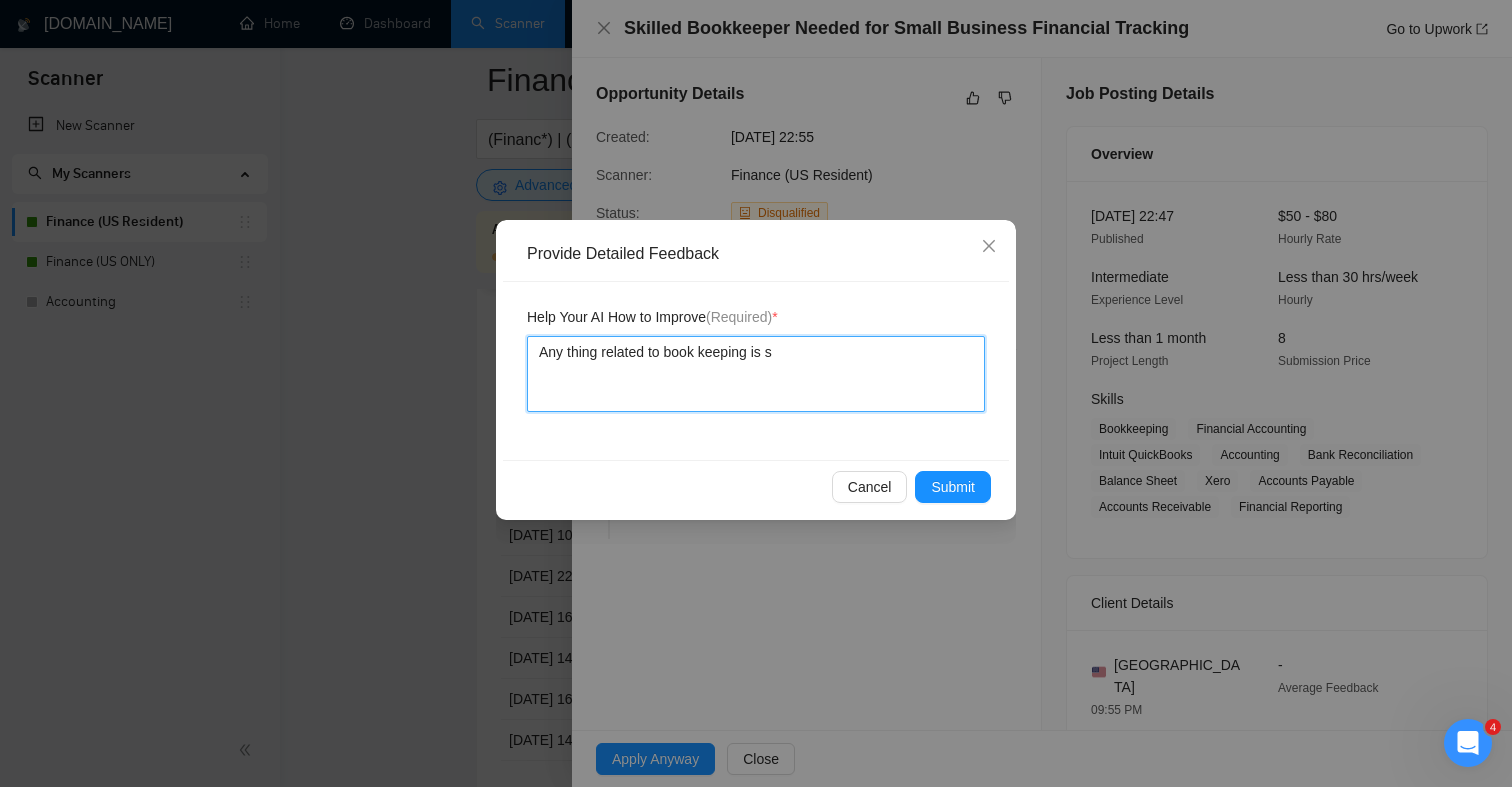 type 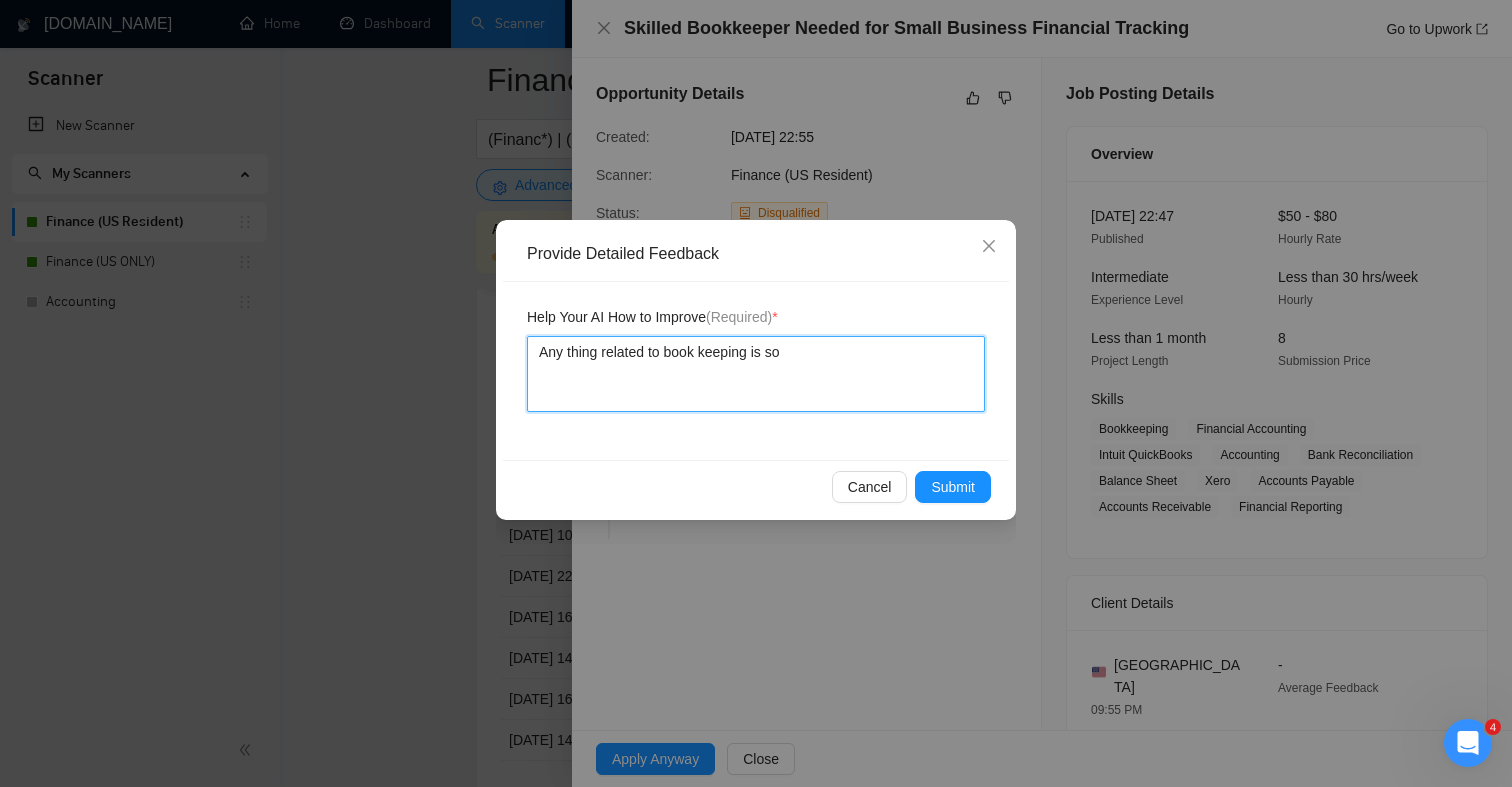 type 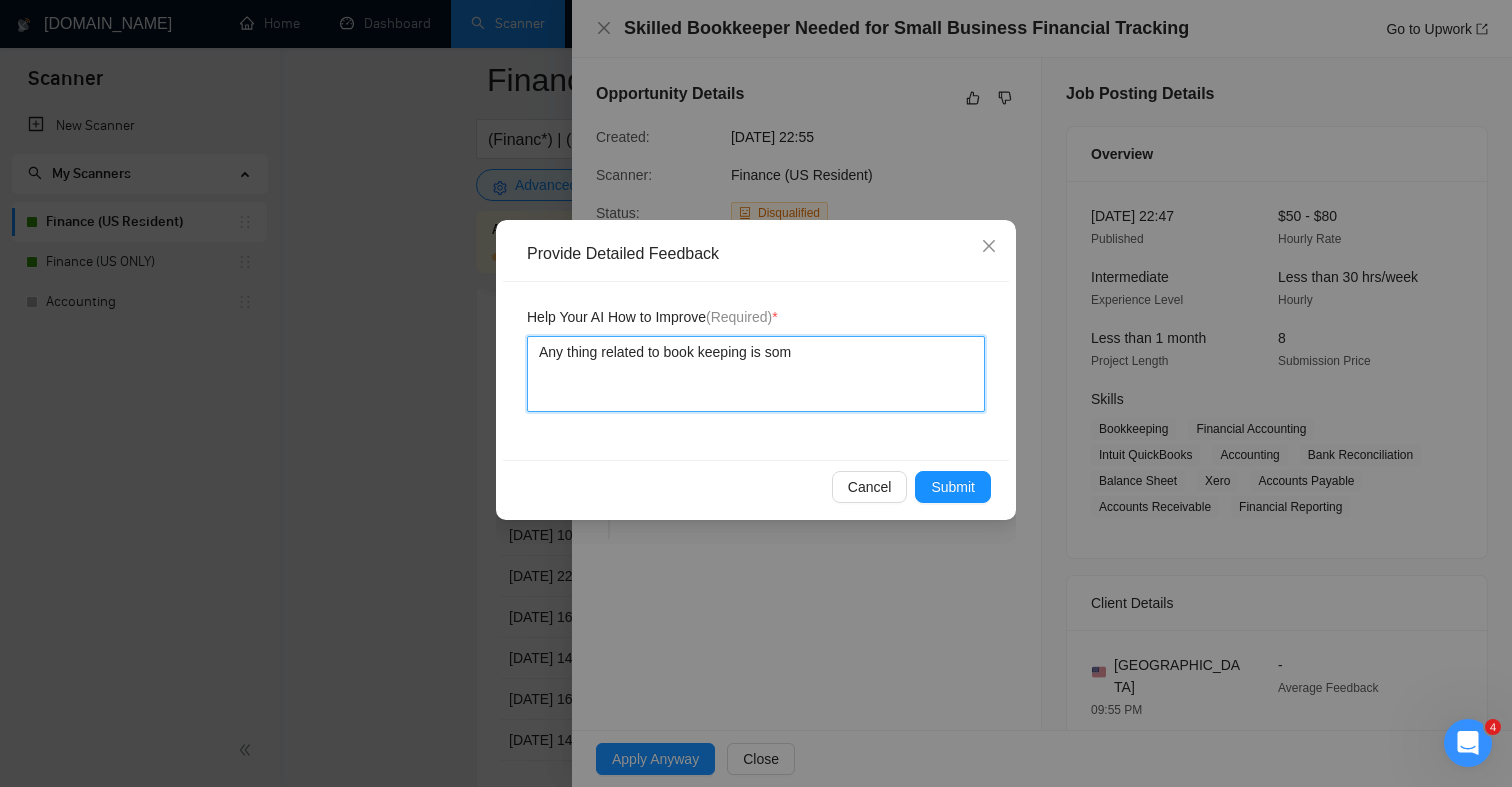 type 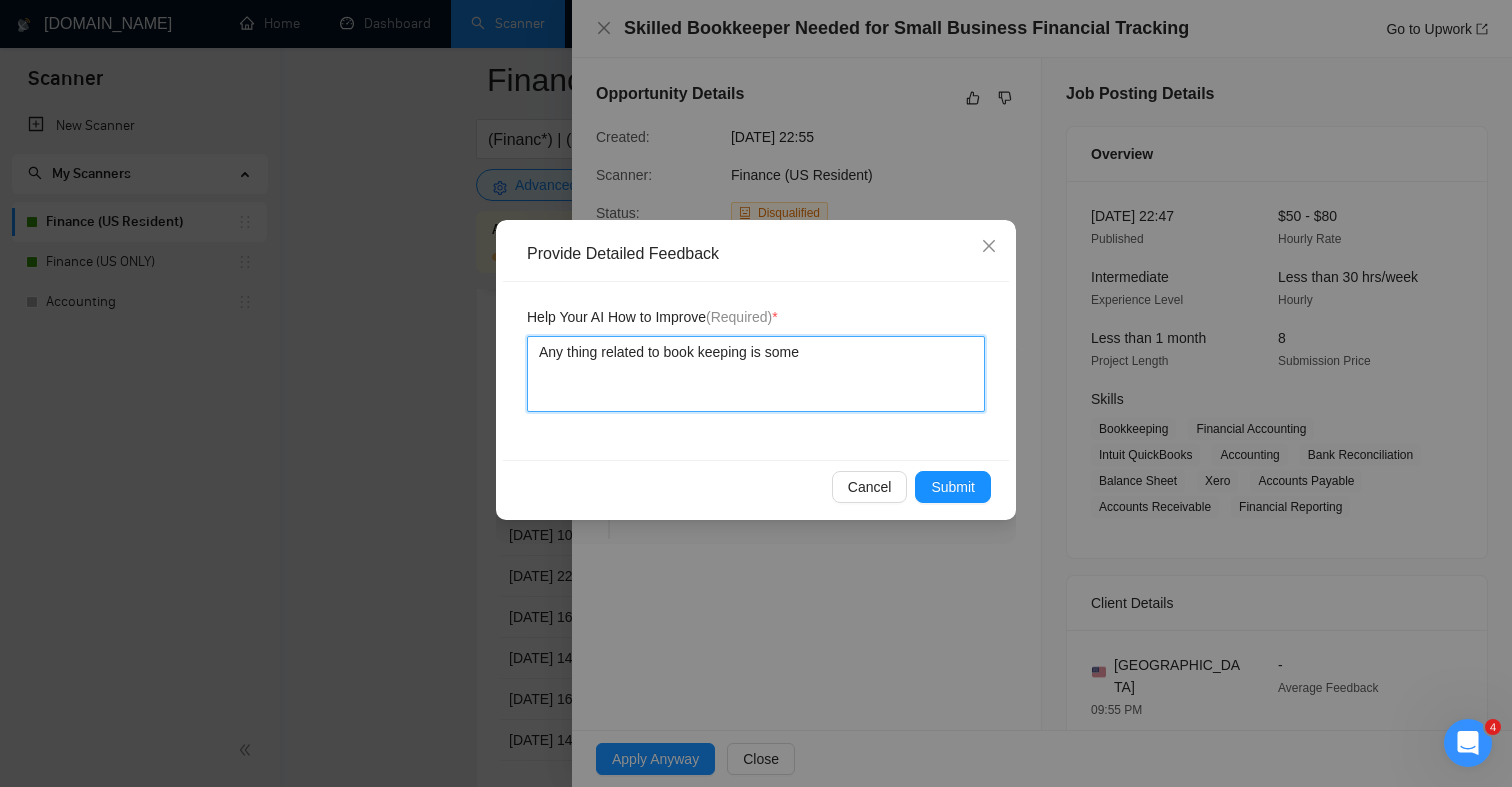 type 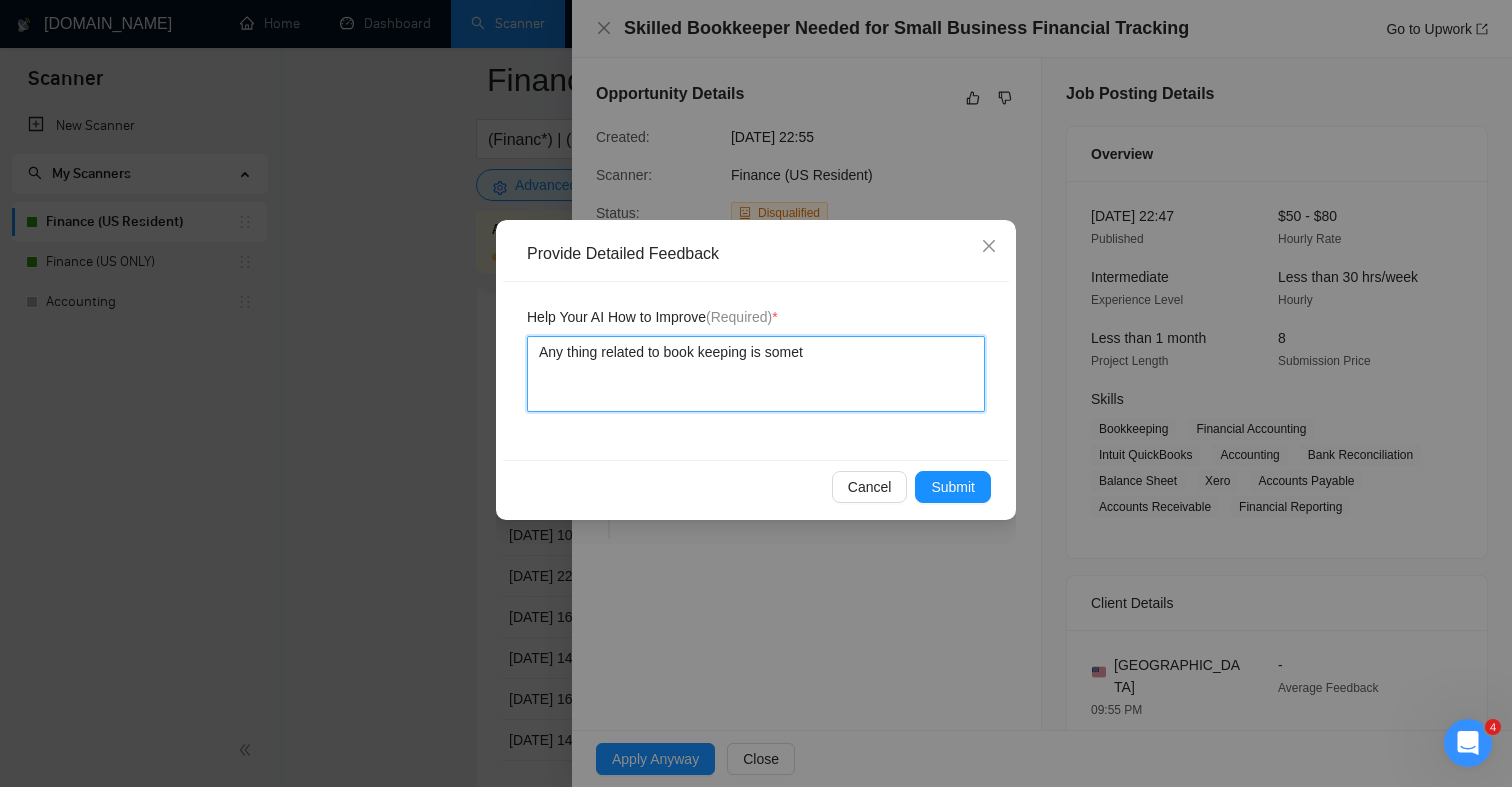 type 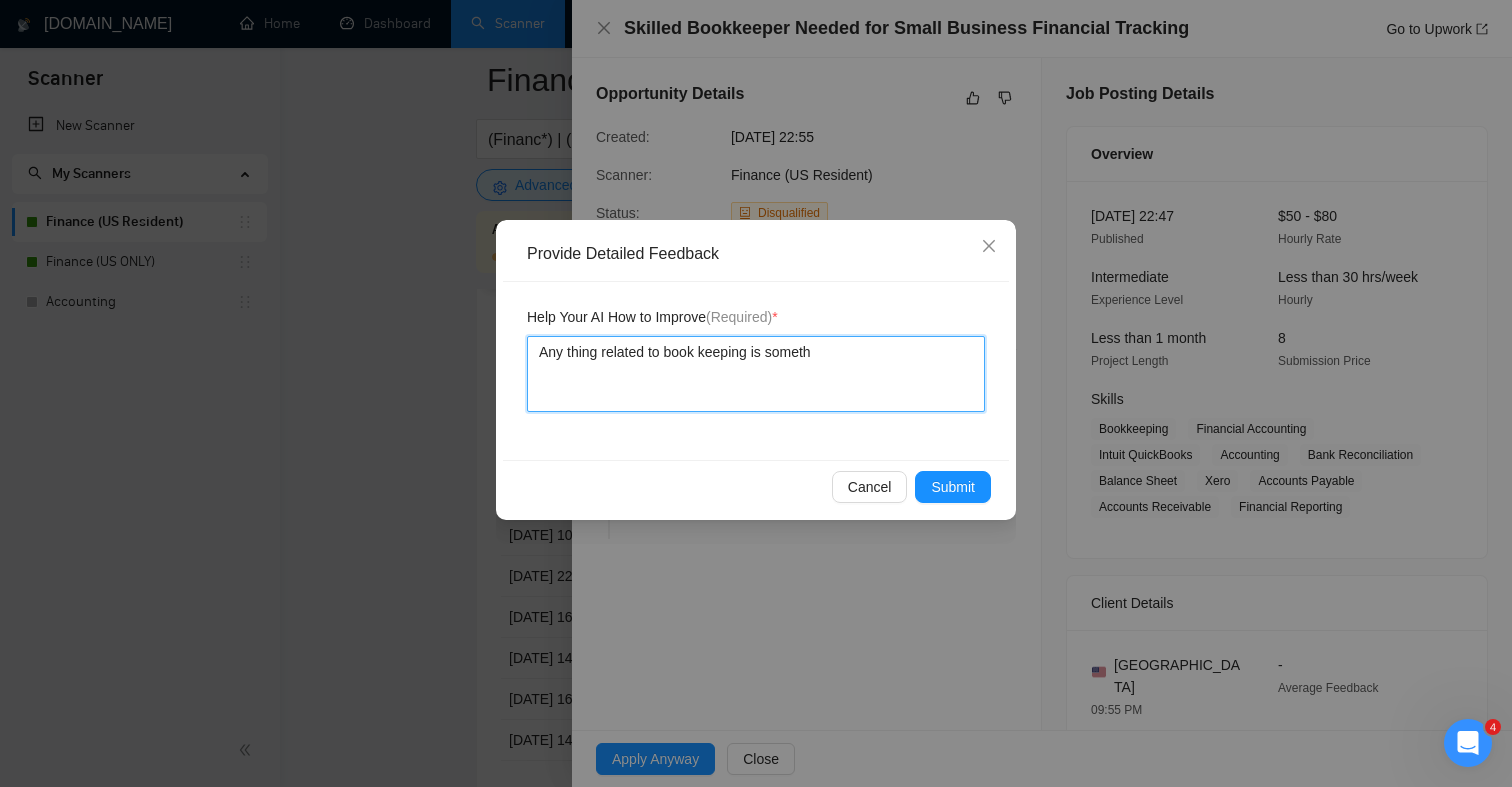 type 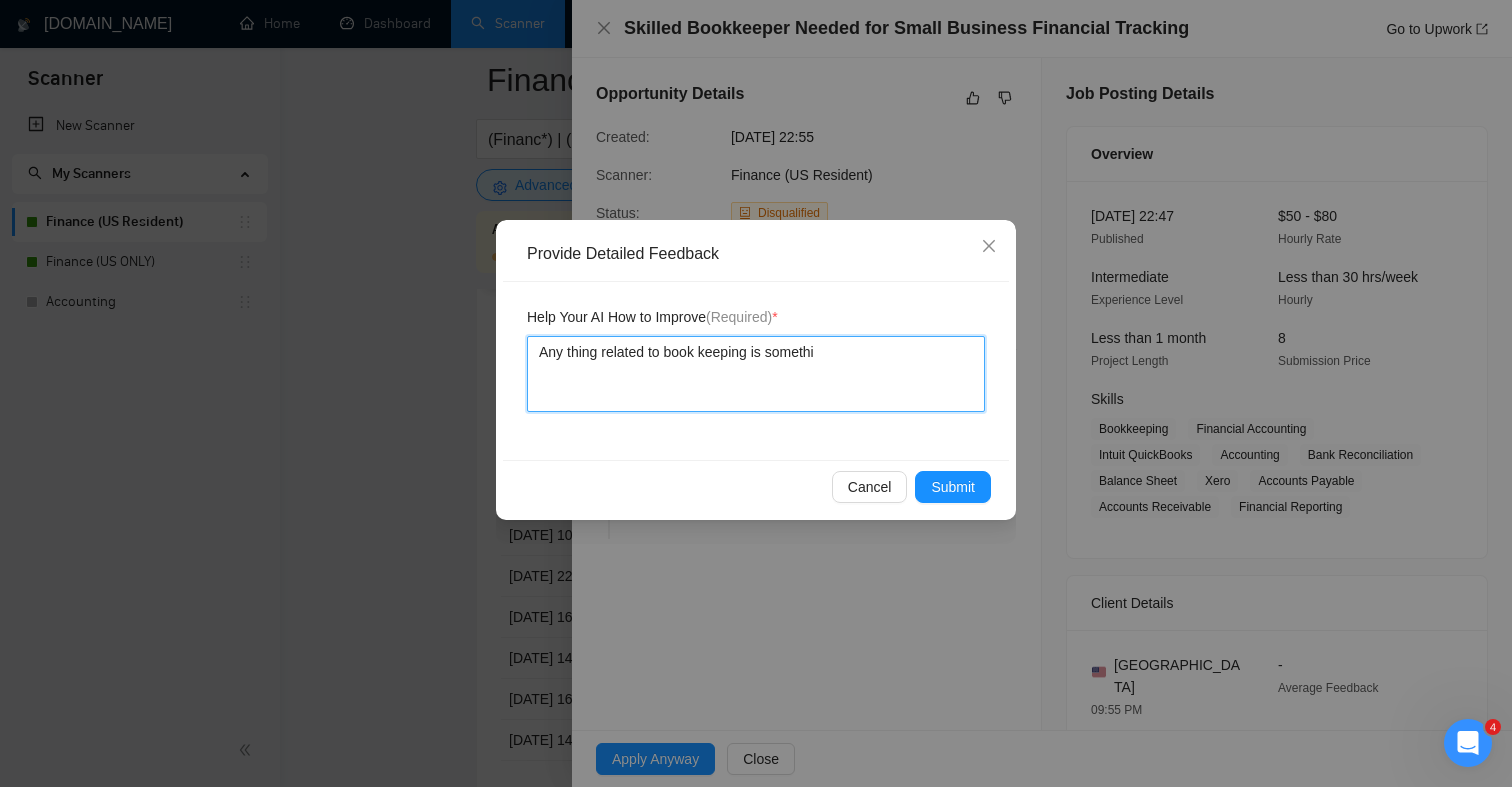 type on "Any thing related to book keeping is somethin" 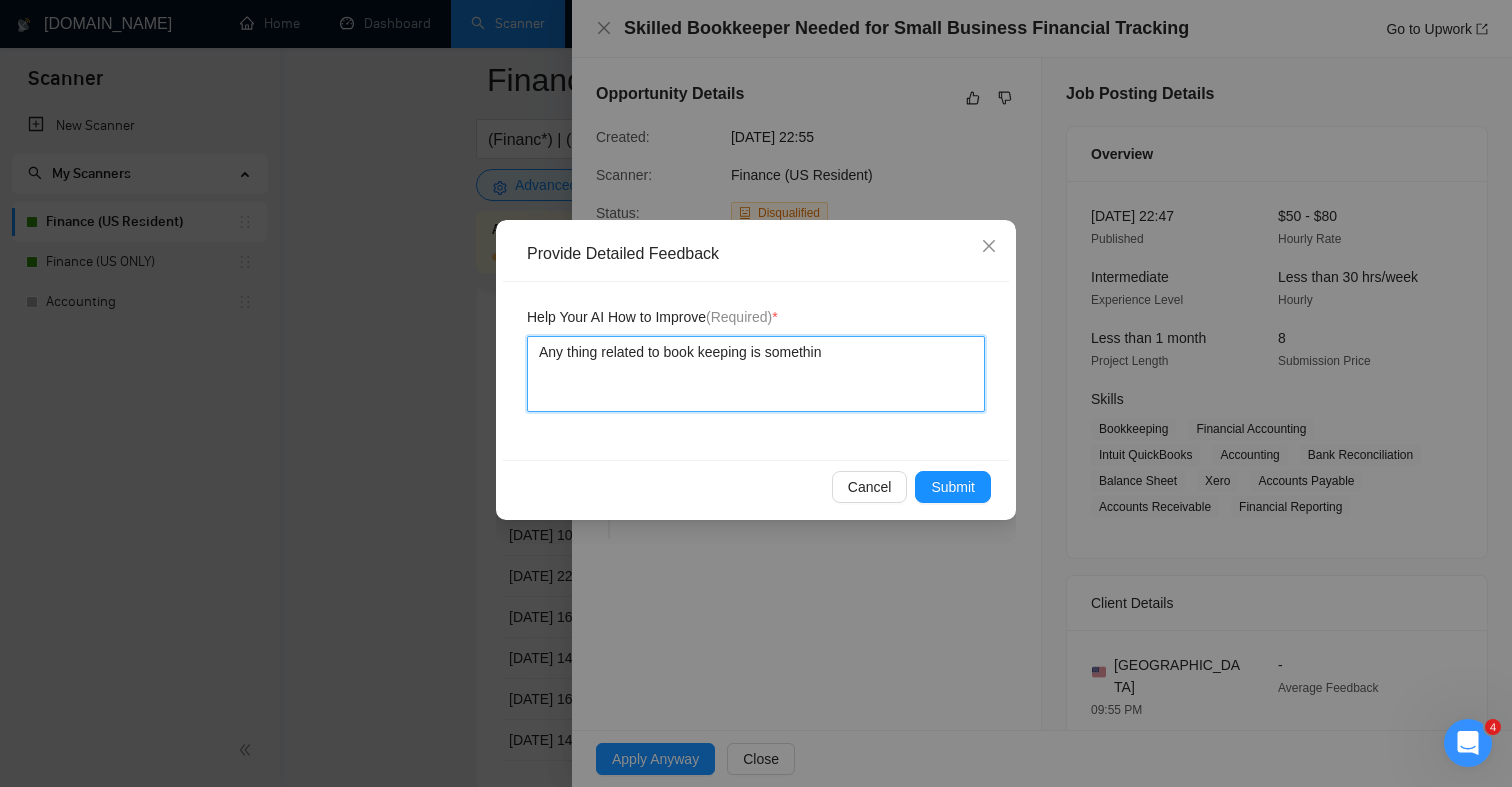 type 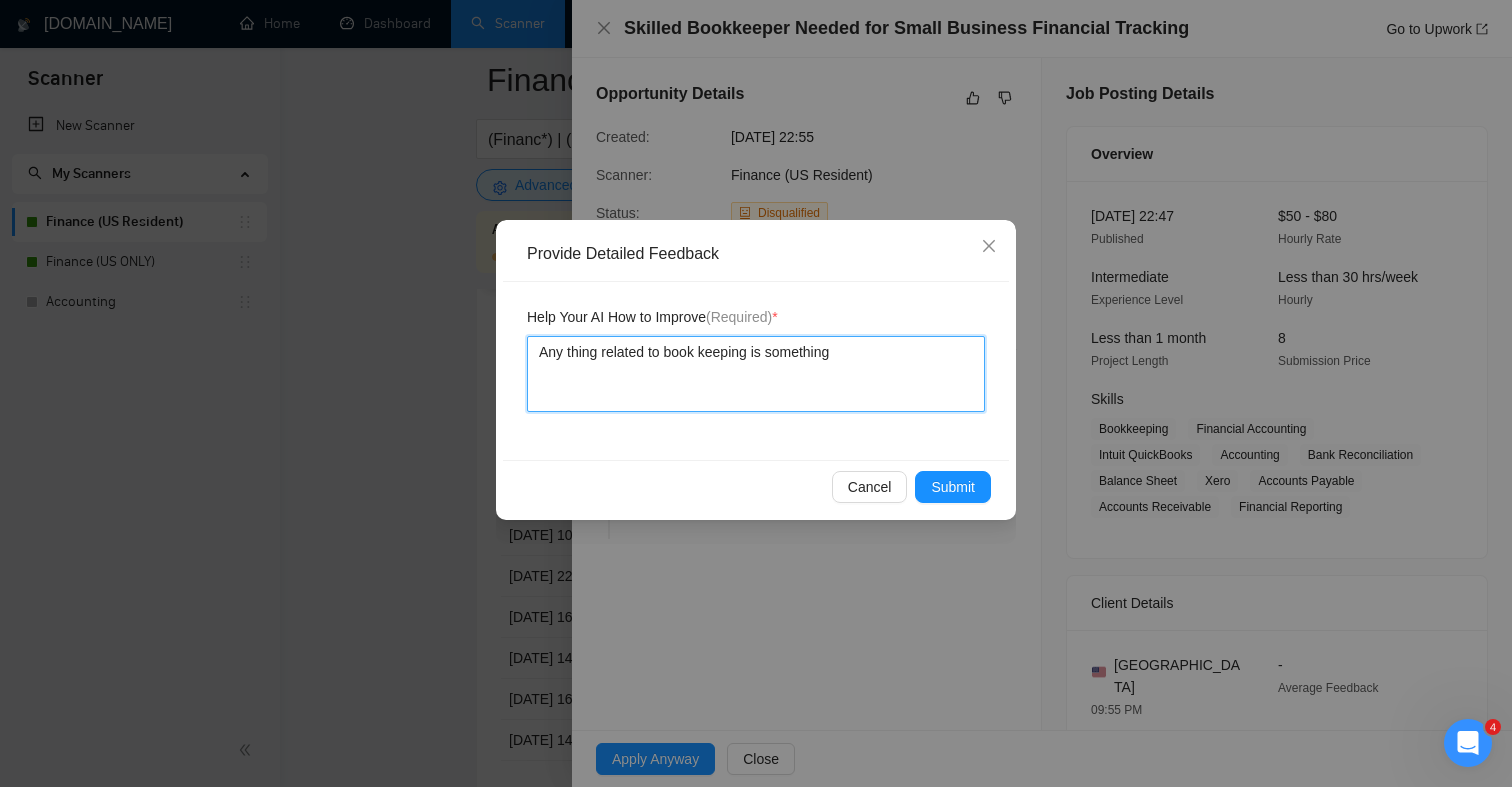 type 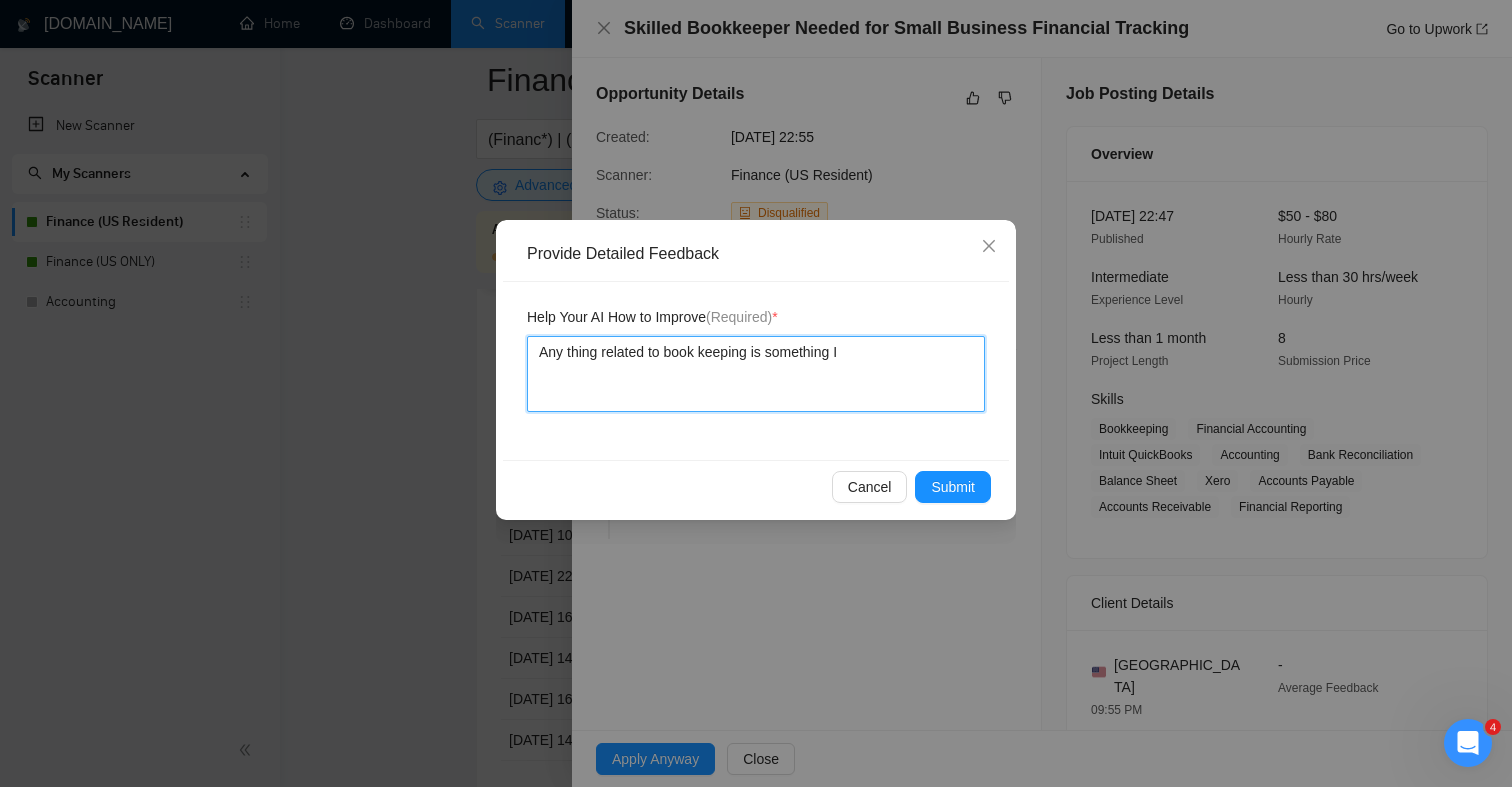type 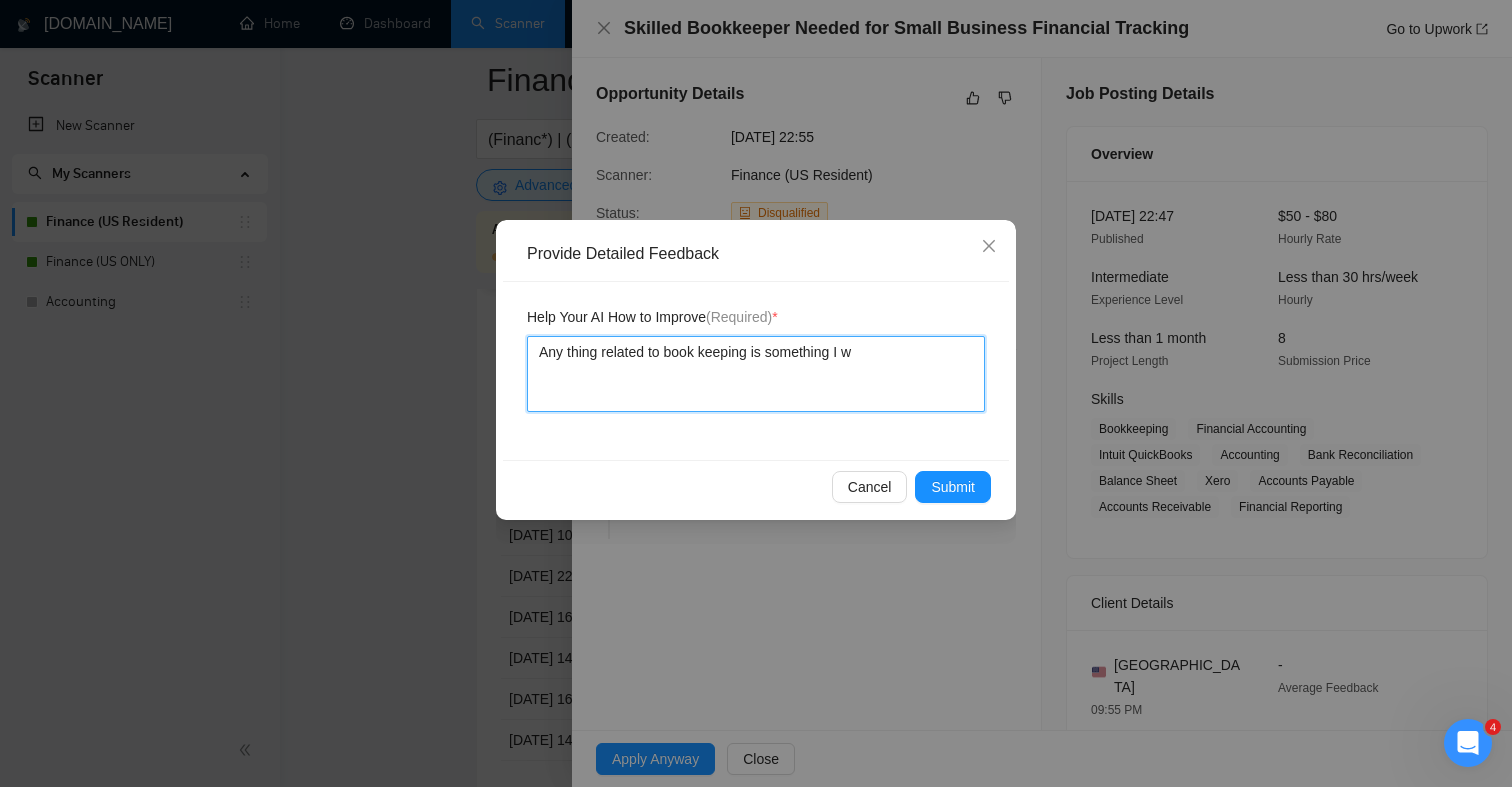 type on "Any thing related to book keeping is something I wo" 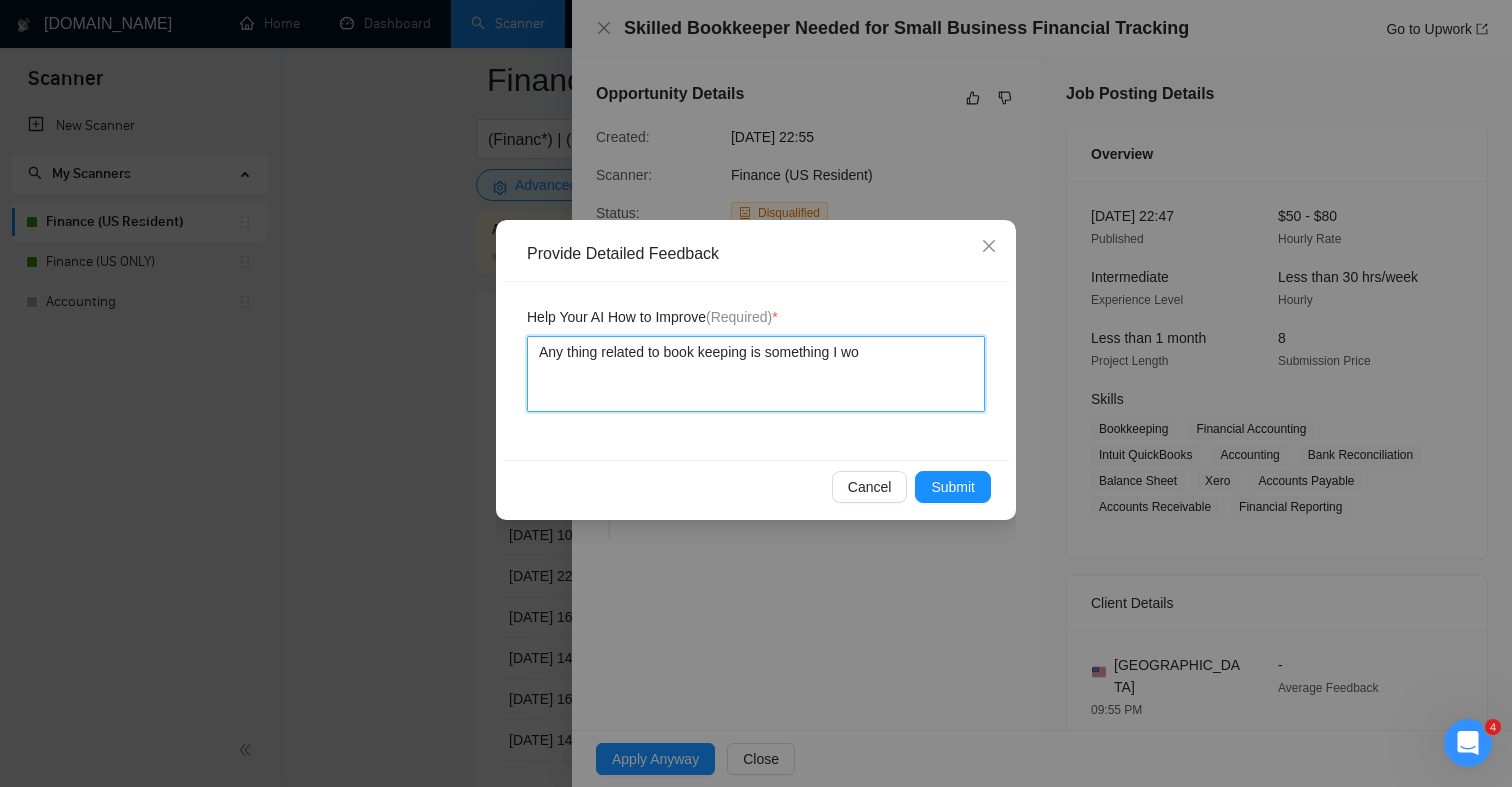 type 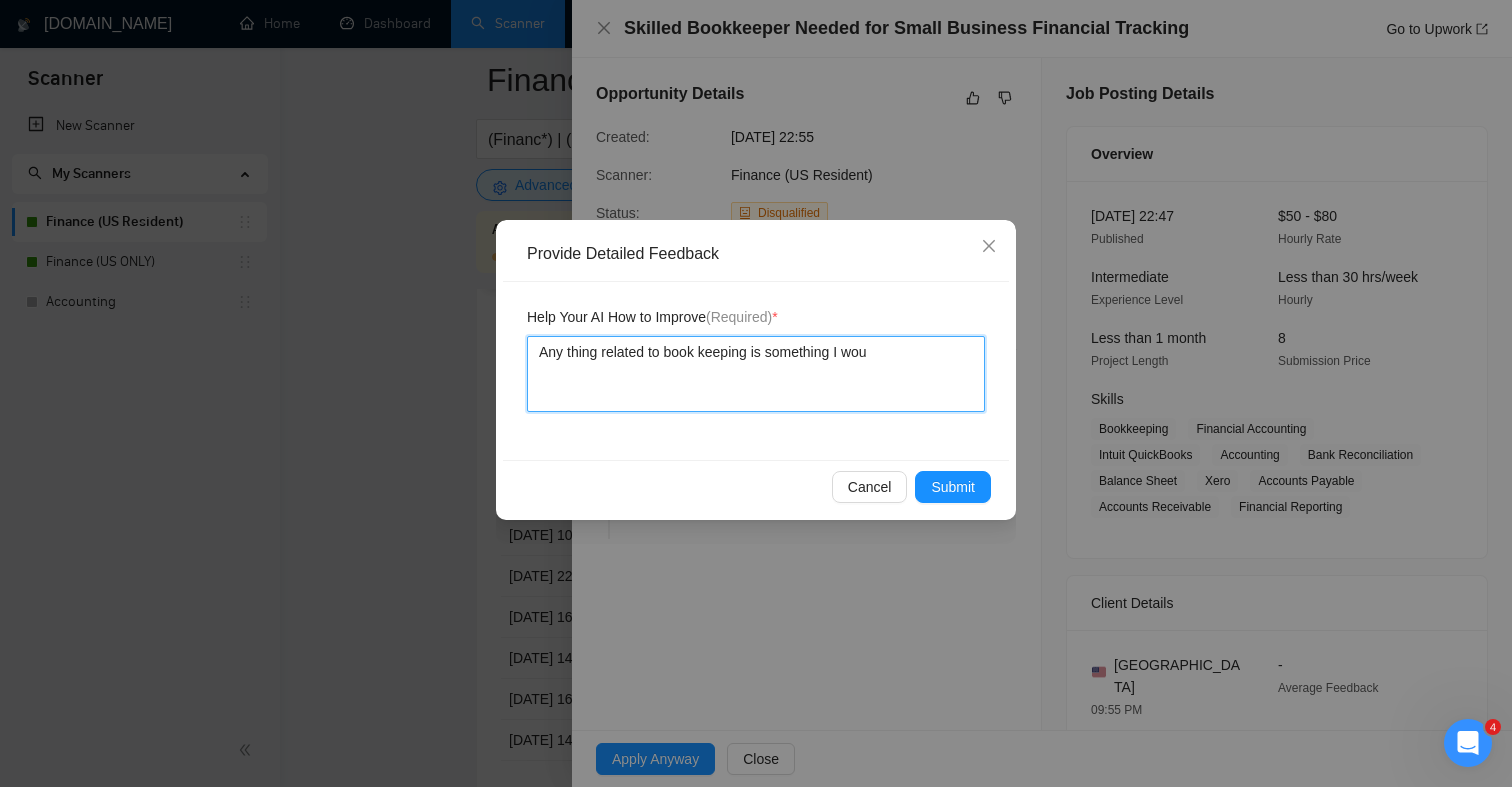 type 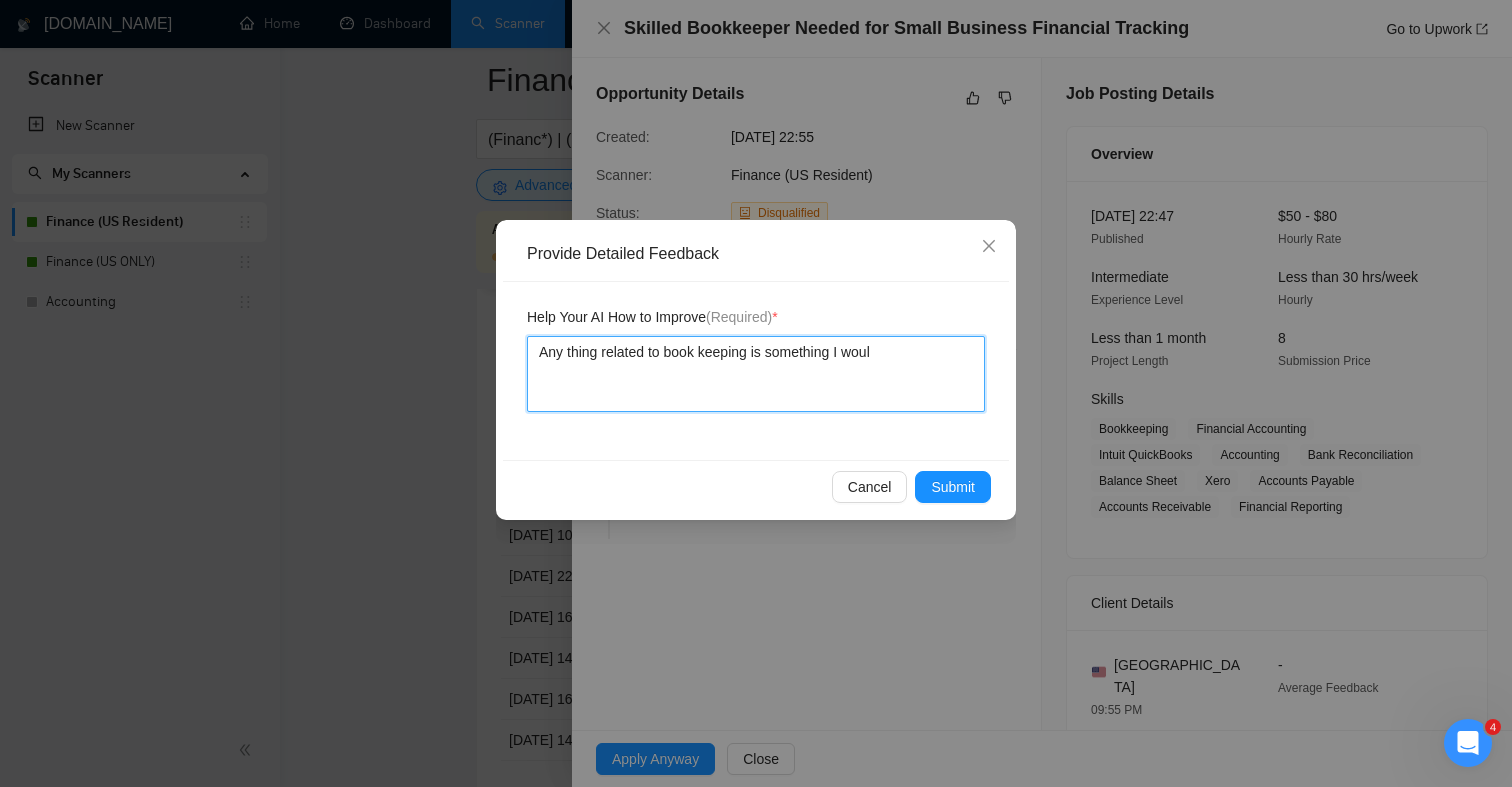 type 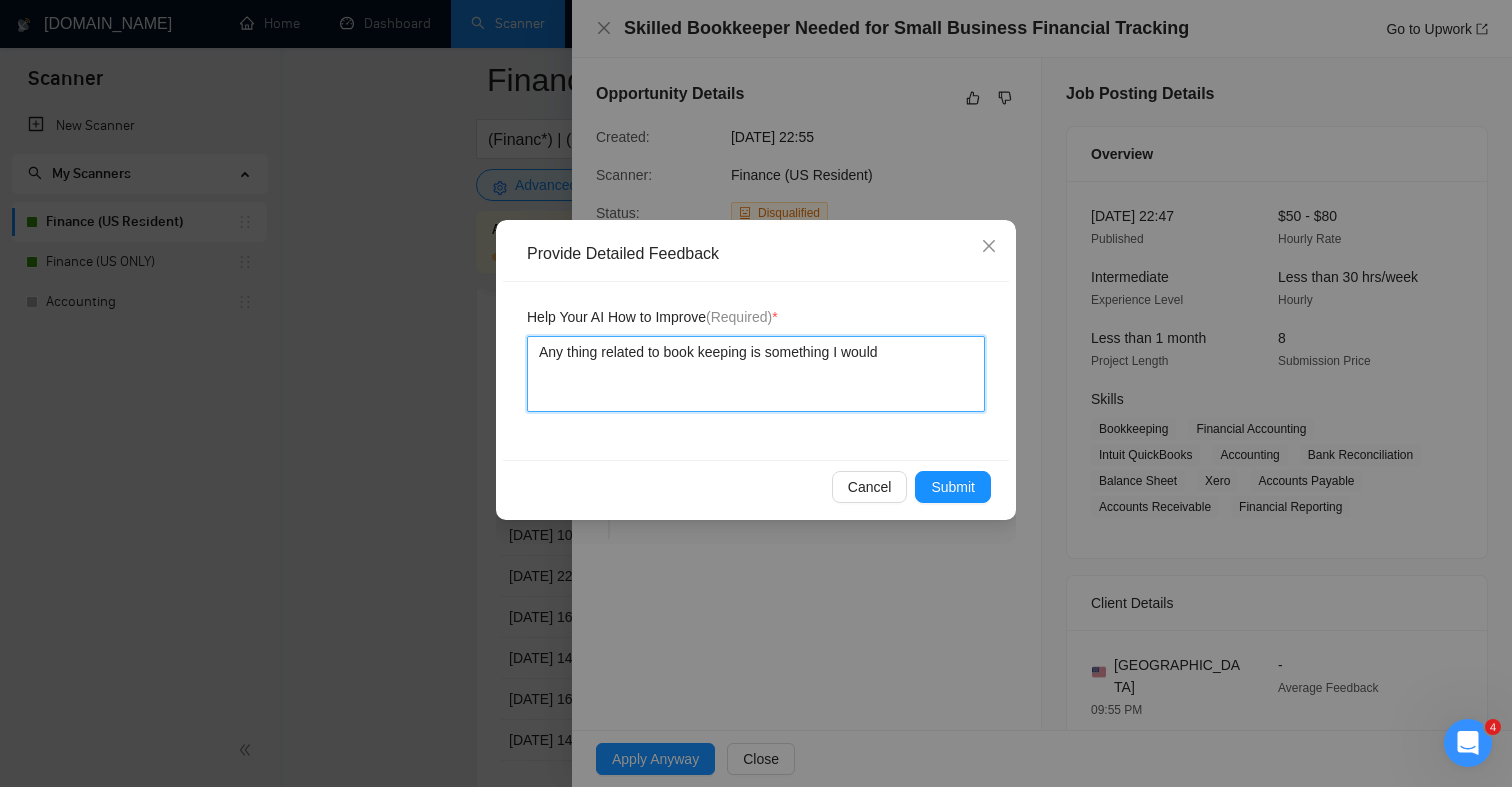 type 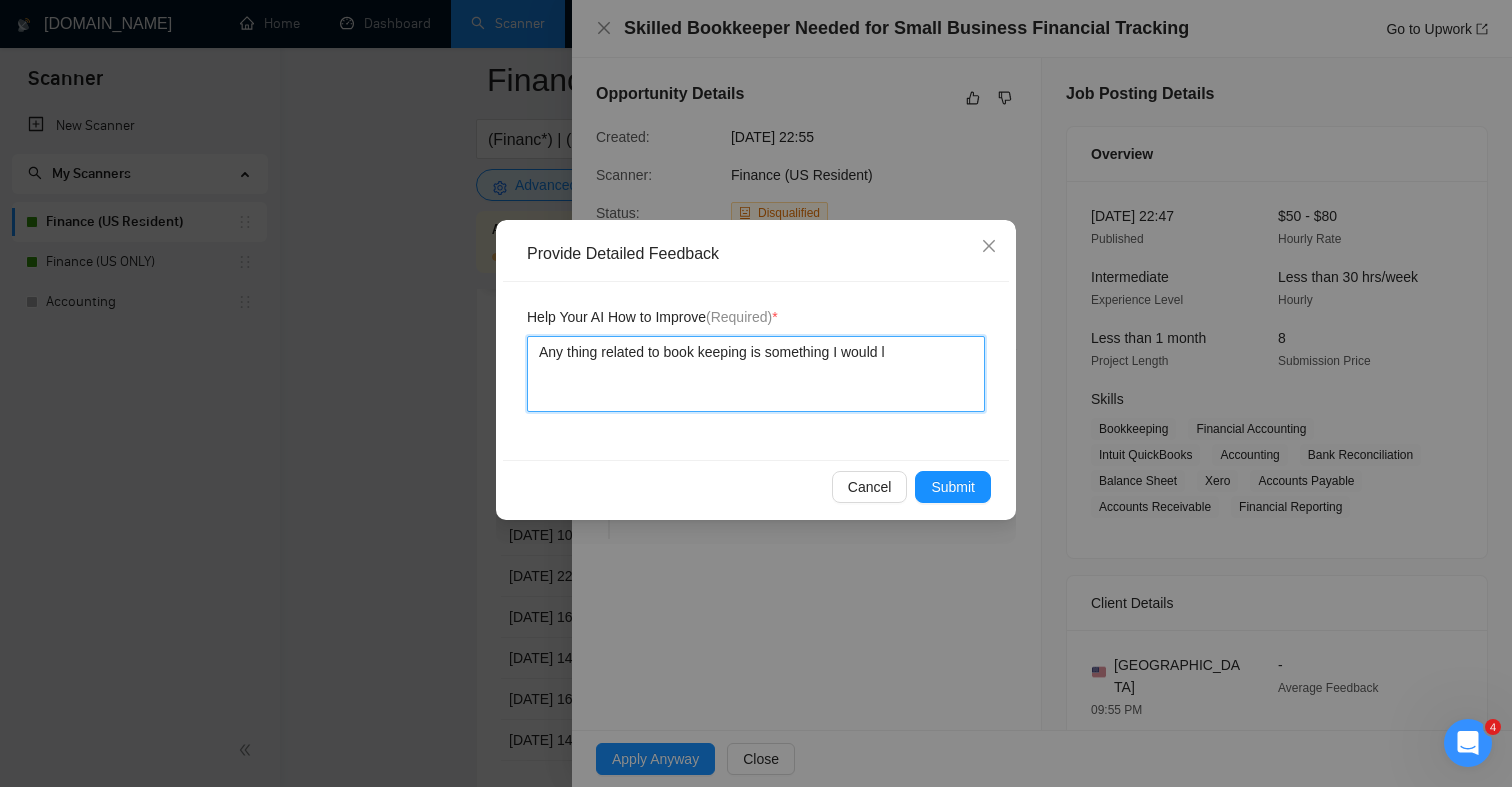 type 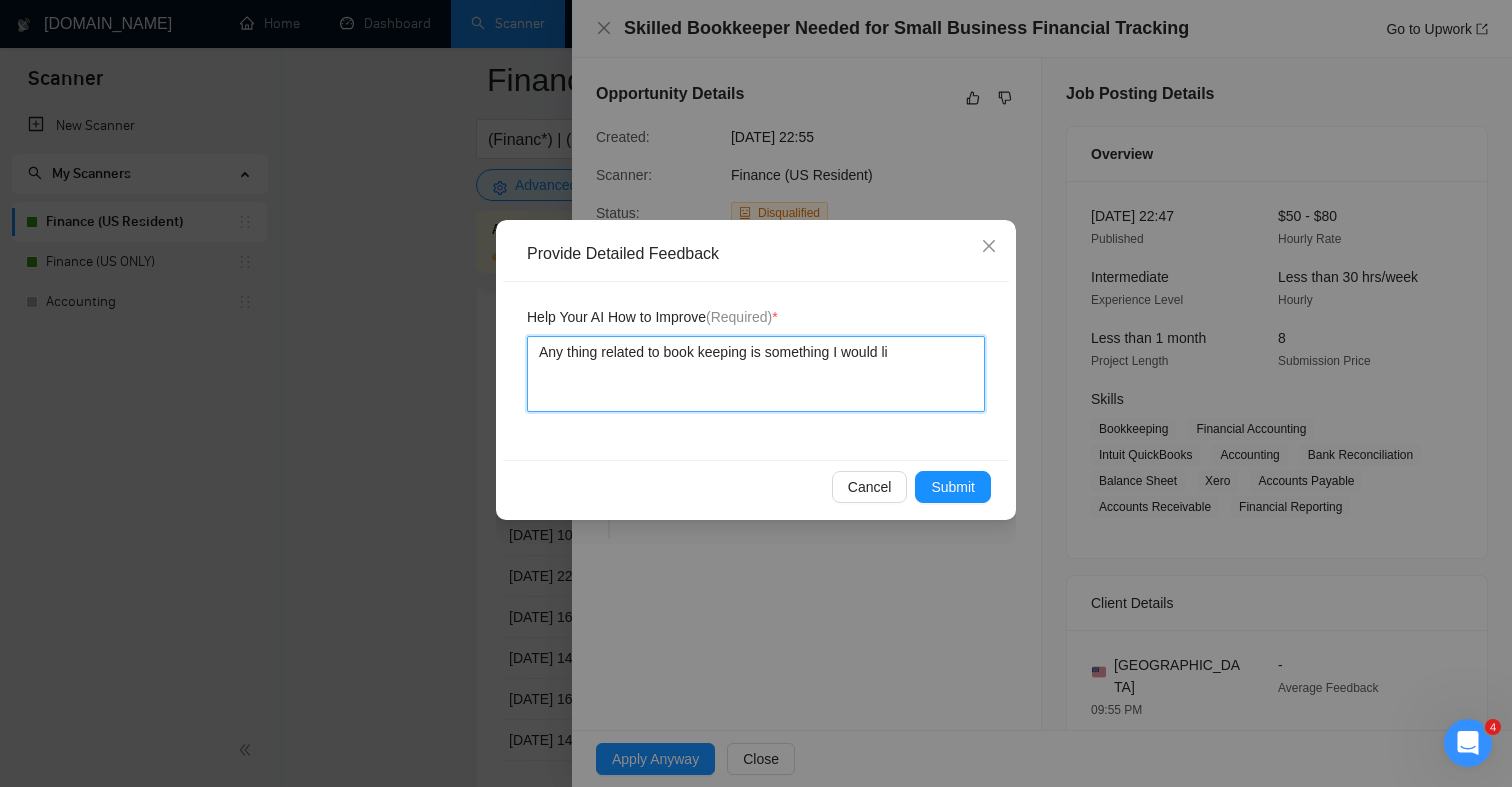 type 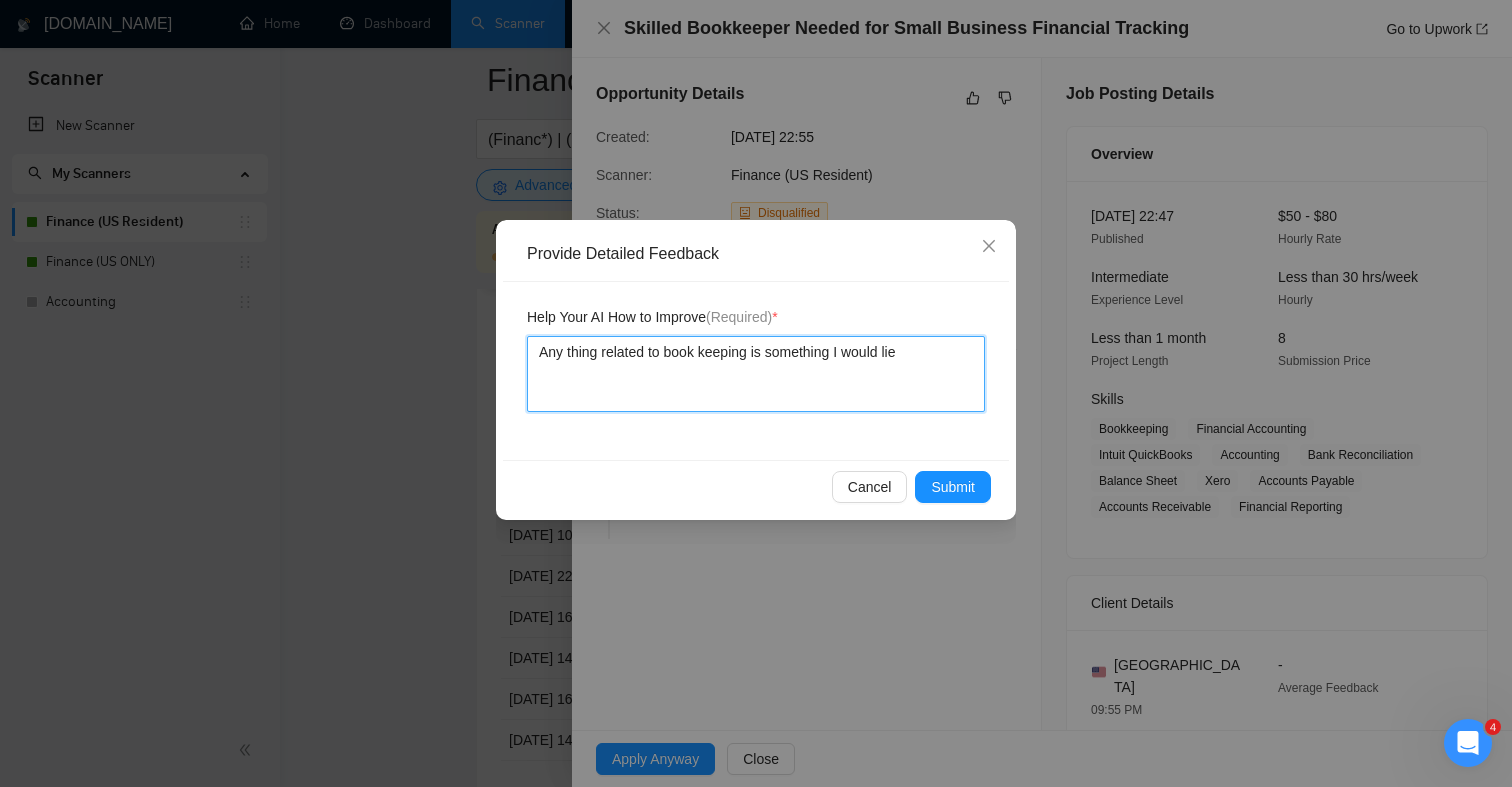 type 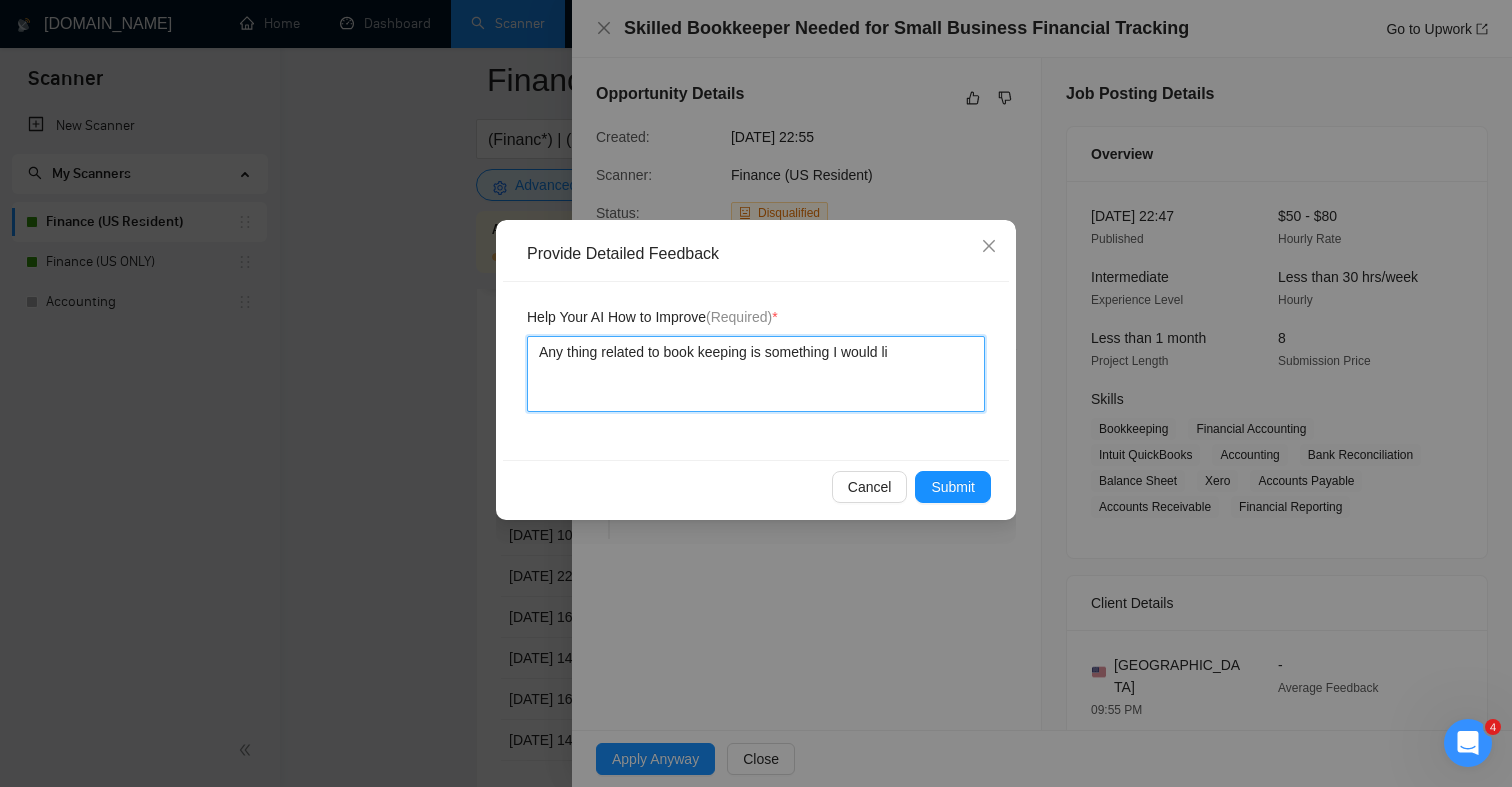 type 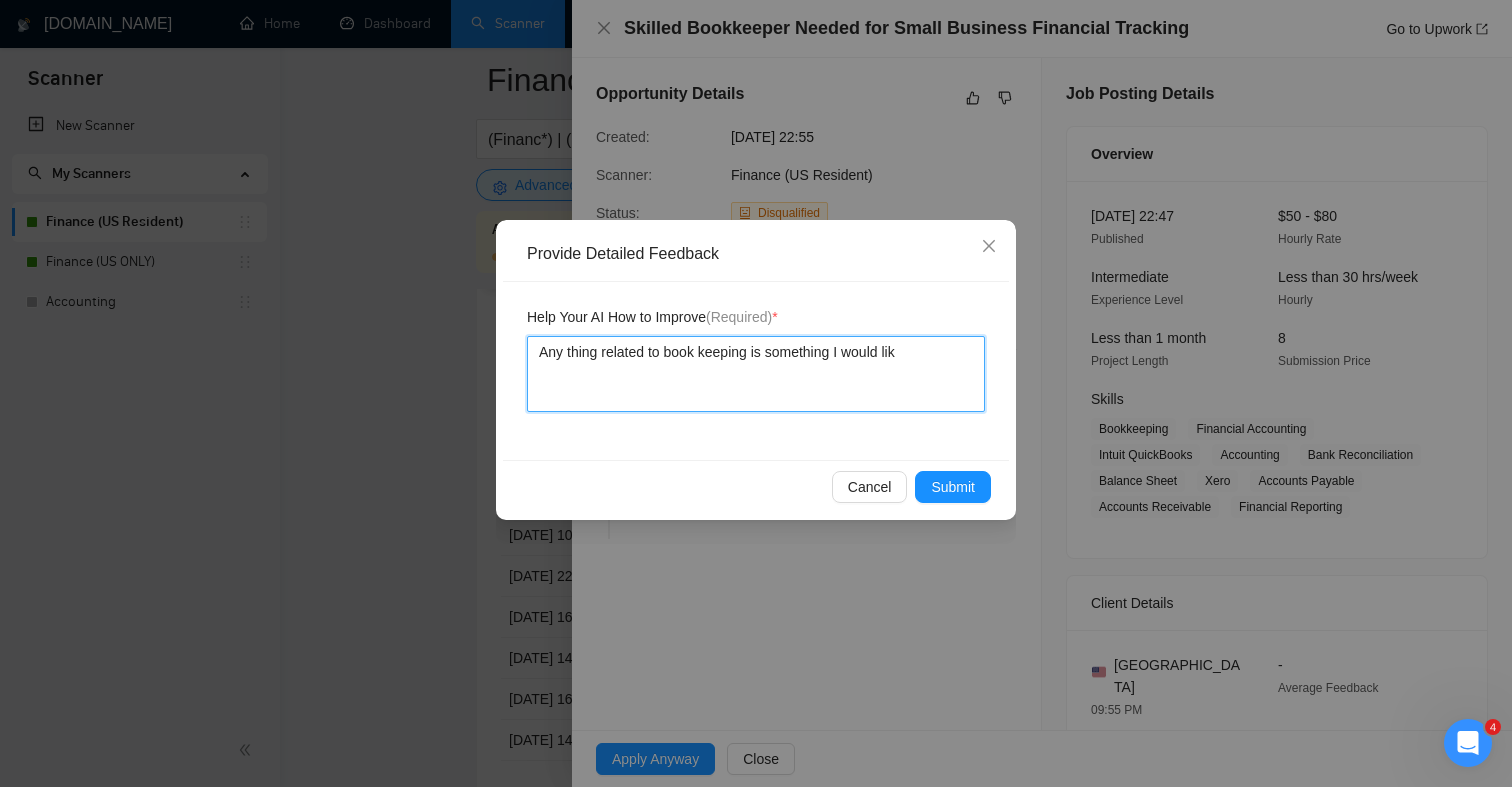 type 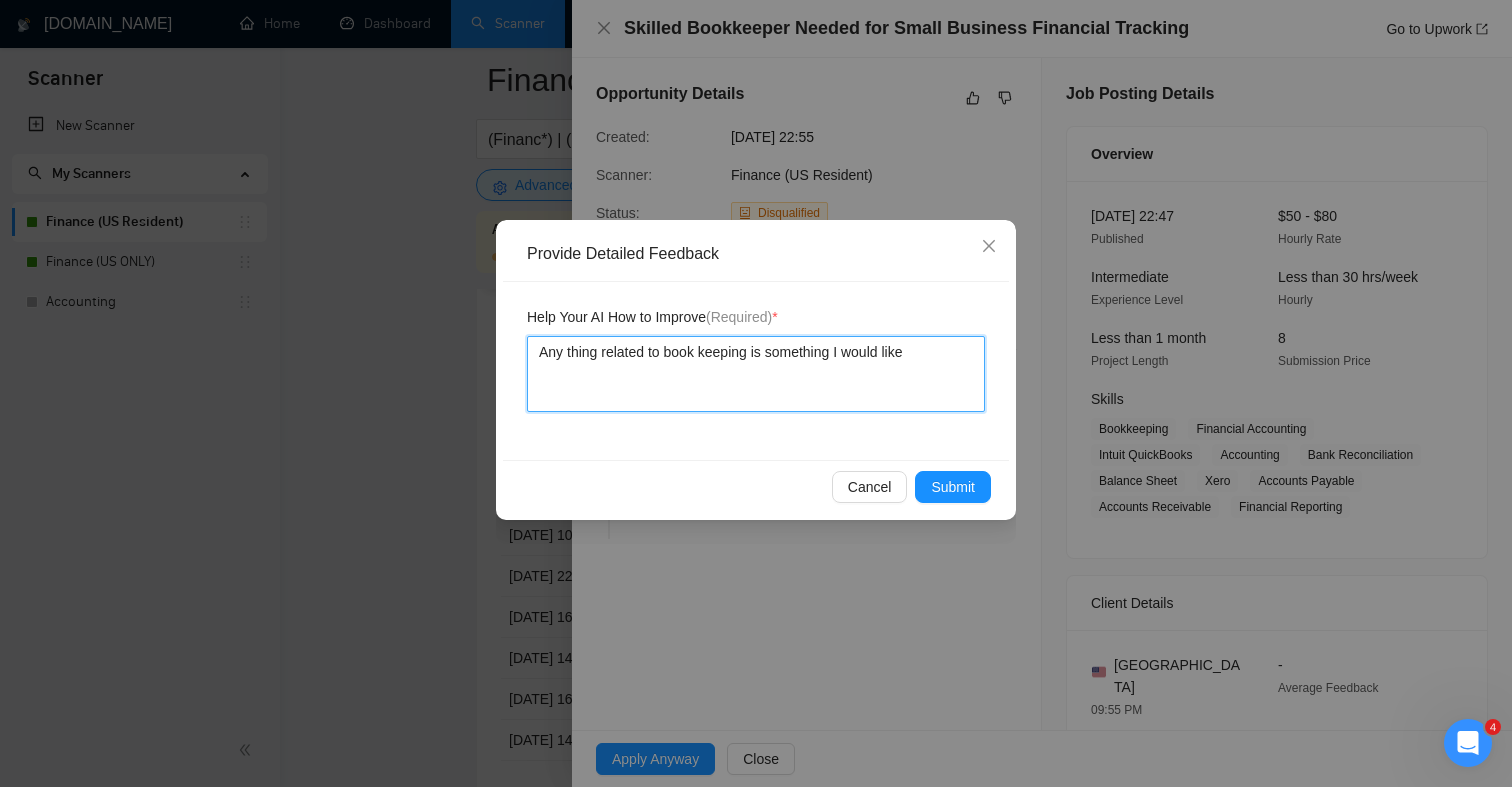 type 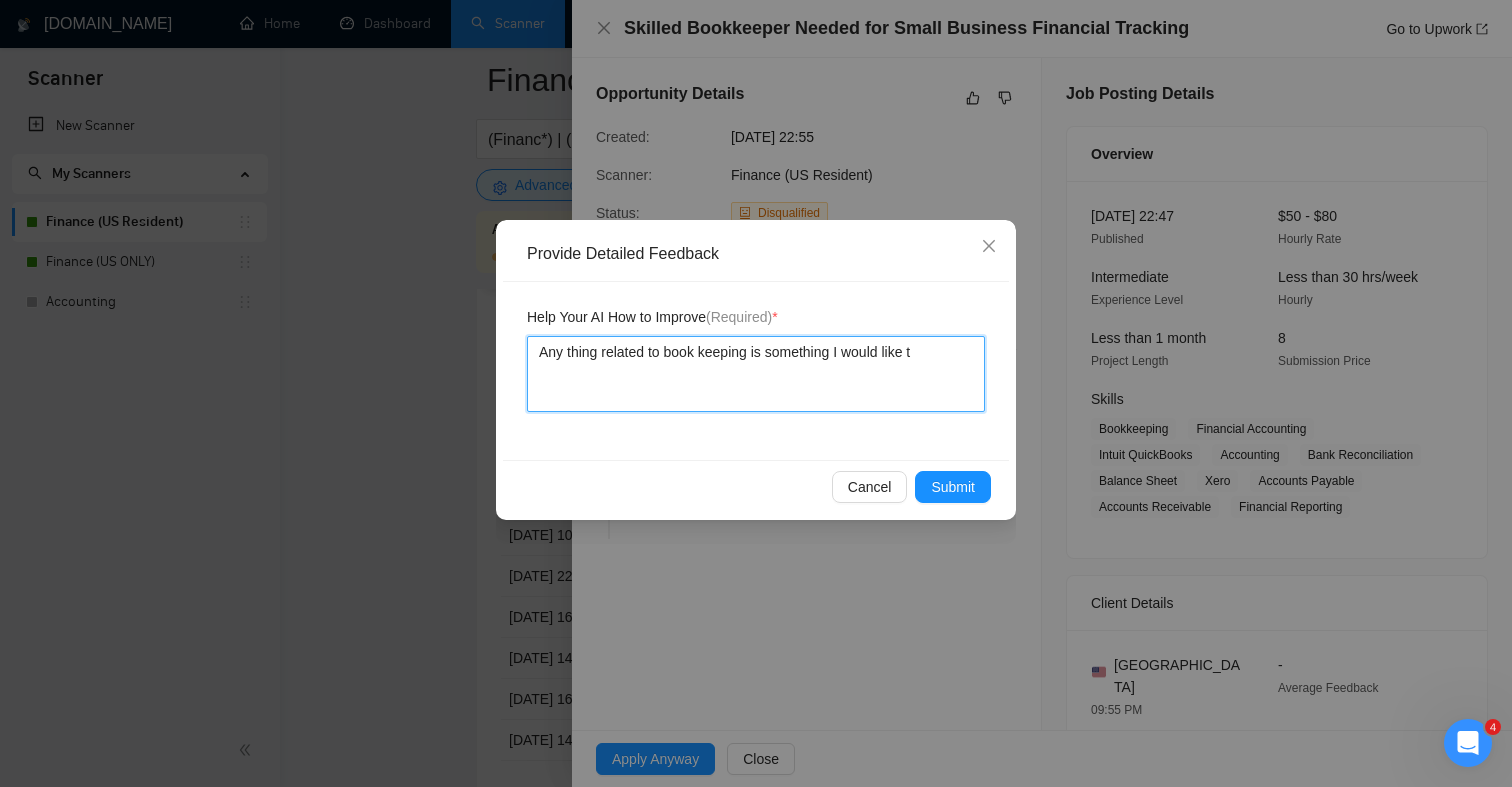 type on "Any thing related to book keeping is something I would like to" 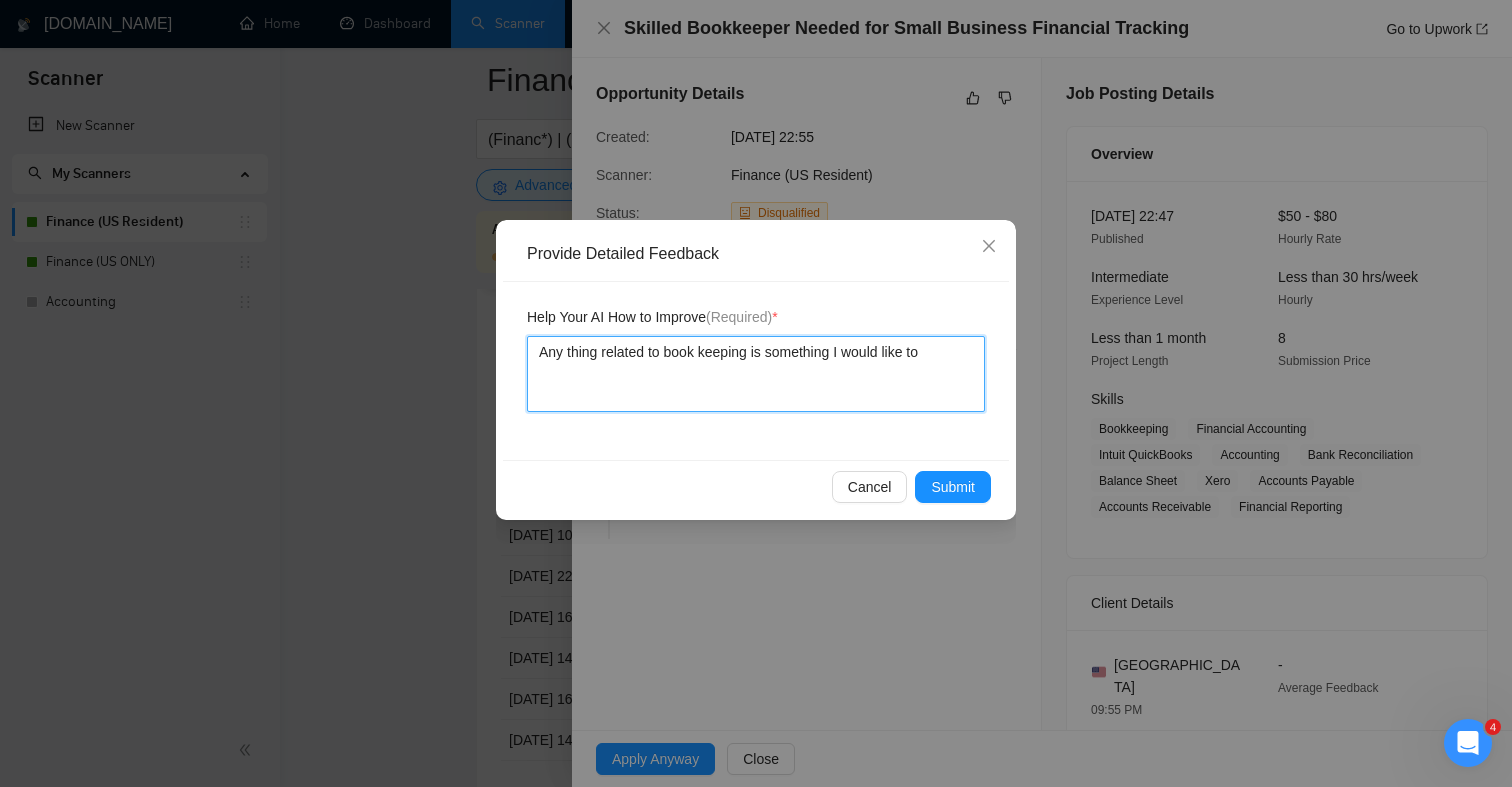 type 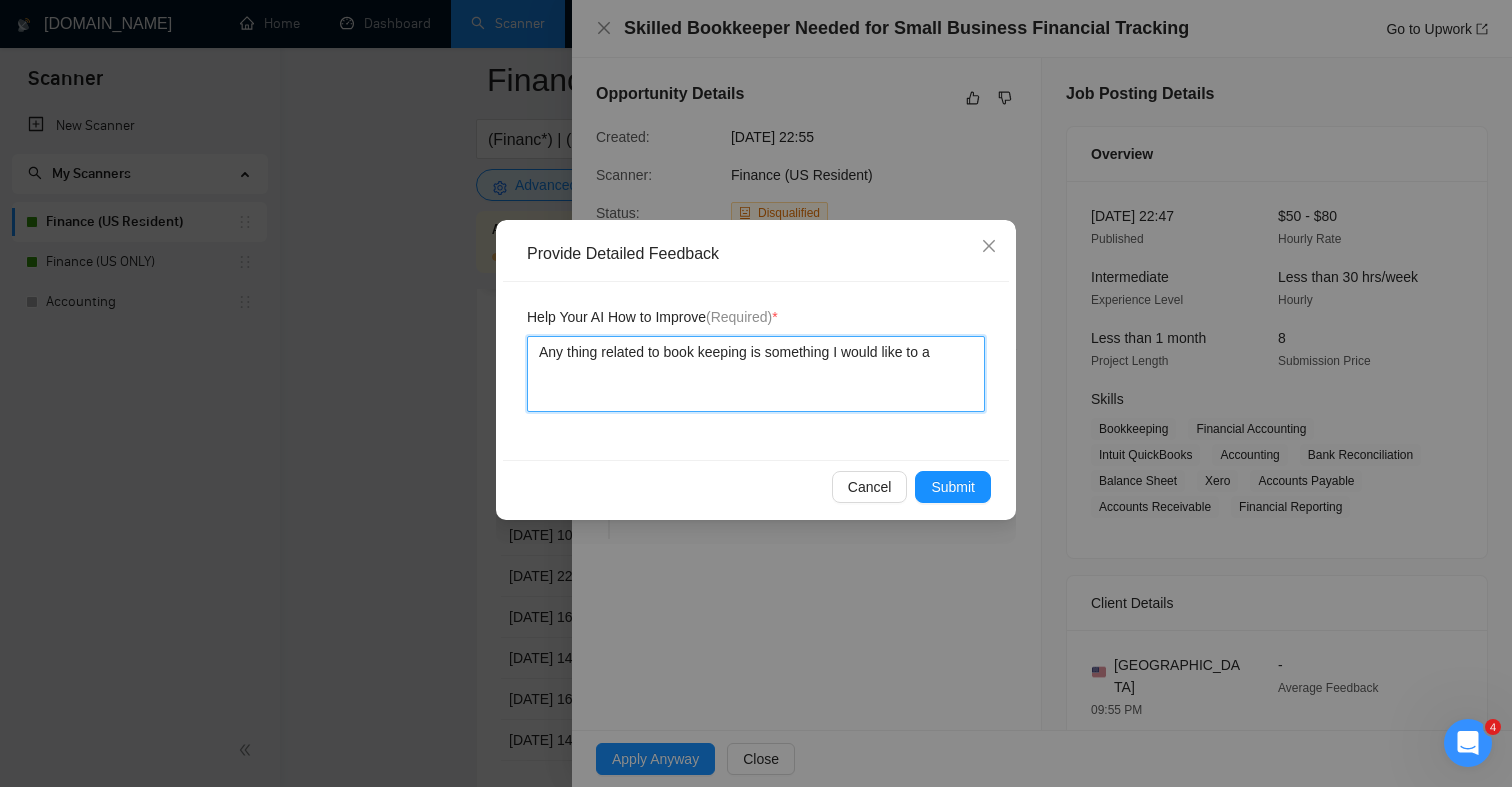 type 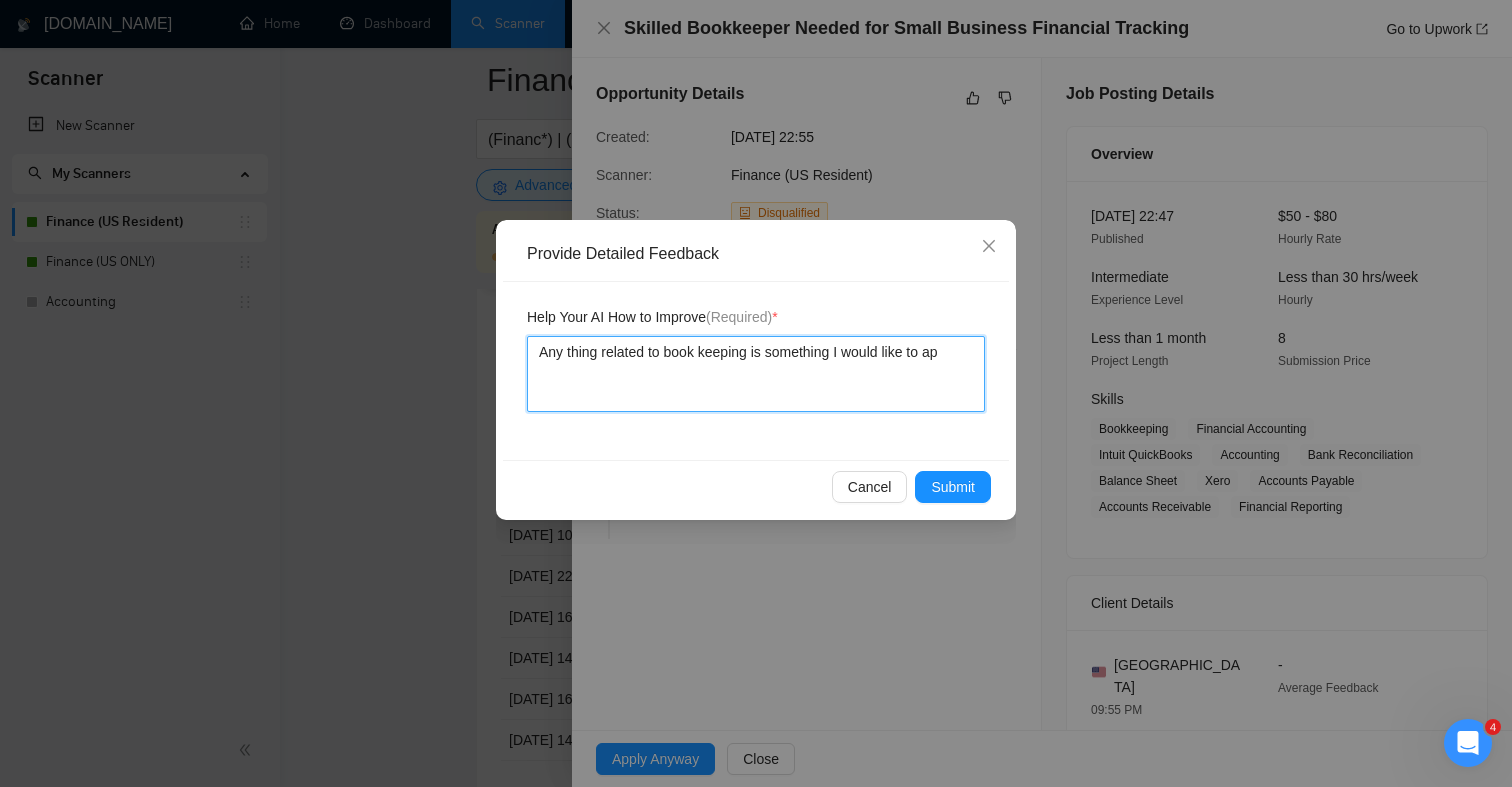 type 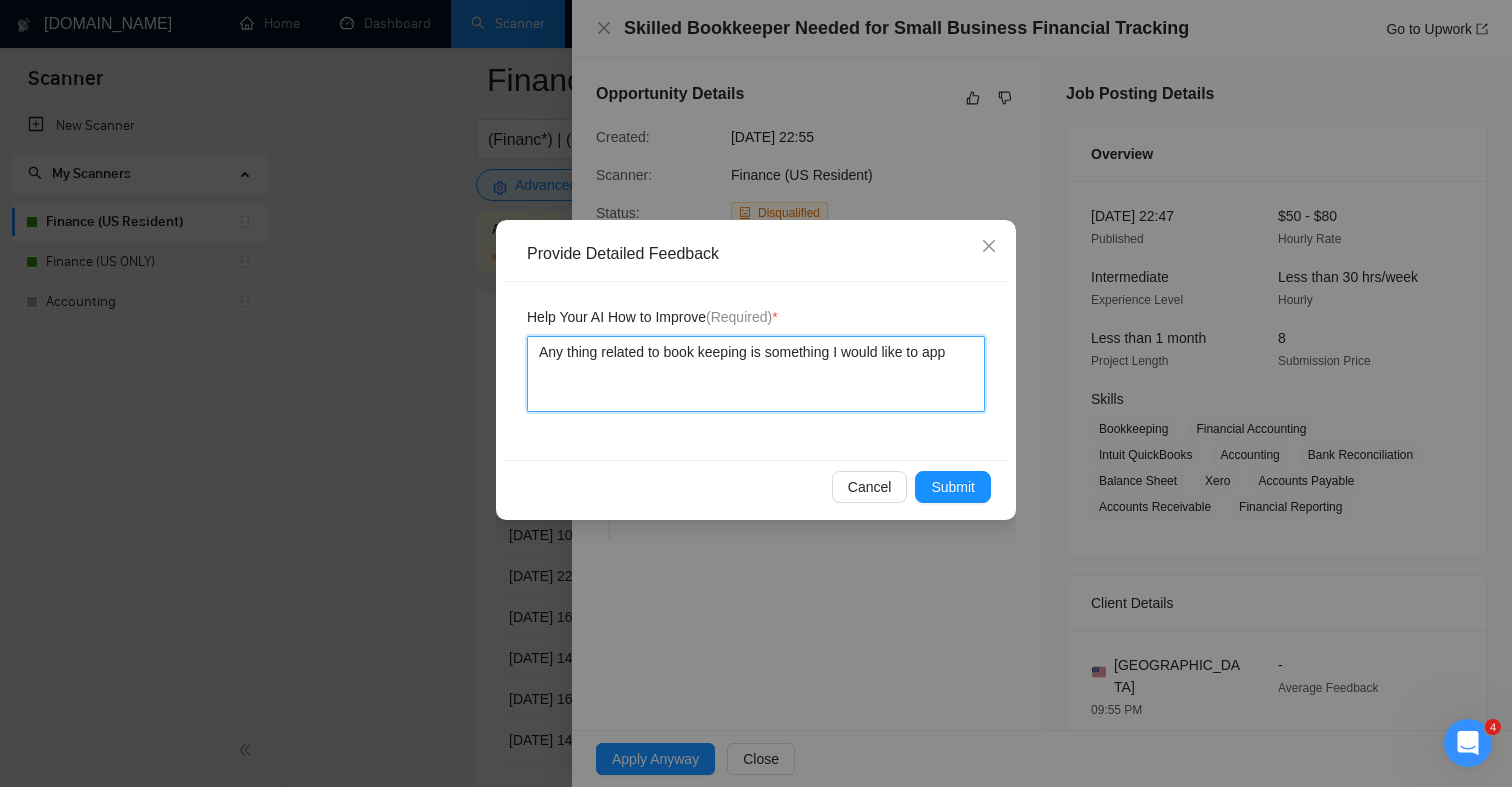 type 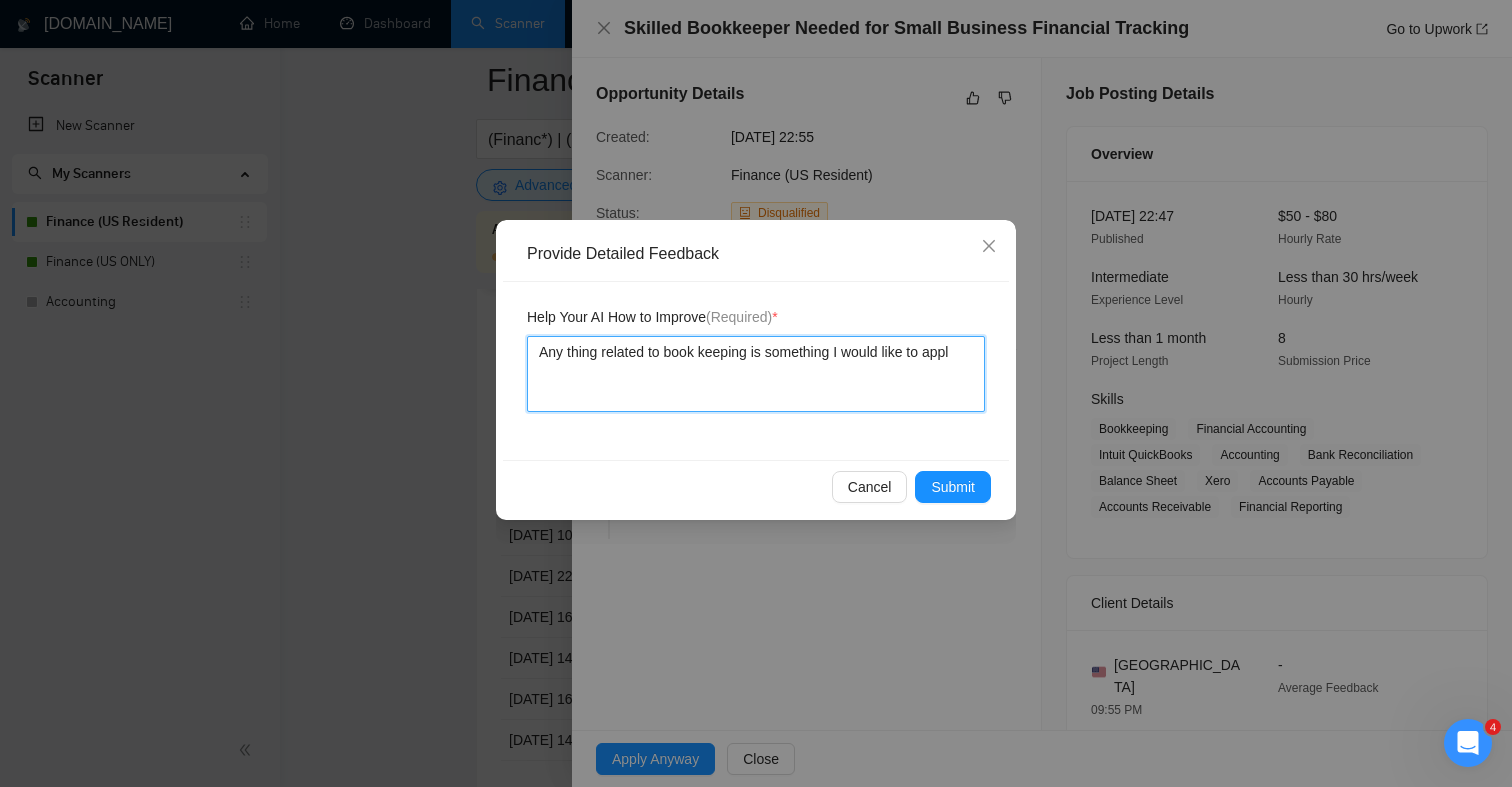 type 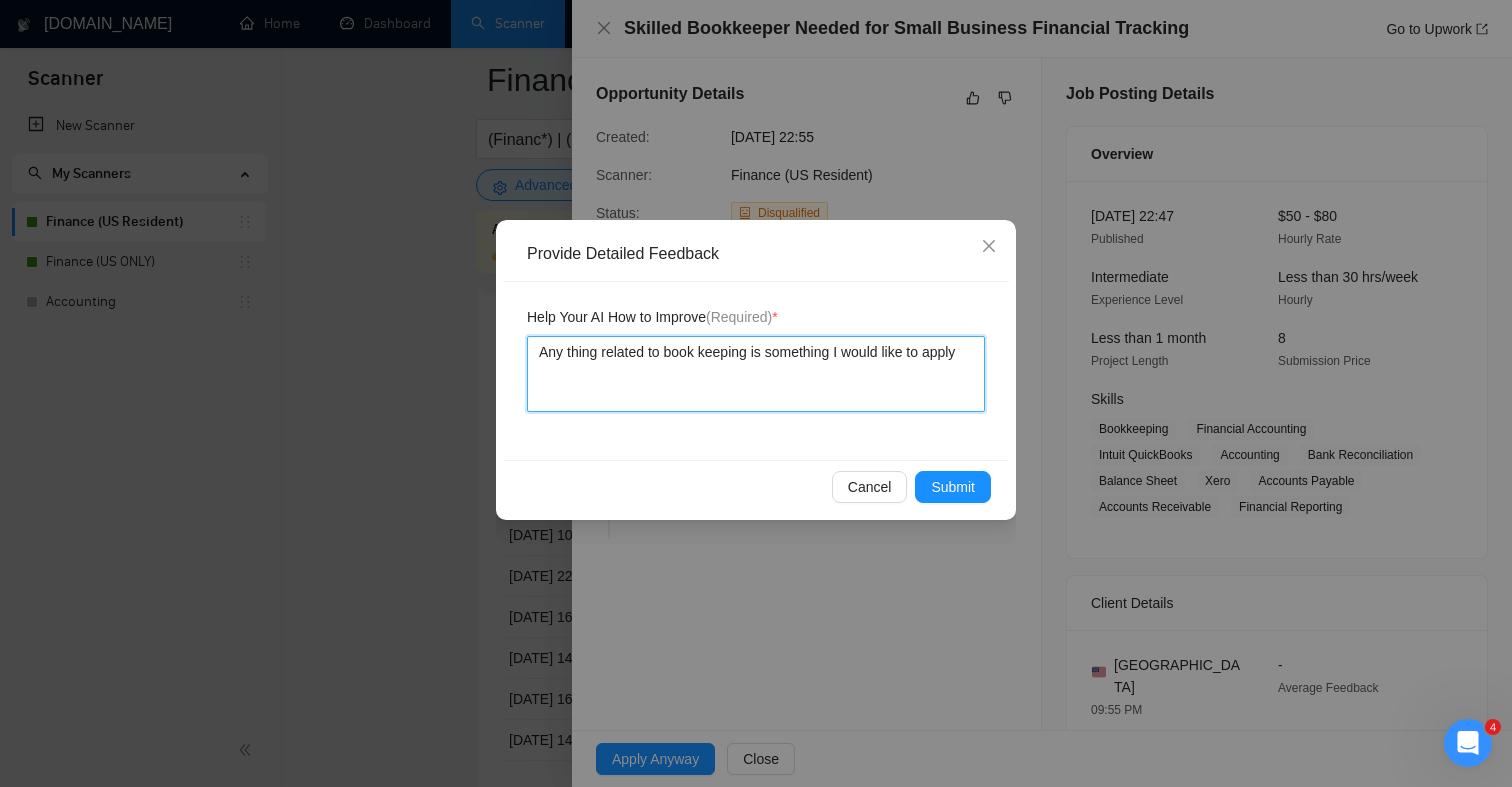 type 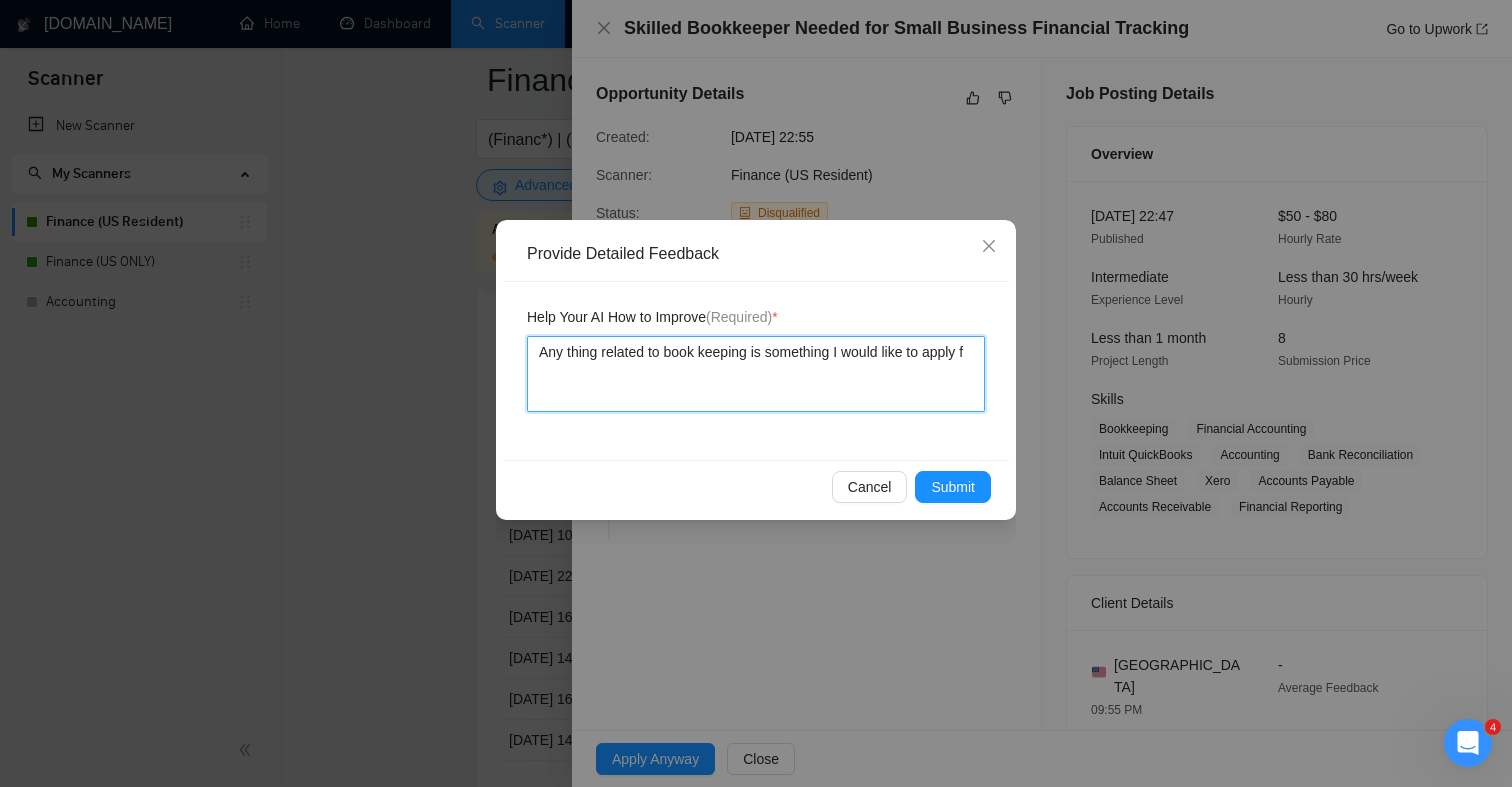 type 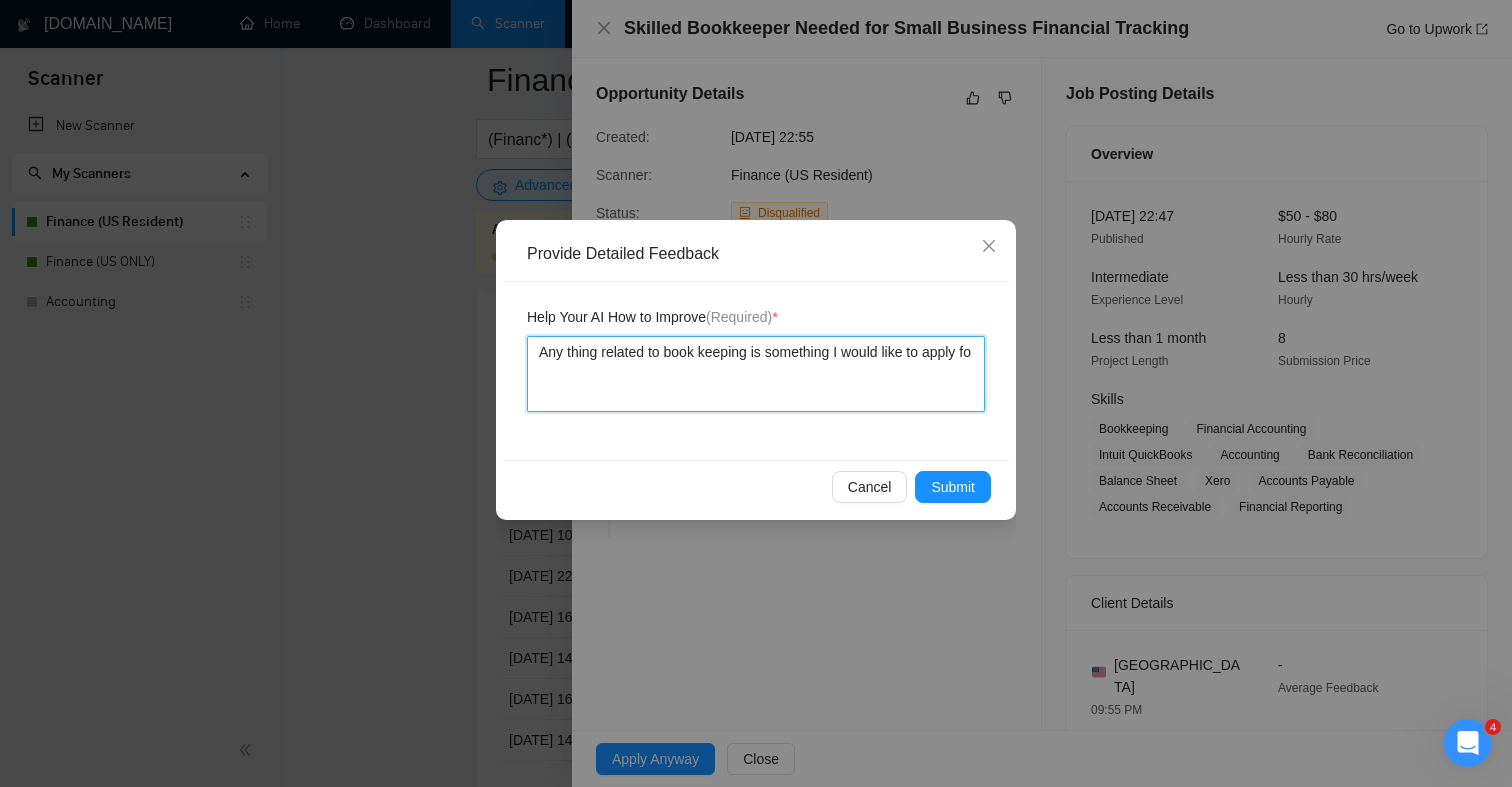 type 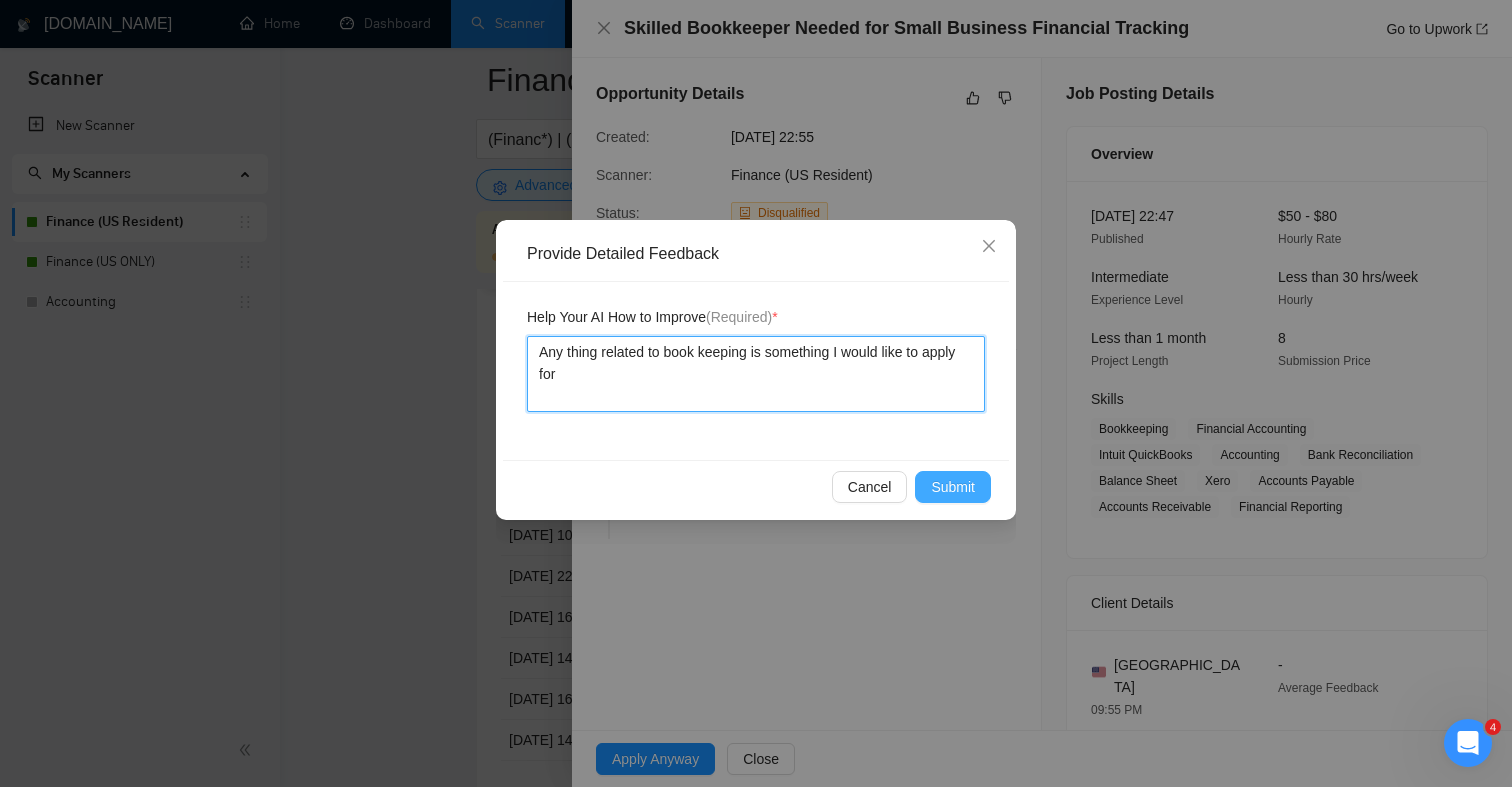 type on "Any thing related to book keeping is something I would like to apply for" 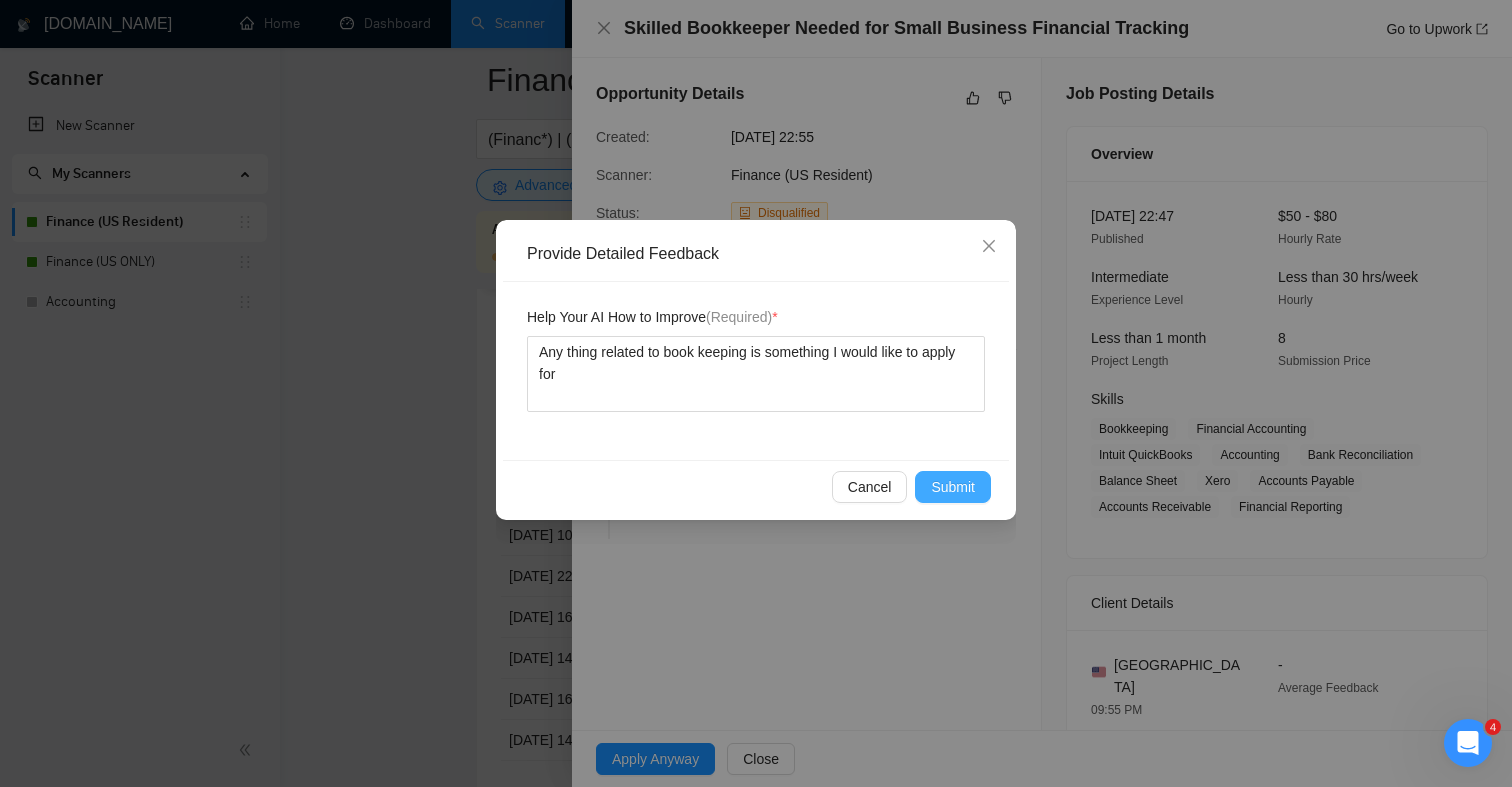 click on "Submit" at bounding box center (953, 487) 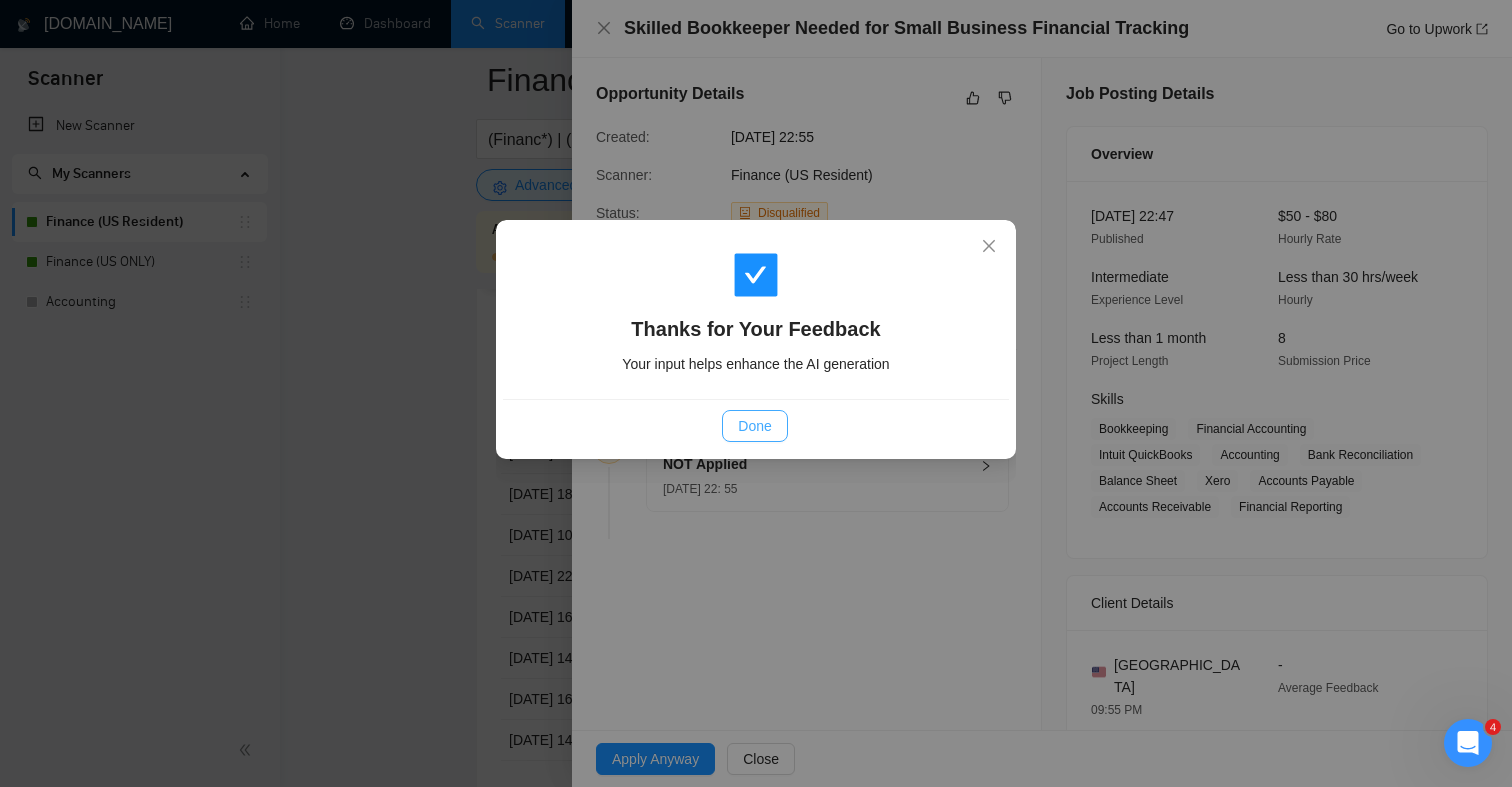 click on "Done" at bounding box center [754, 426] 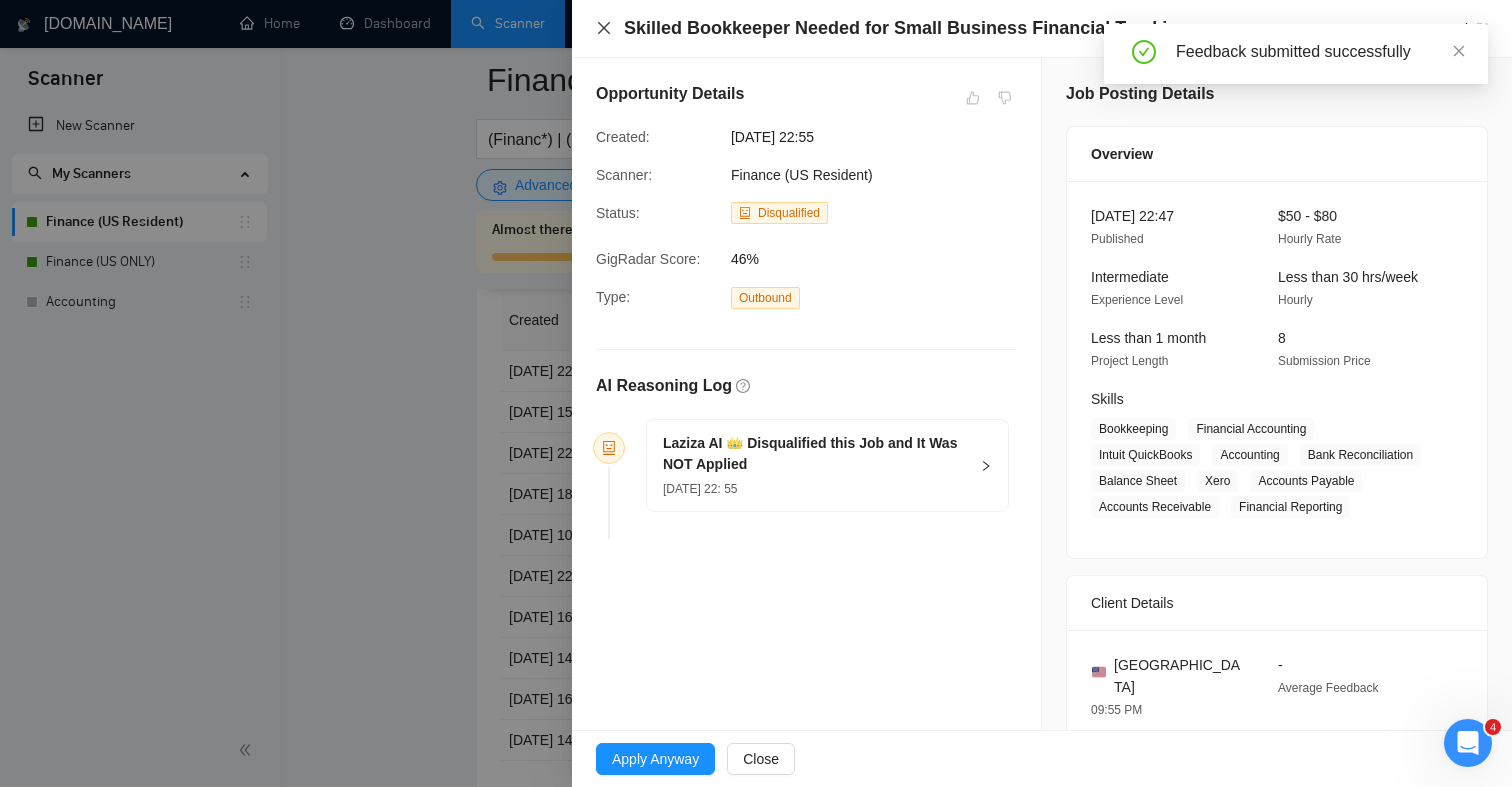 click 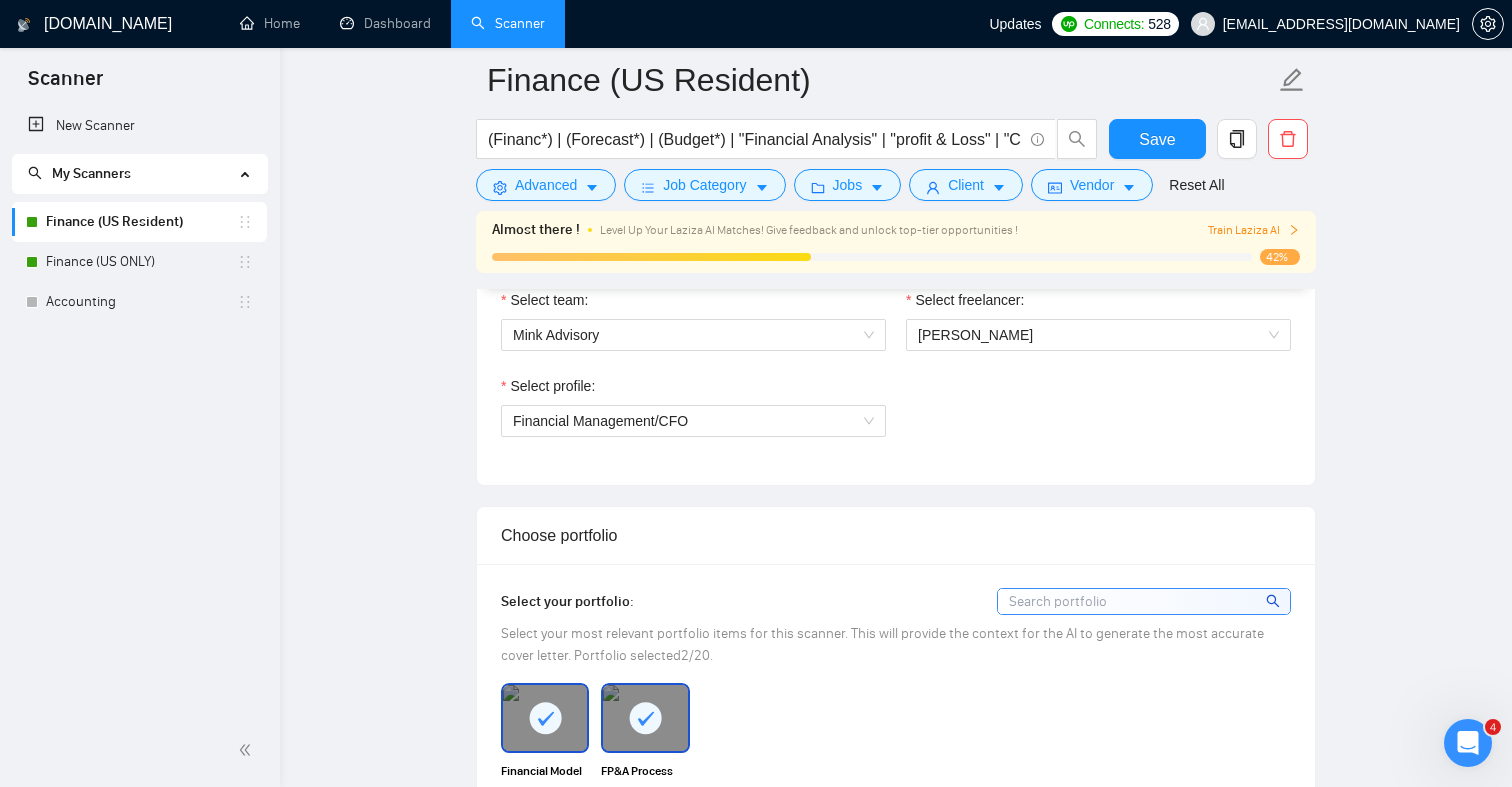 scroll, scrollTop: 1070, scrollLeft: 0, axis: vertical 